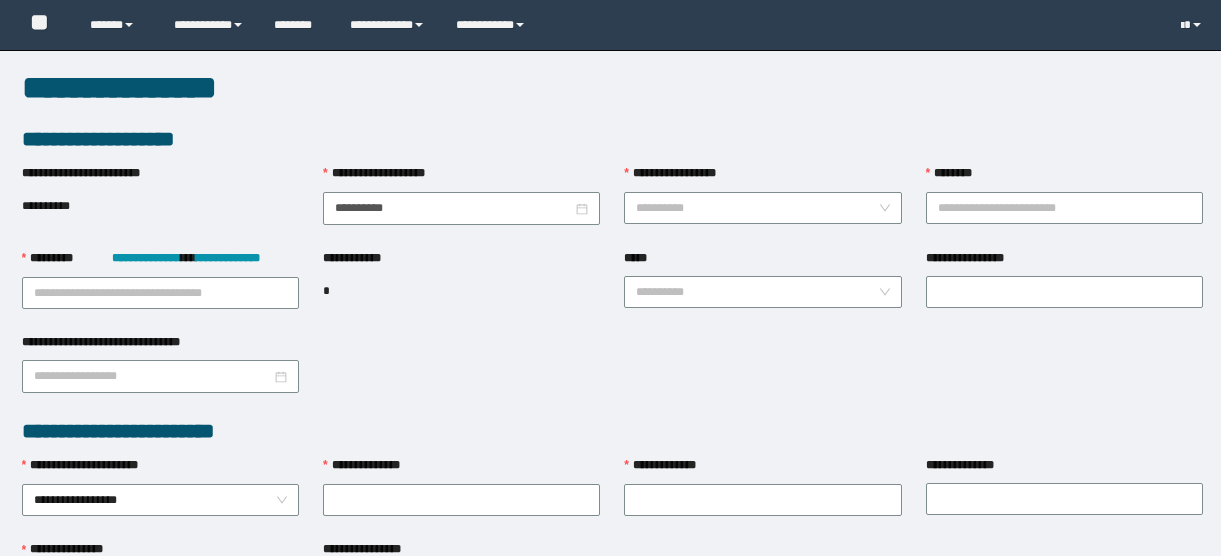 scroll, scrollTop: 0, scrollLeft: 0, axis: both 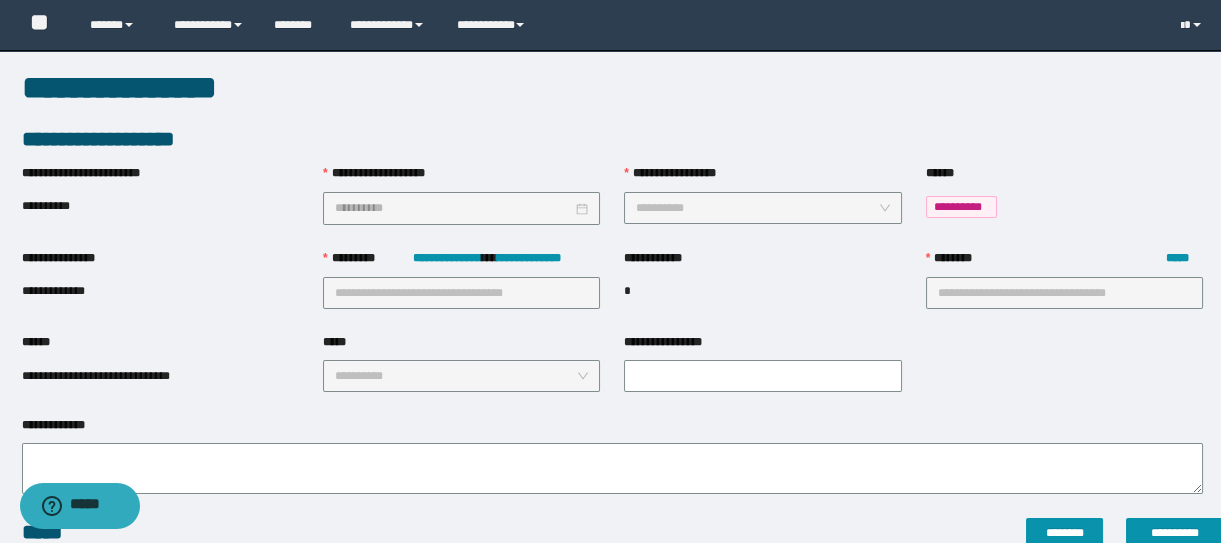 type on "**********" 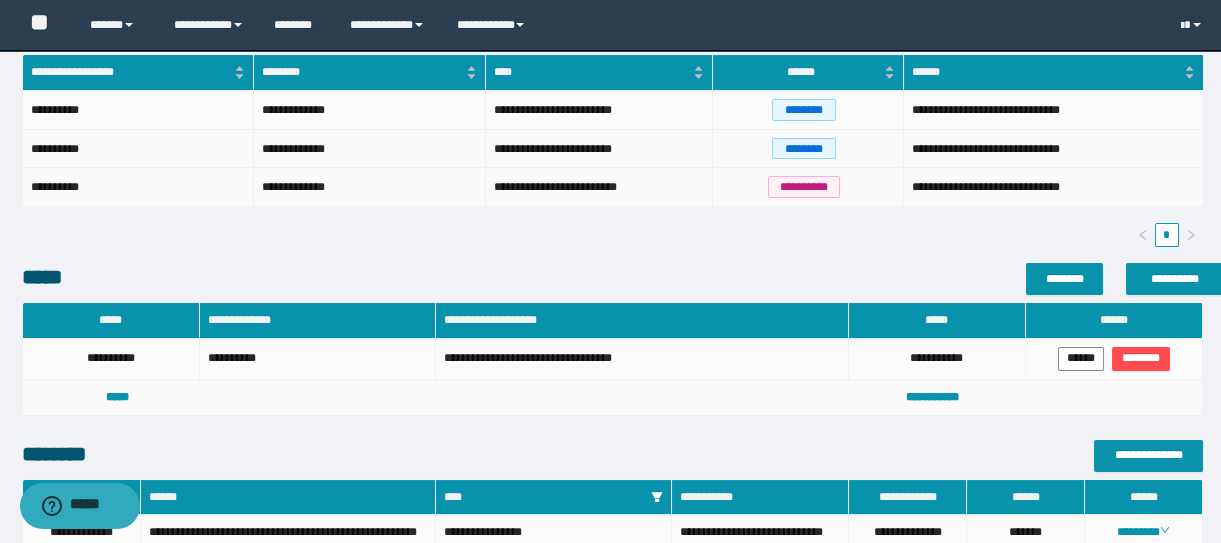 scroll, scrollTop: 454, scrollLeft: 0, axis: vertical 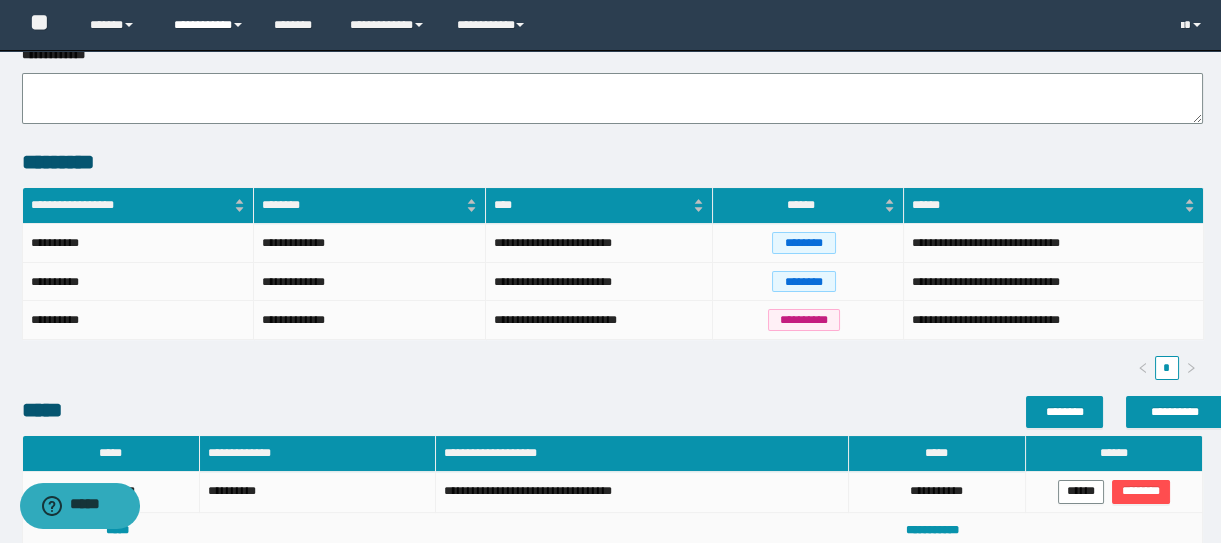 click on "**********" at bounding box center [209, 25] 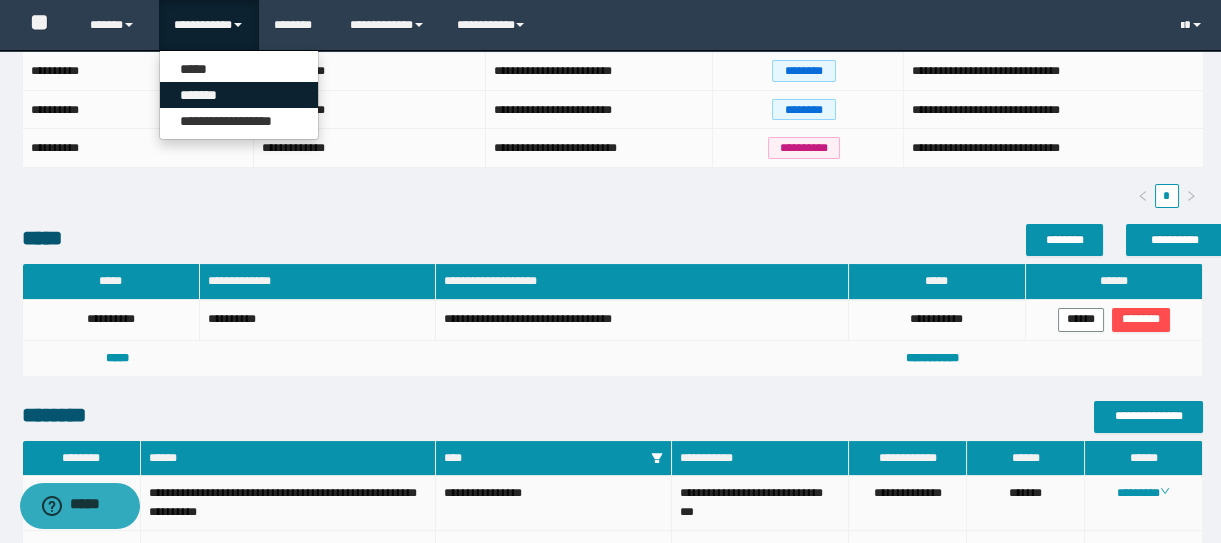 scroll, scrollTop: 363, scrollLeft: 0, axis: vertical 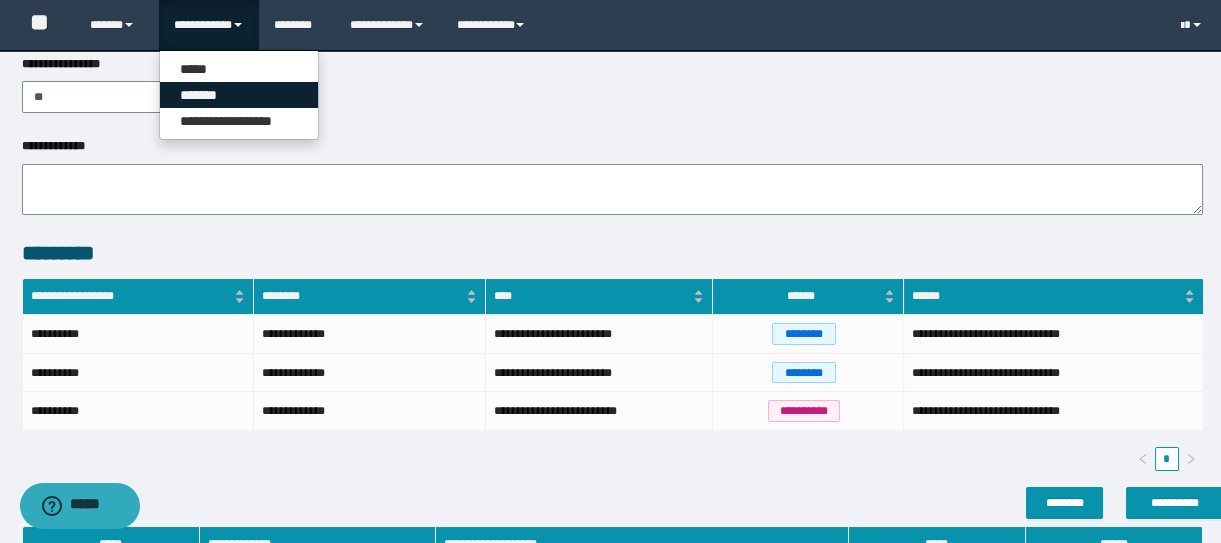 click on "*******" at bounding box center [239, 95] 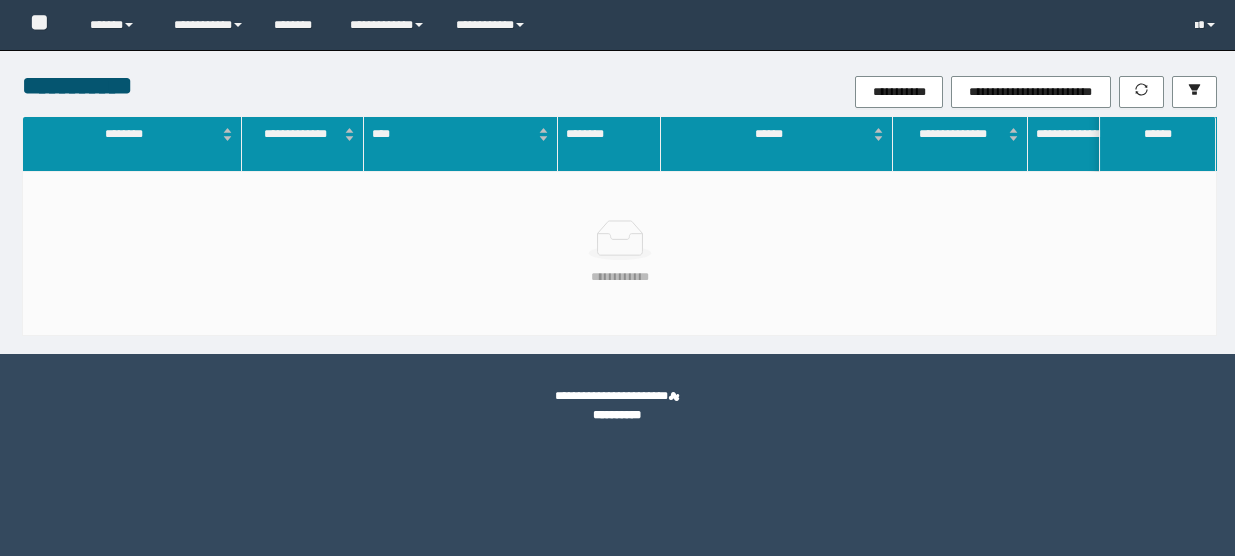scroll, scrollTop: 0, scrollLeft: 0, axis: both 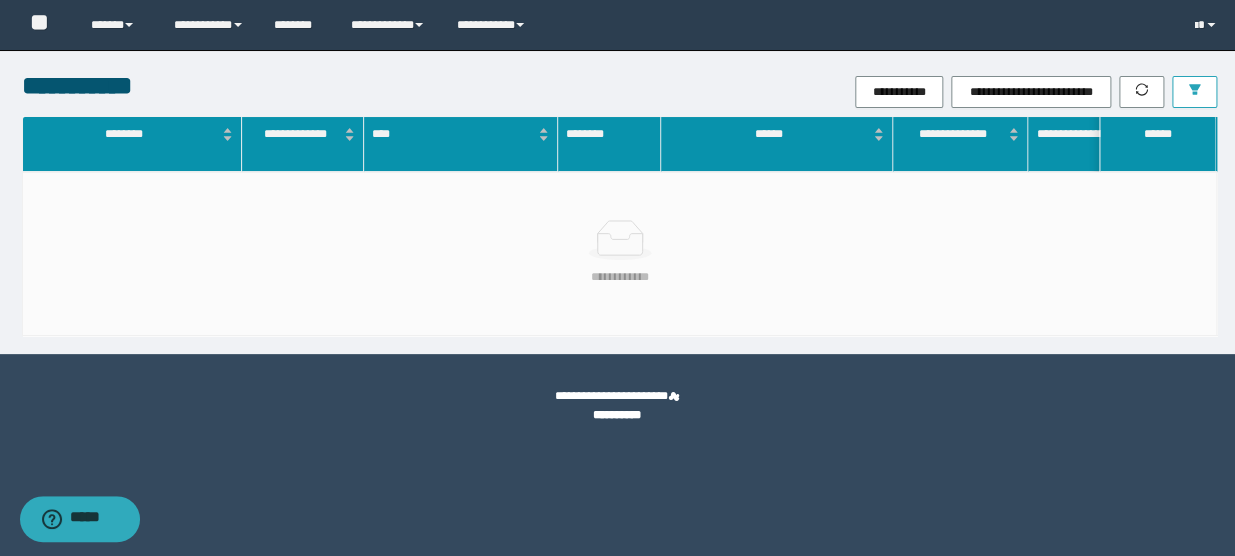click 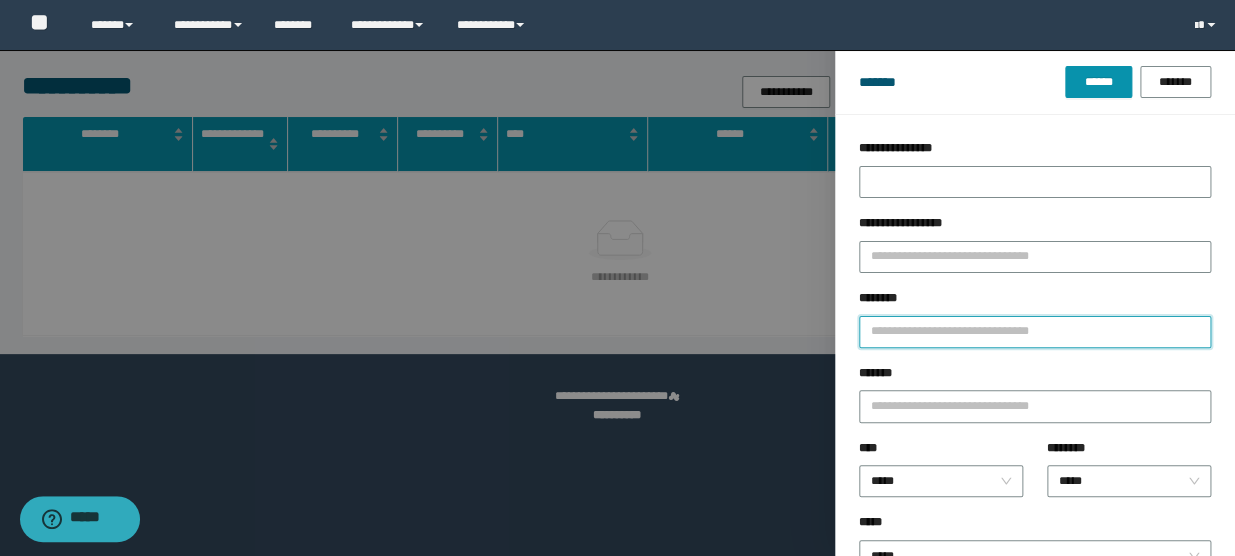click on "********" at bounding box center [1035, 332] 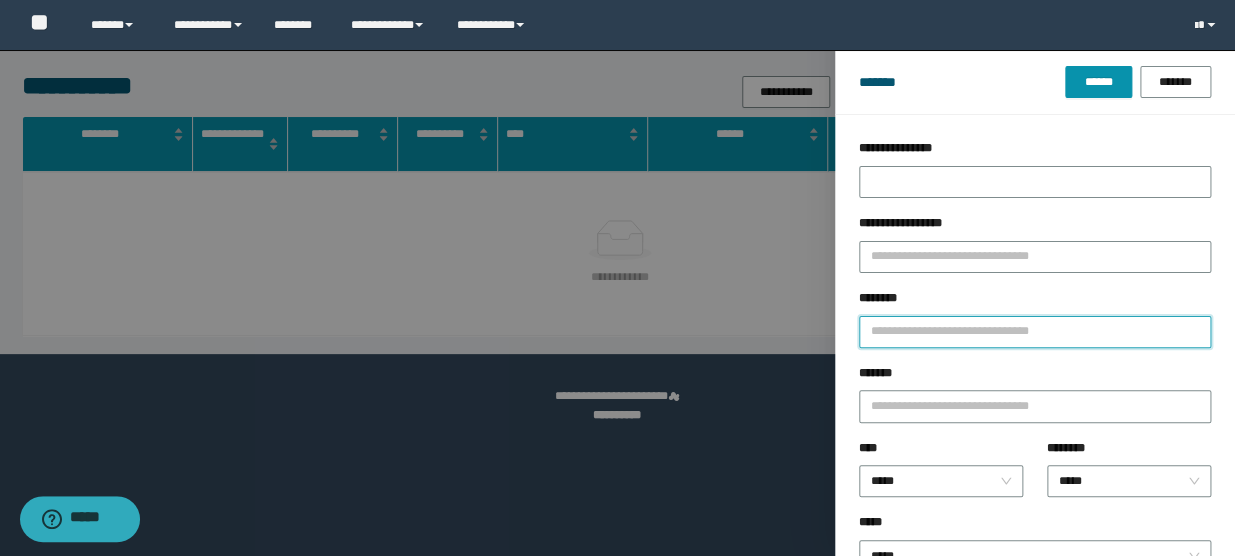 type on "*" 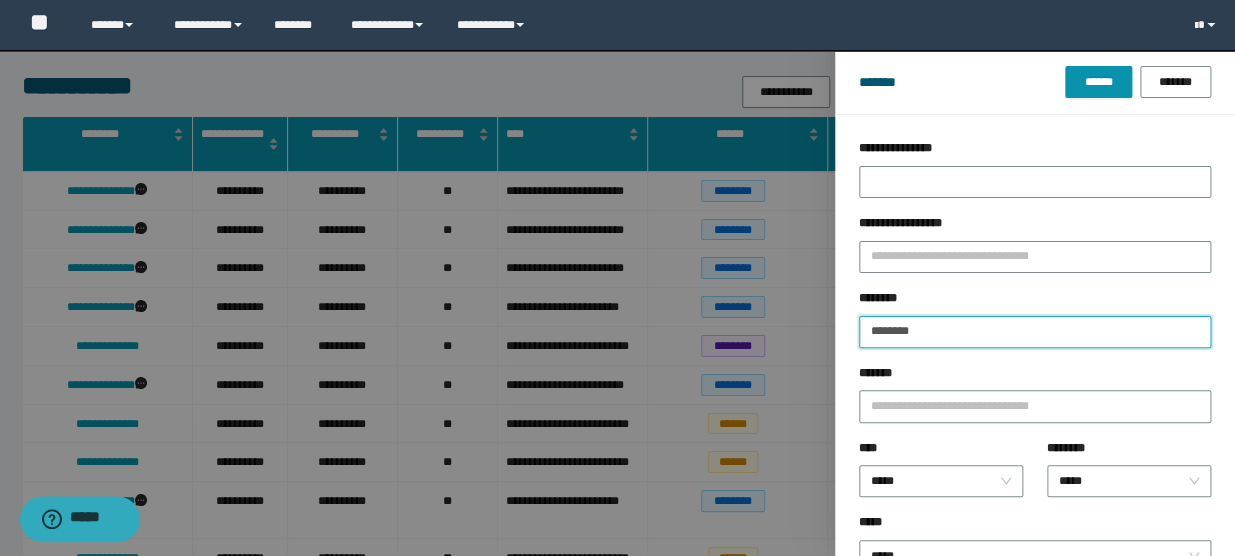 type on "********" 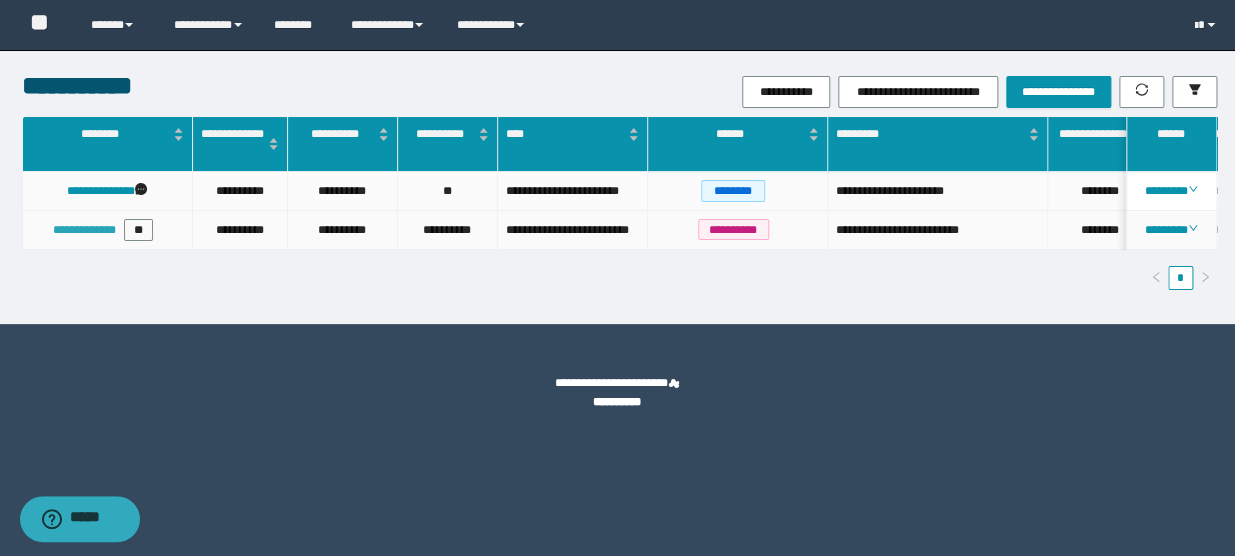click on "**********" at bounding box center [84, 230] 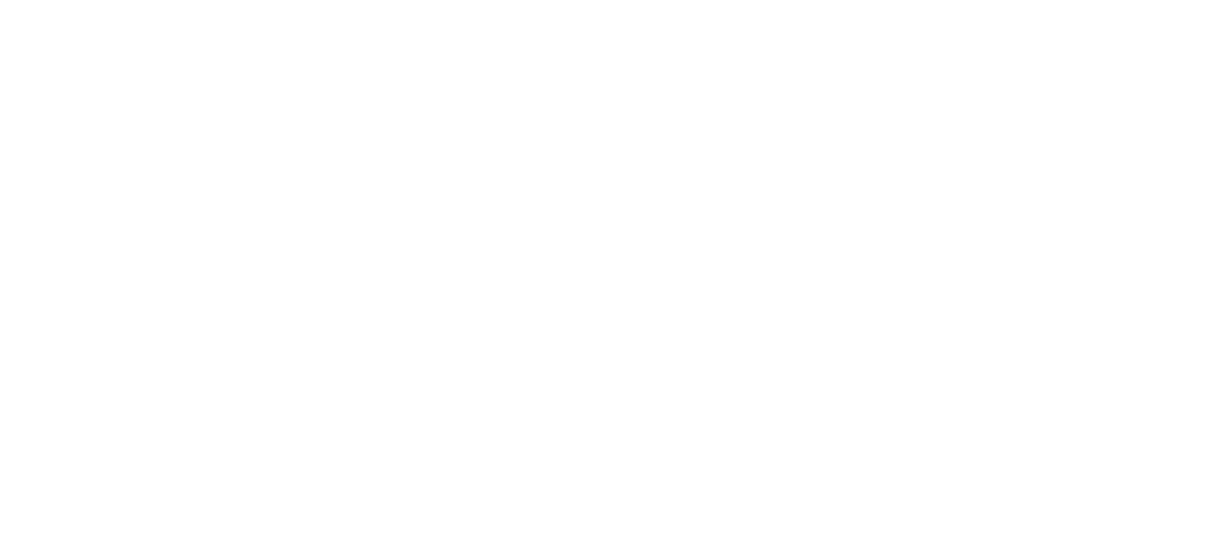 scroll, scrollTop: 0, scrollLeft: 0, axis: both 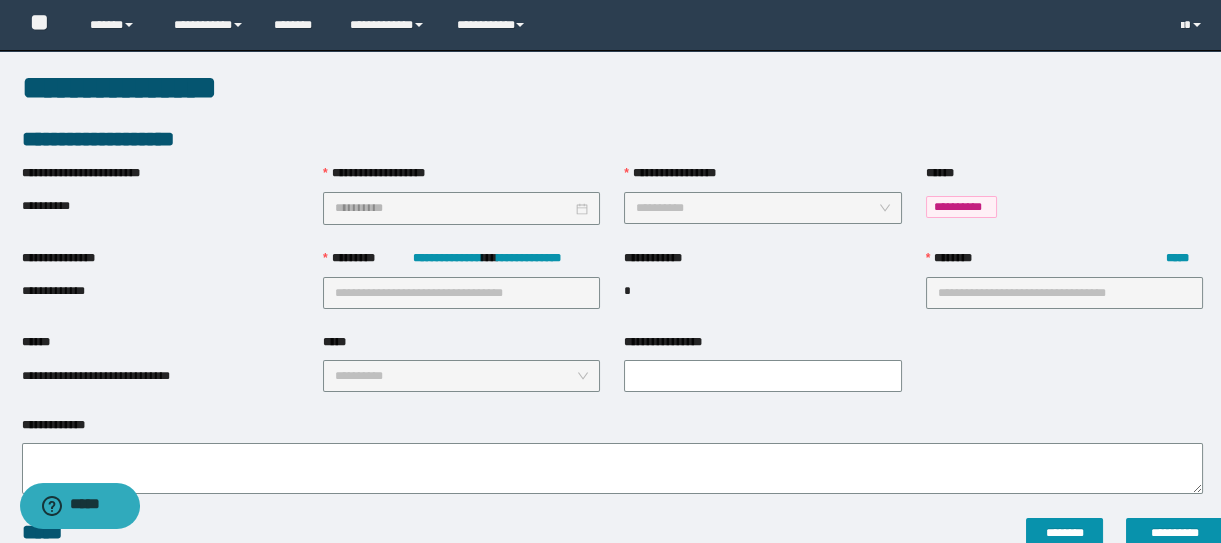 type on "**********" 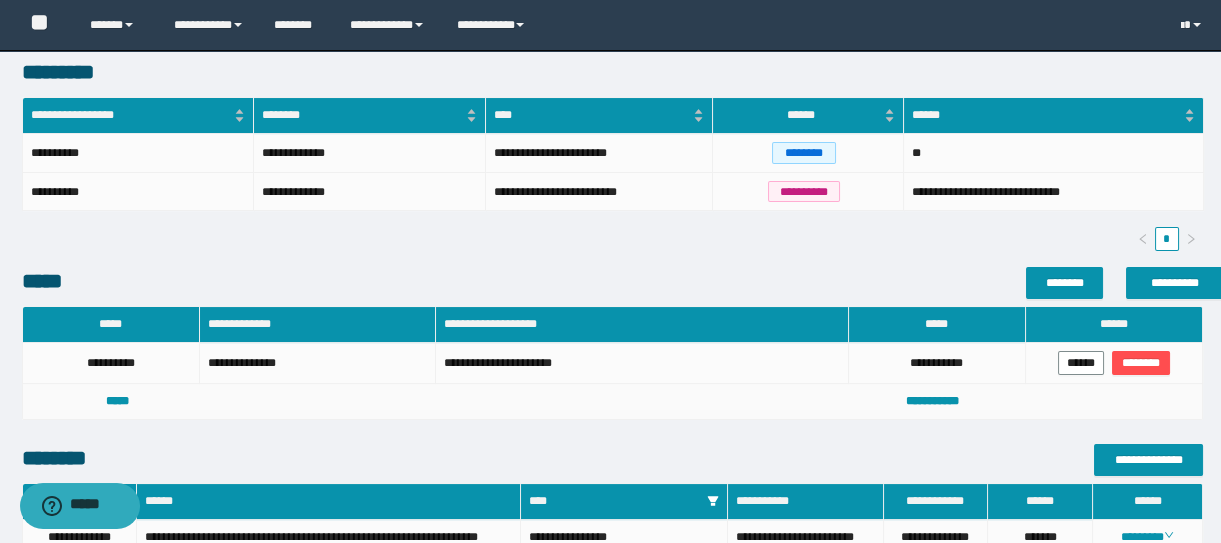 scroll, scrollTop: 727, scrollLeft: 0, axis: vertical 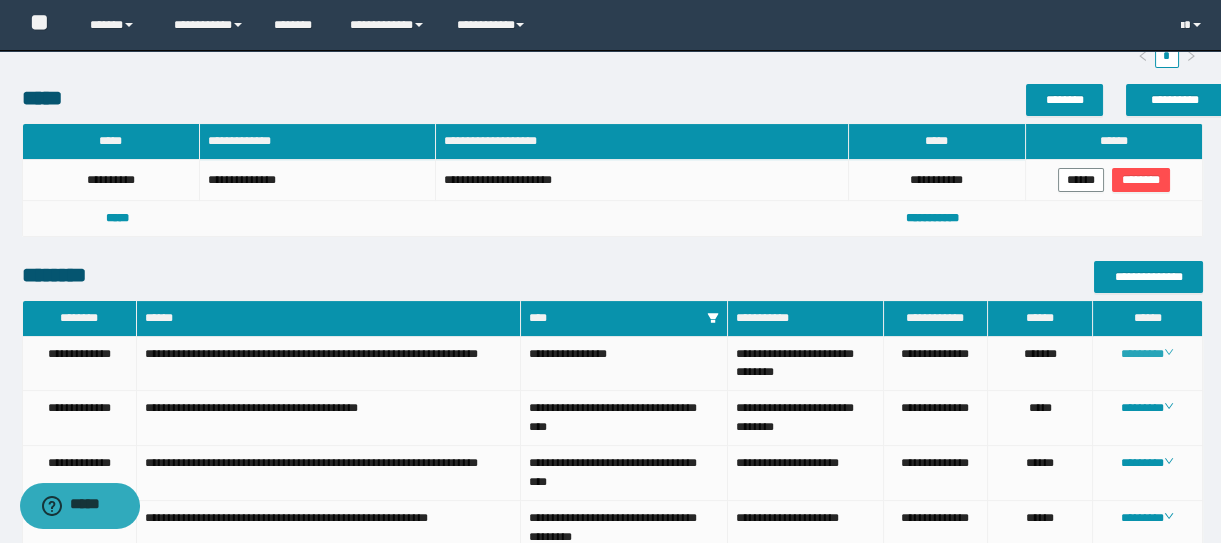 click on "********" at bounding box center [1147, 354] 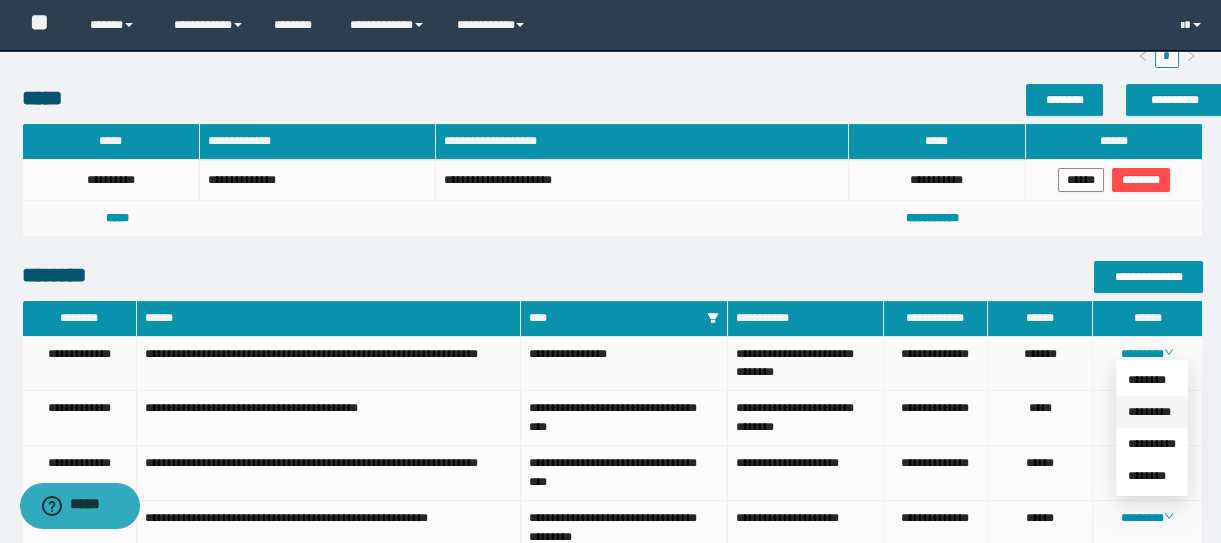 click on "*********" at bounding box center (1149, 412) 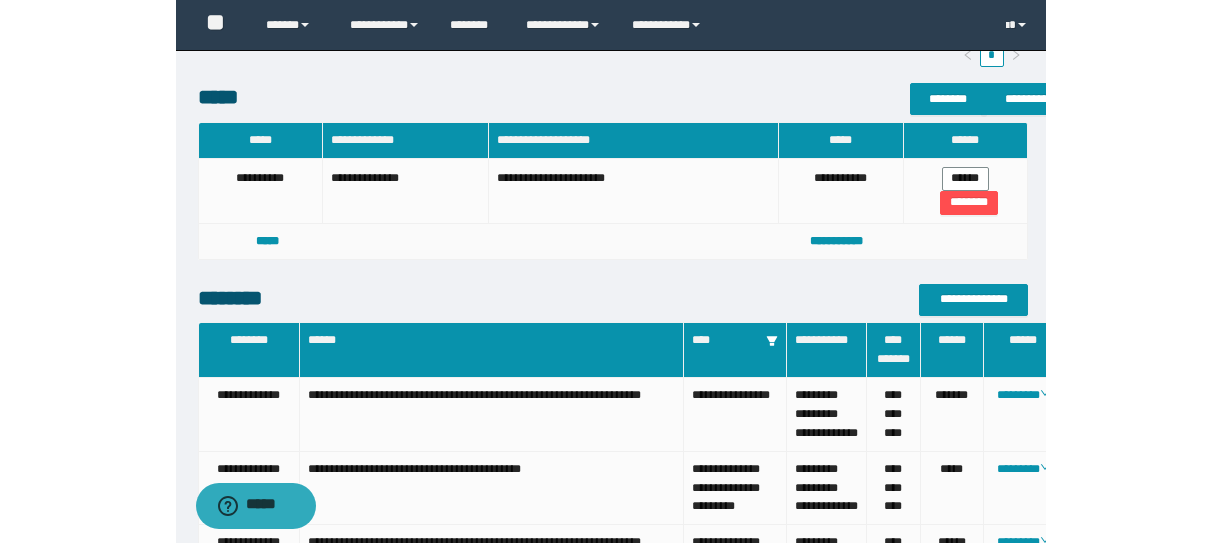 scroll, scrollTop: 727, scrollLeft: 0, axis: vertical 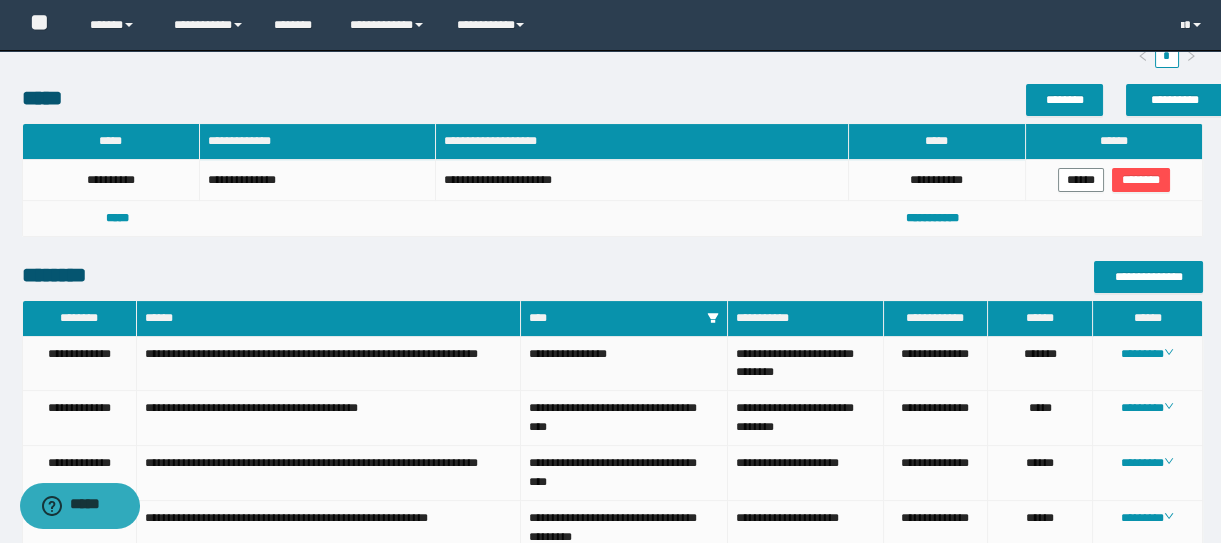 click on "********" at bounding box center (1148, 364) 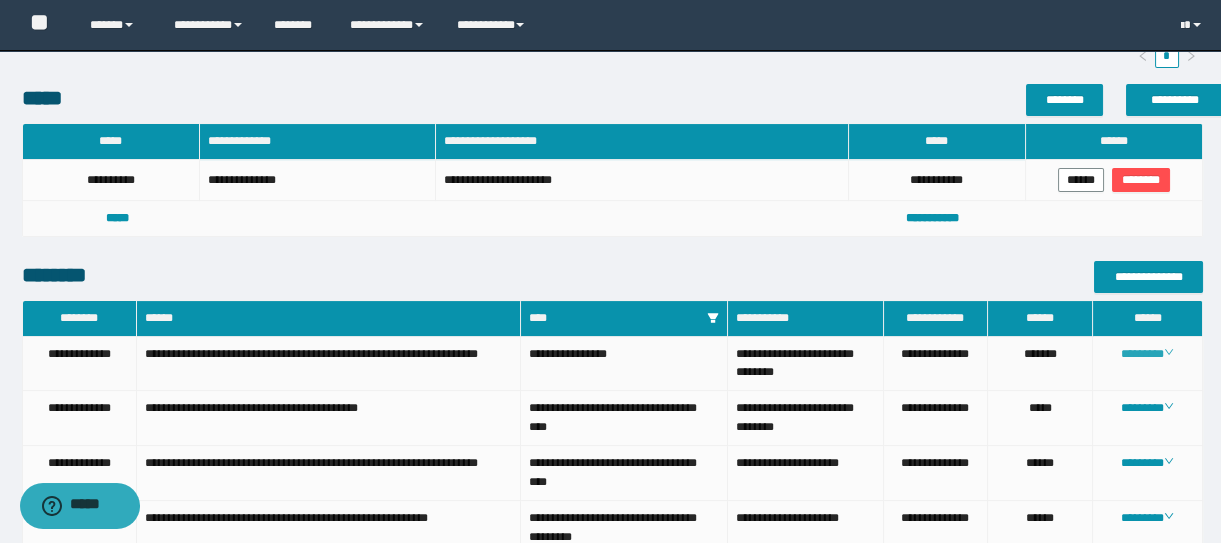 click on "********" at bounding box center [1147, 354] 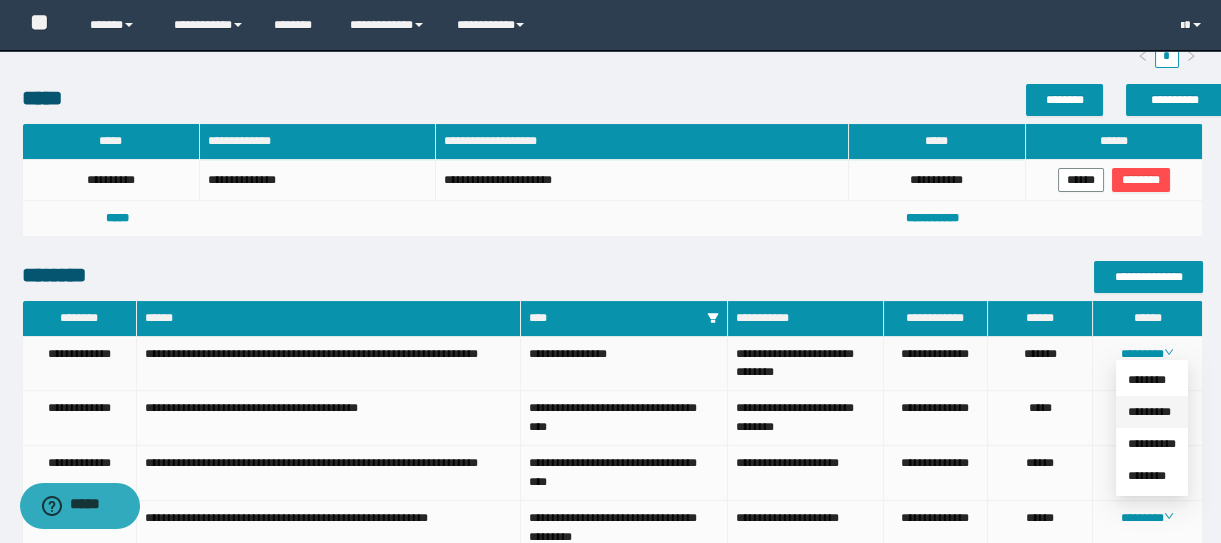 click on "*********" at bounding box center [1149, 412] 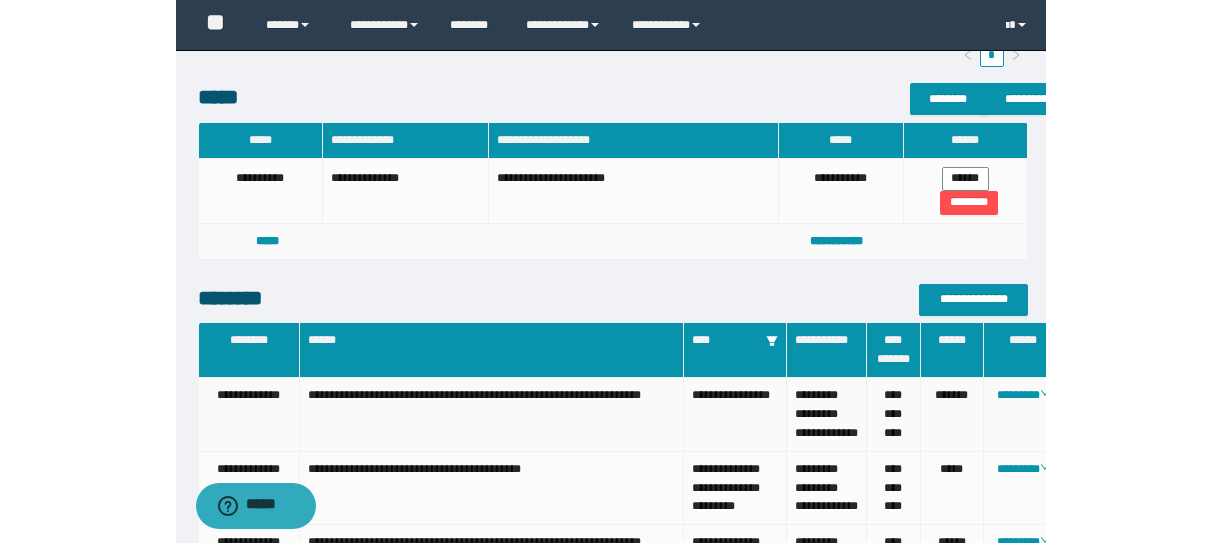 scroll, scrollTop: 727, scrollLeft: 0, axis: vertical 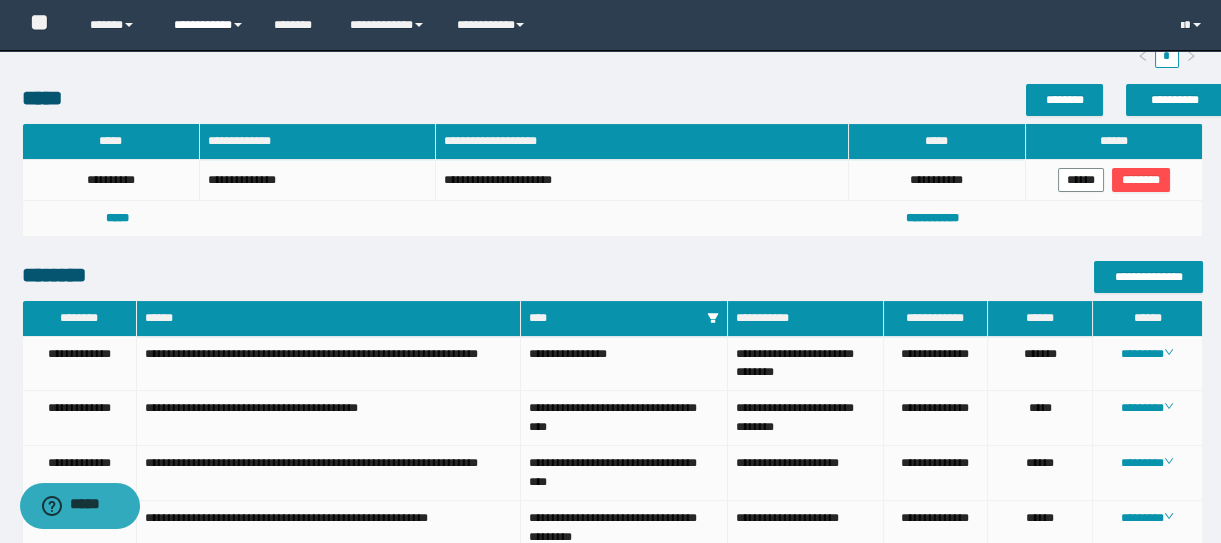 click on "**********" at bounding box center [209, 25] 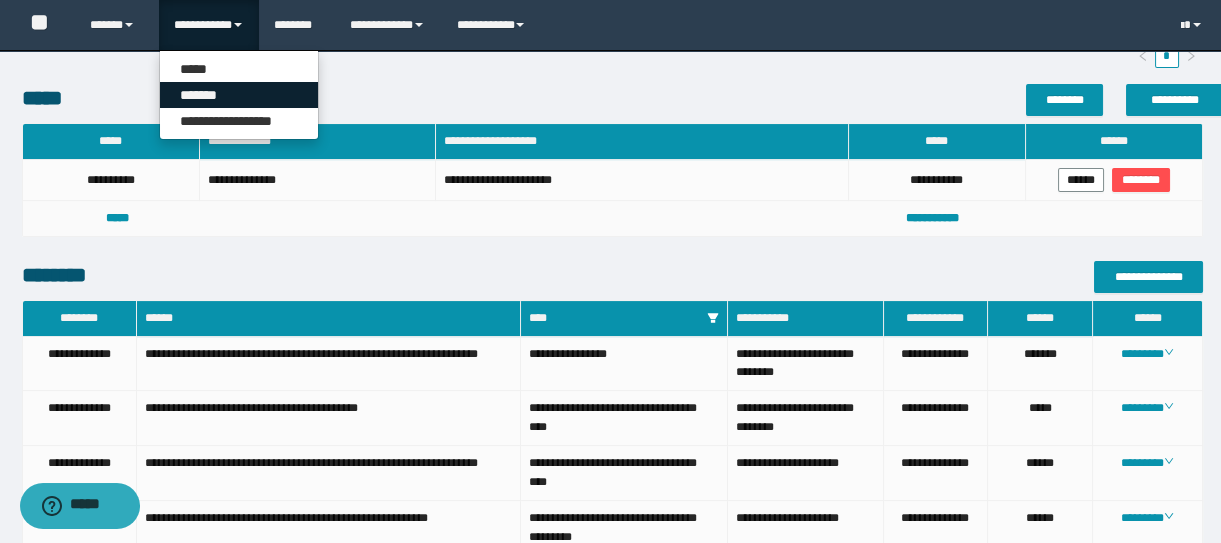 drag, startPoint x: 207, startPoint y: 91, endPoint x: 402, endPoint y: 136, distance: 200.12495 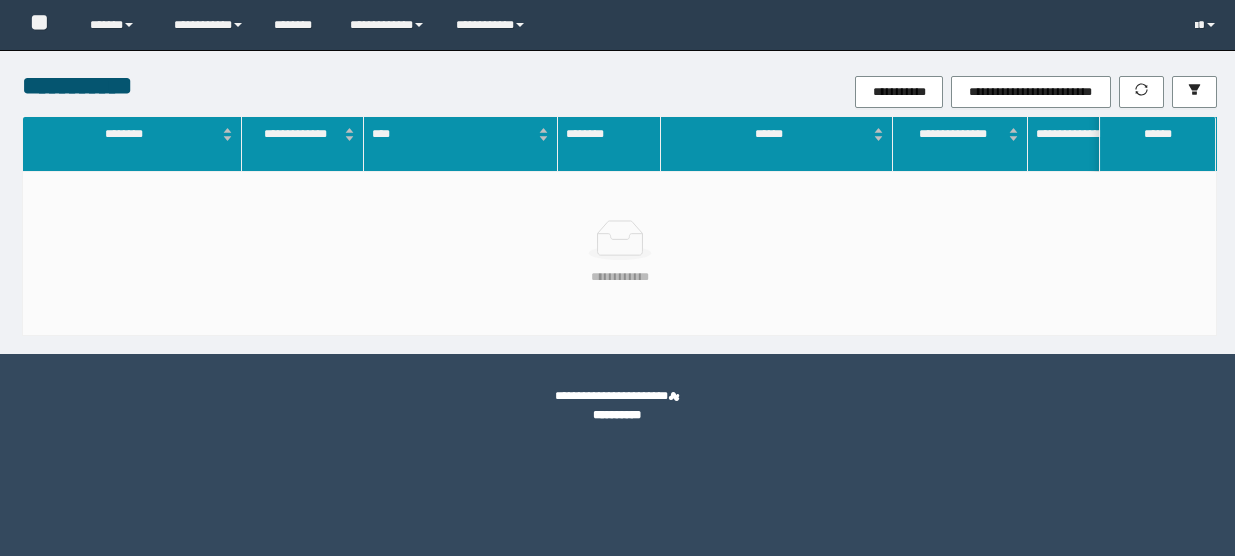 scroll, scrollTop: 0, scrollLeft: 0, axis: both 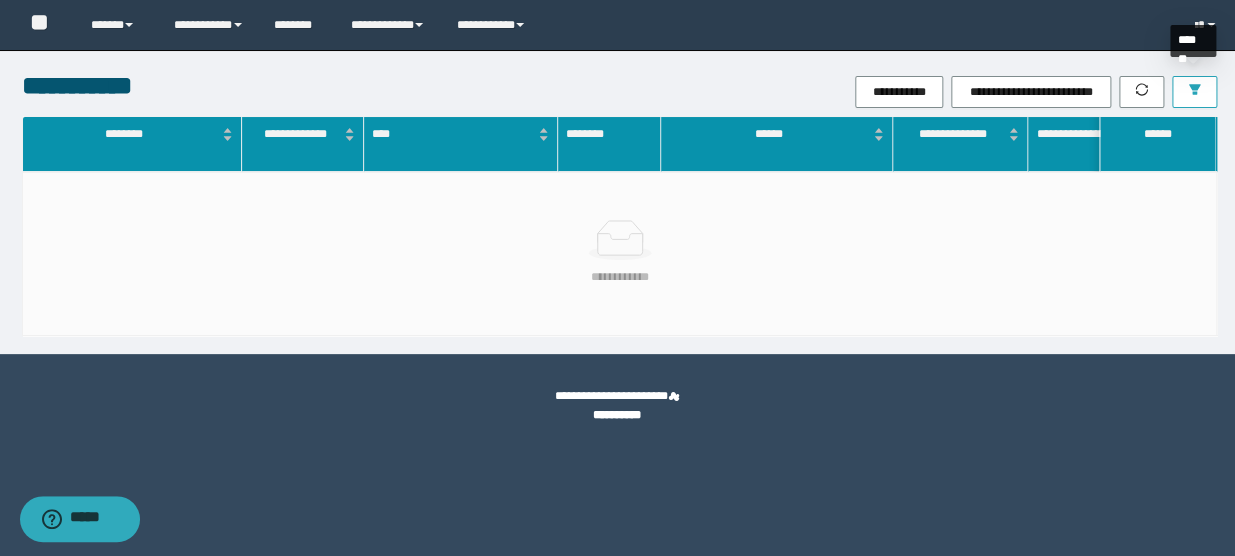 click at bounding box center (1194, 92) 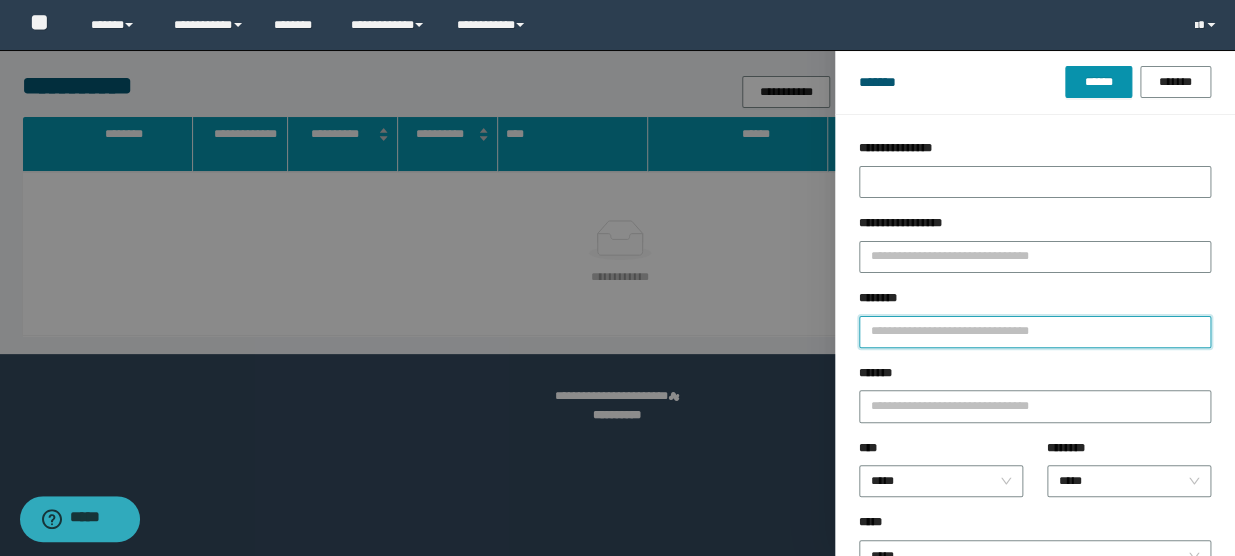click on "********" at bounding box center [1035, 332] 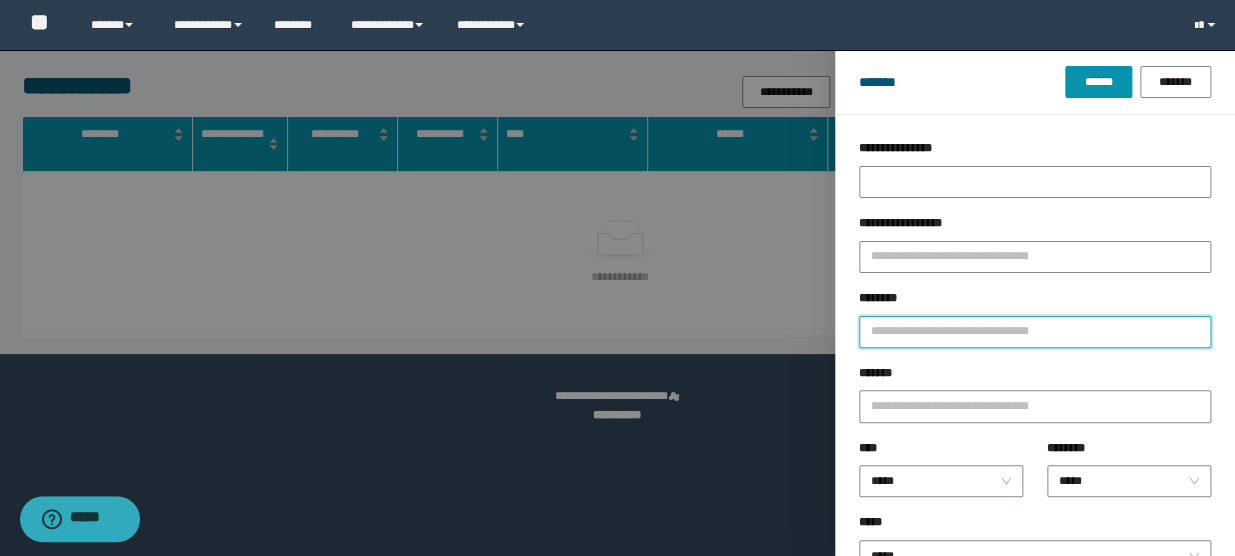 type on "*" 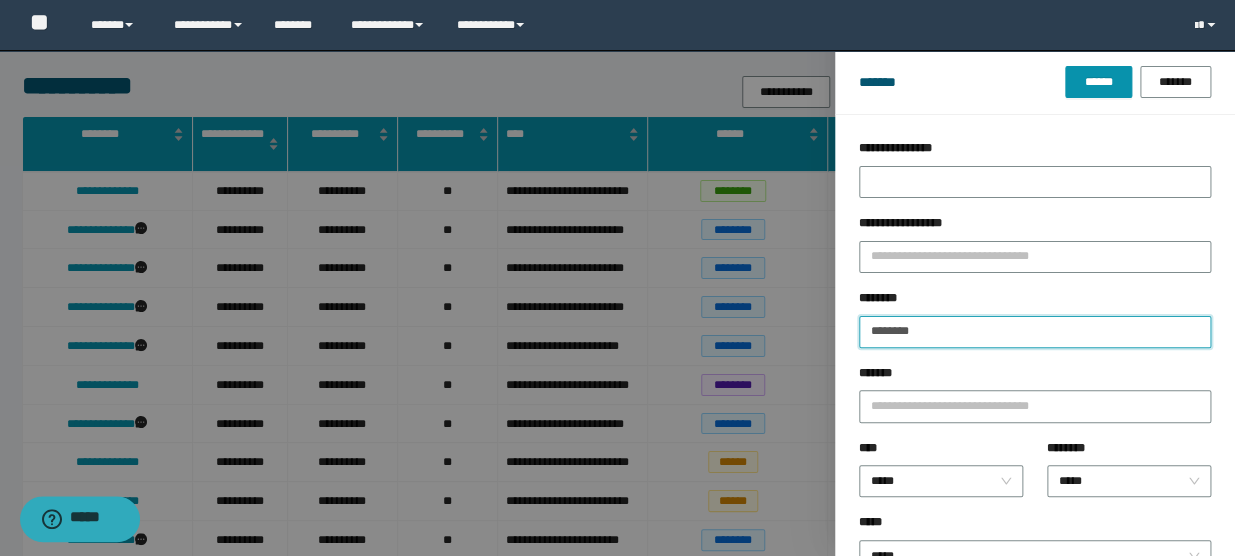 type on "********" 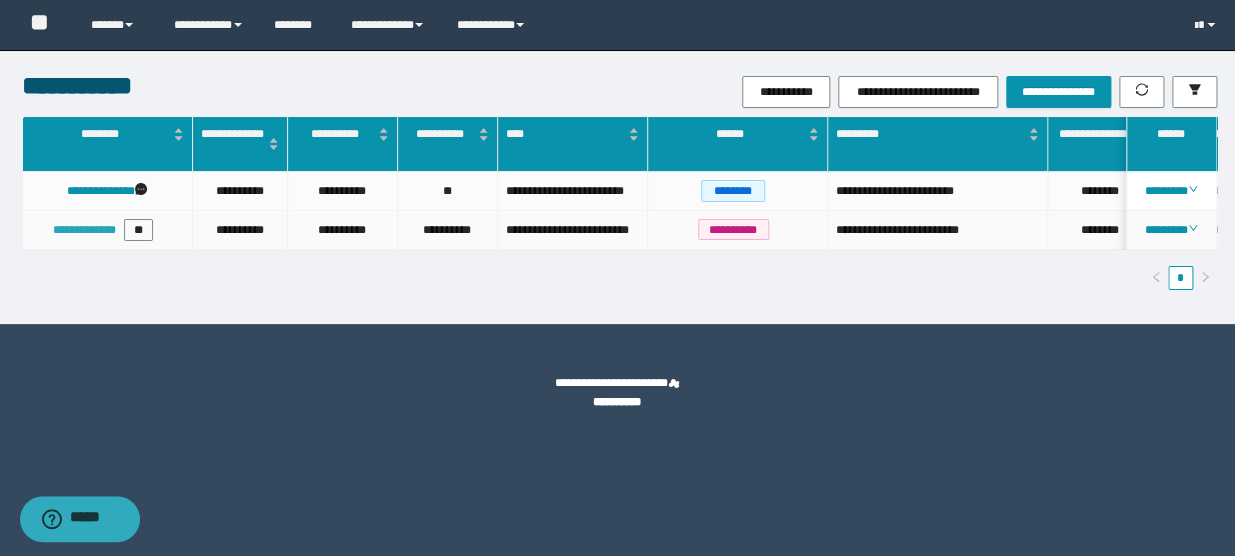 click on "**********" at bounding box center (84, 230) 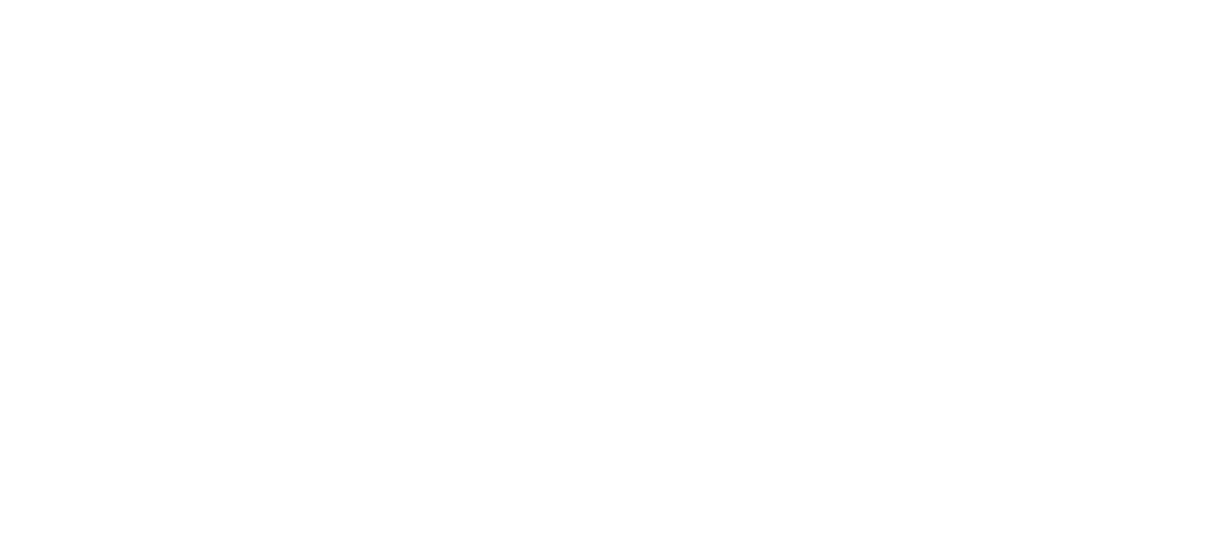 scroll, scrollTop: 0, scrollLeft: 0, axis: both 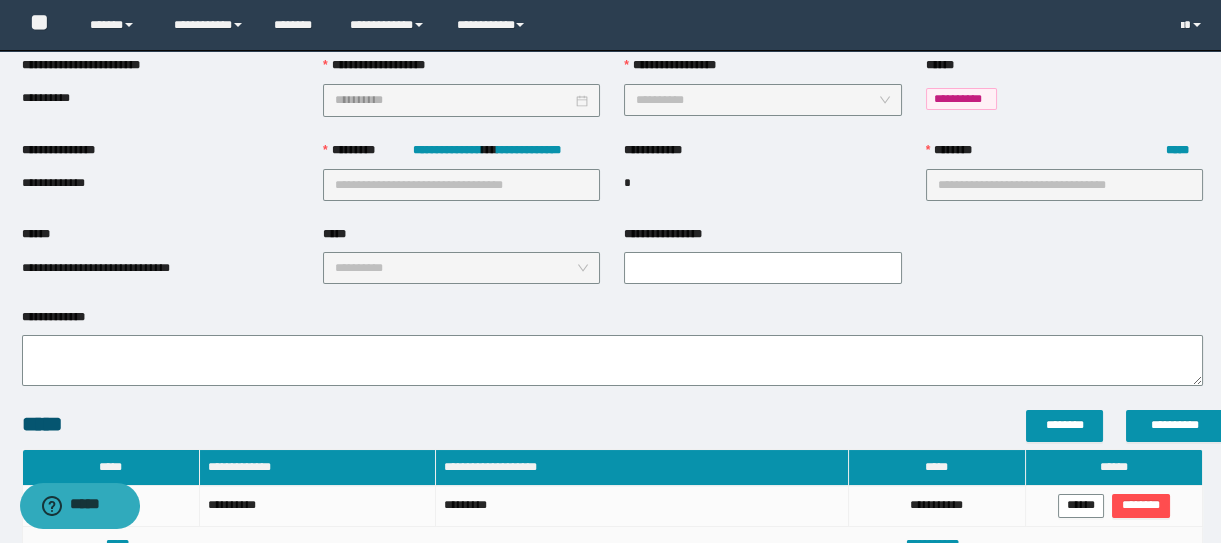 type on "**********" 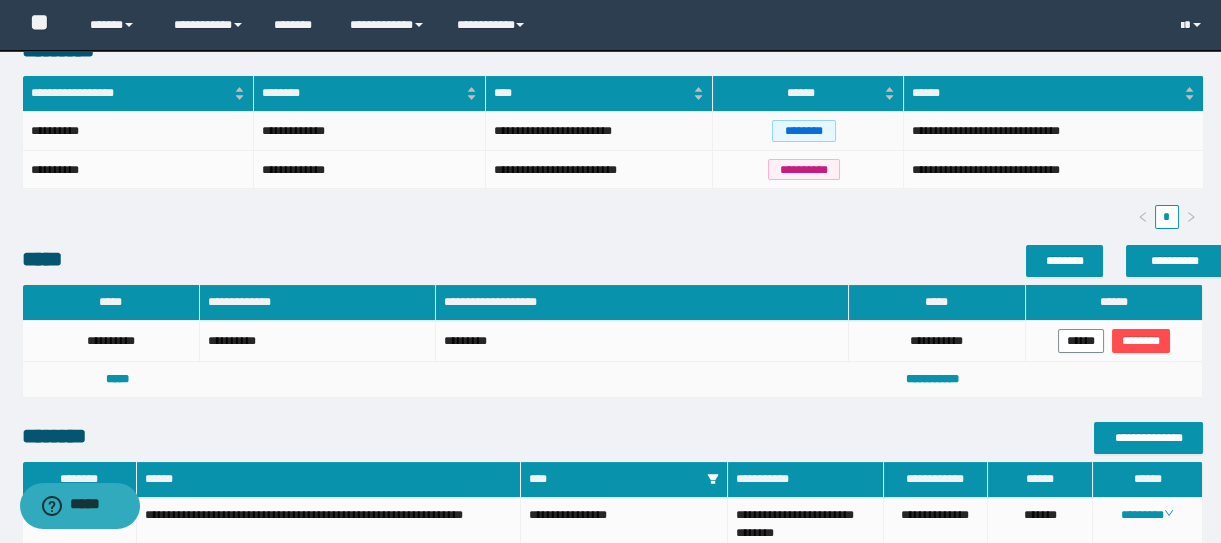 scroll, scrollTop: 653, scrollLeft: 0, axis: vertical 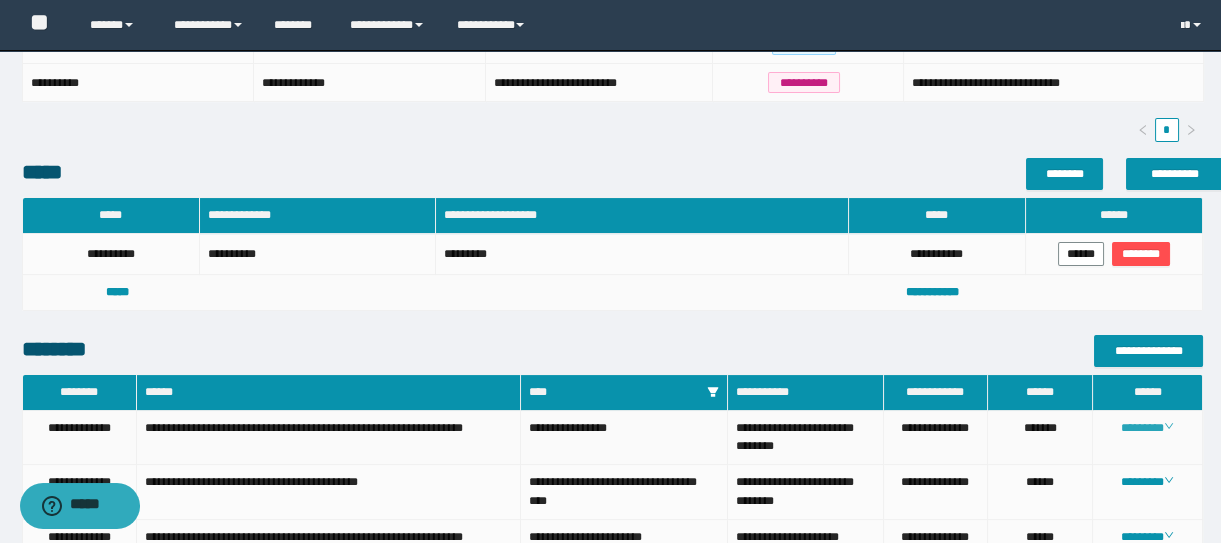 click on "********" at bounding box center [1147, 428] 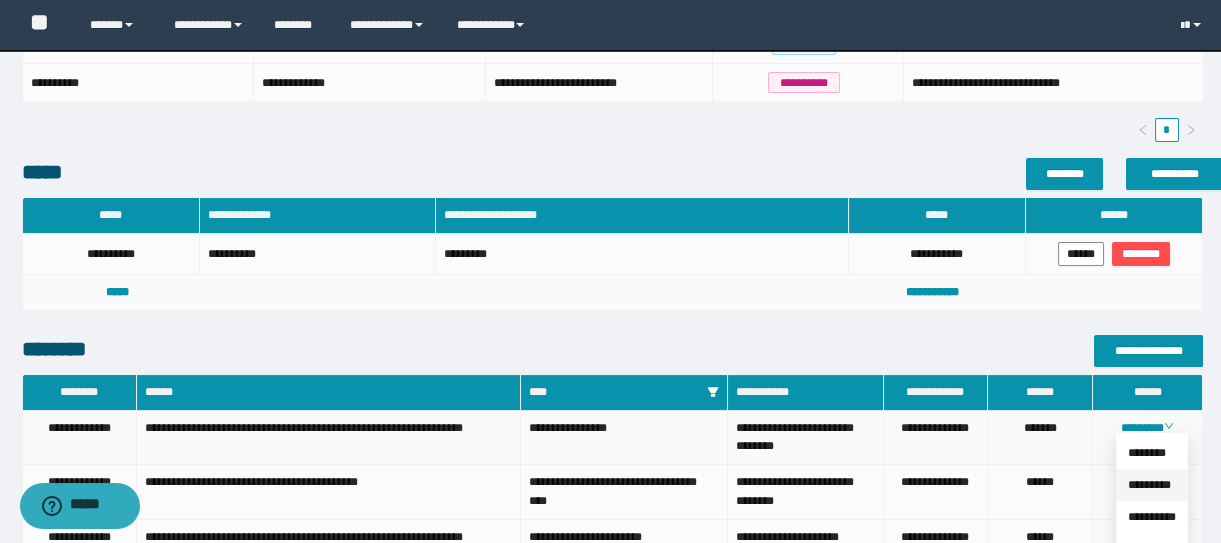 click on "*********" at bounding box center [1149, 485] 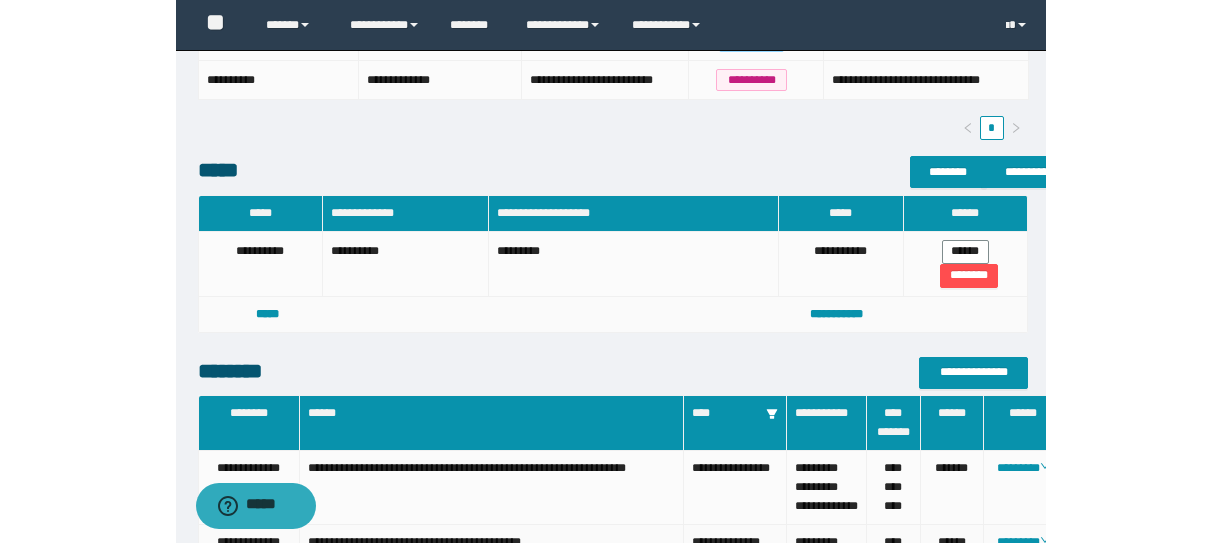 scroll, scrollTop: 653, scrollLeft: 0, axis: vertical 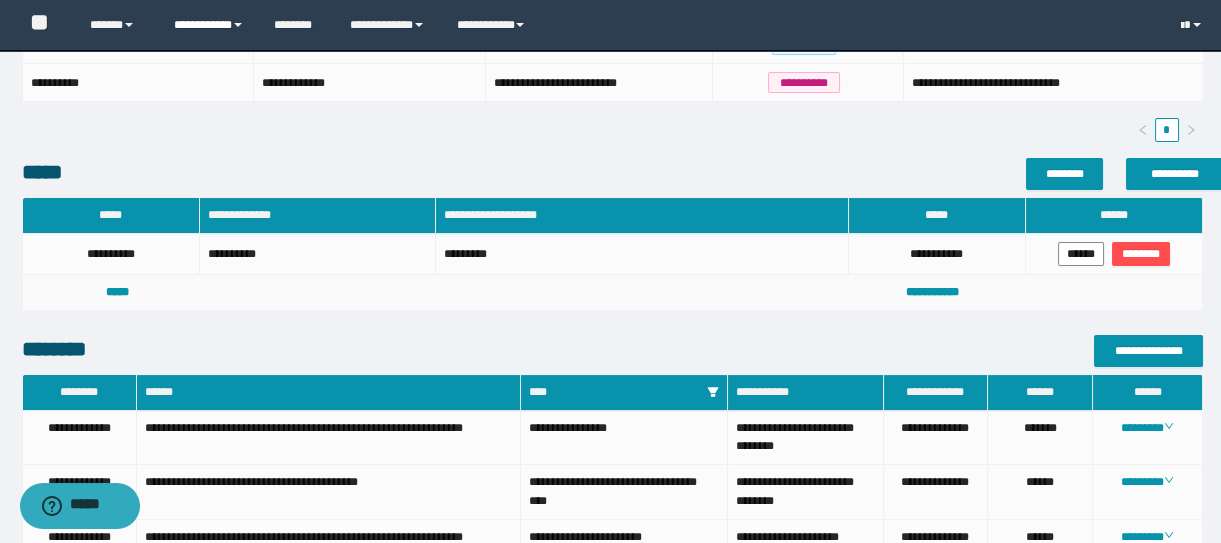 drag, startPoint x: 200, startPoint y: 22, endPoint x: 210, endPoint y: 40, distance: 20.59126 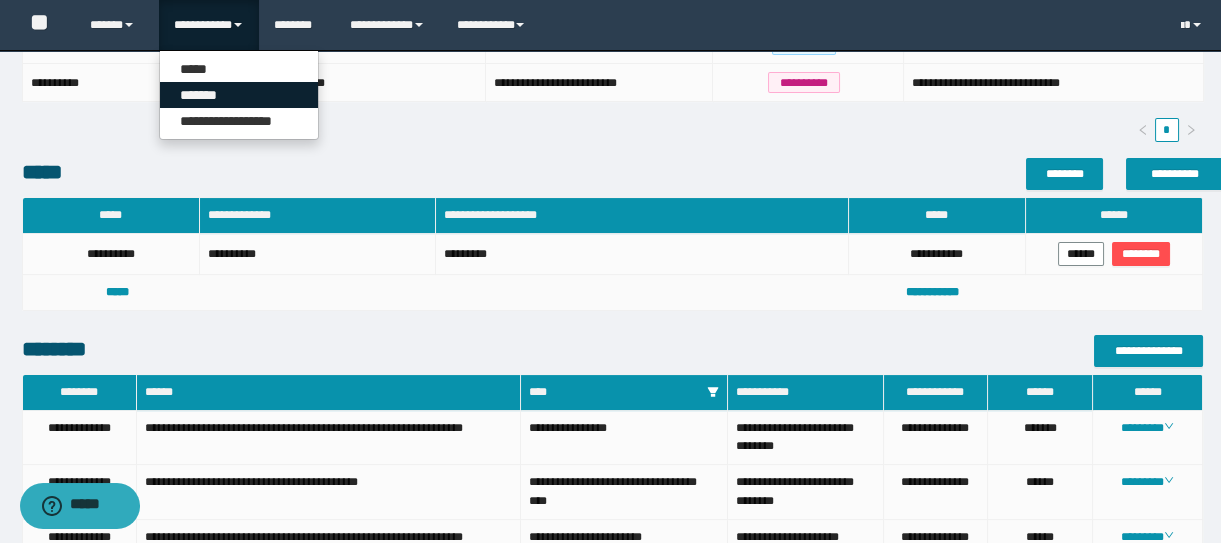 click on "*******" at bounding box center [239, 95] 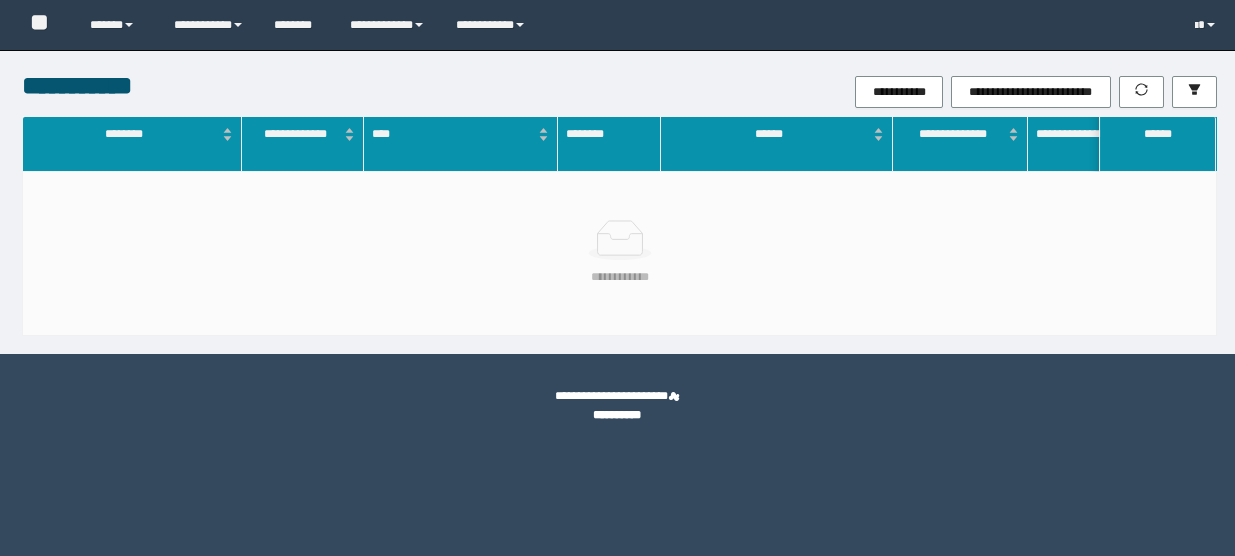 scroll, scrollTop: 0, scrollLeft: 0, axis: both 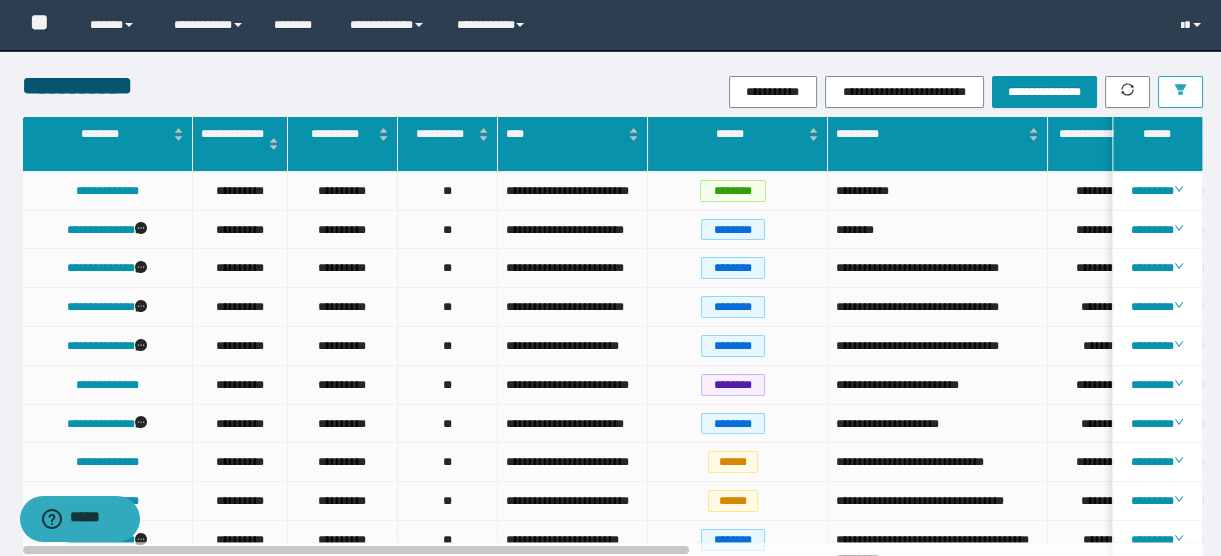 click at bounding box center [1180, 92] 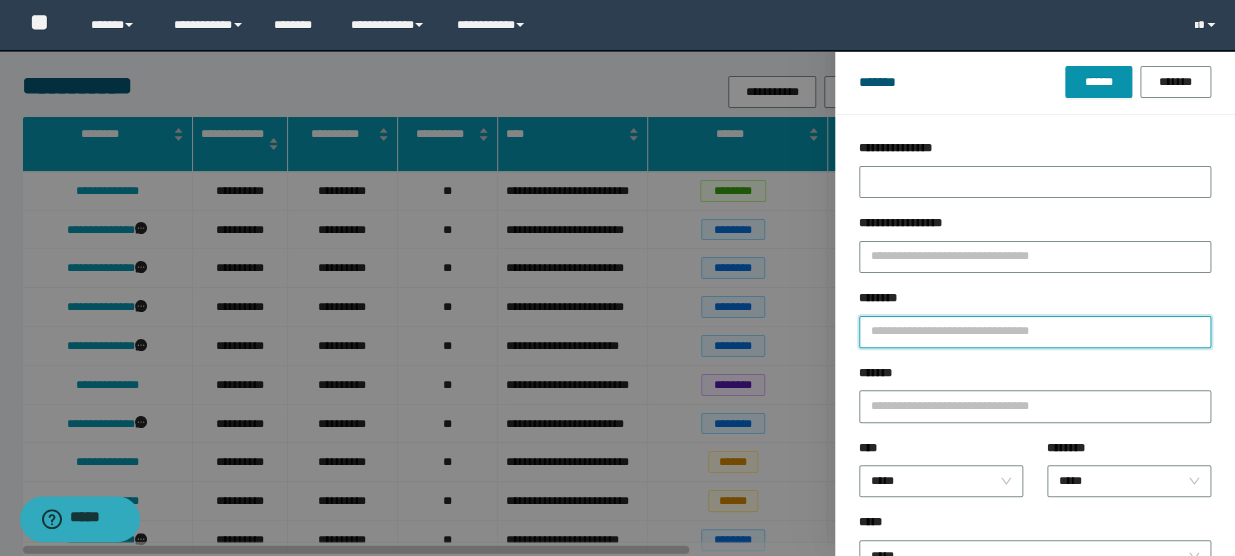 click on "********" at bounding box center [1035, 332] 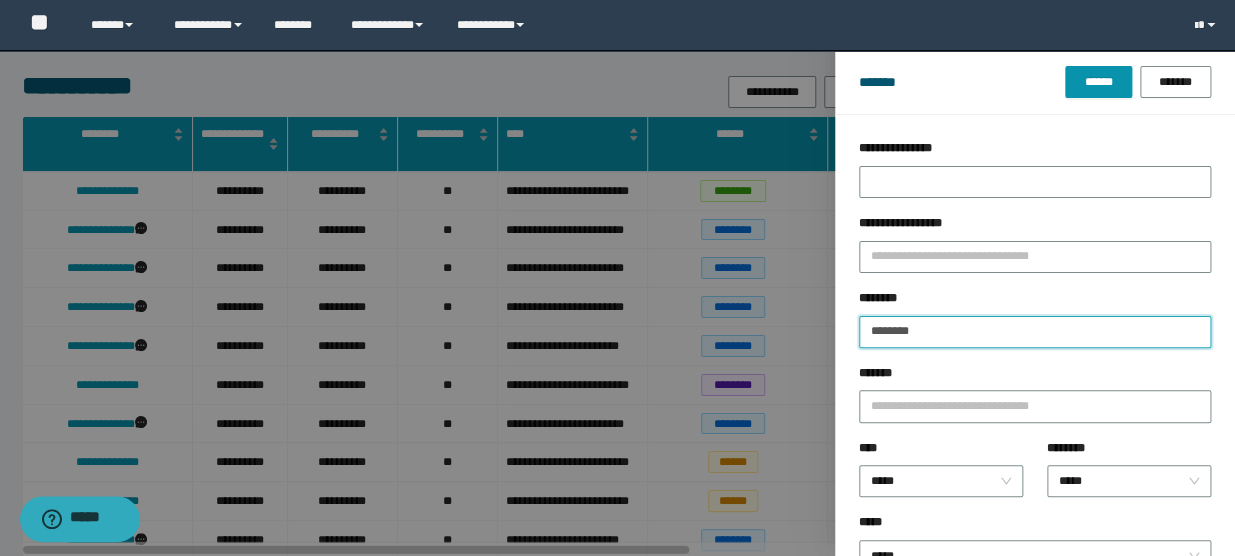 click on "******" at bounding box center (1098, 82) 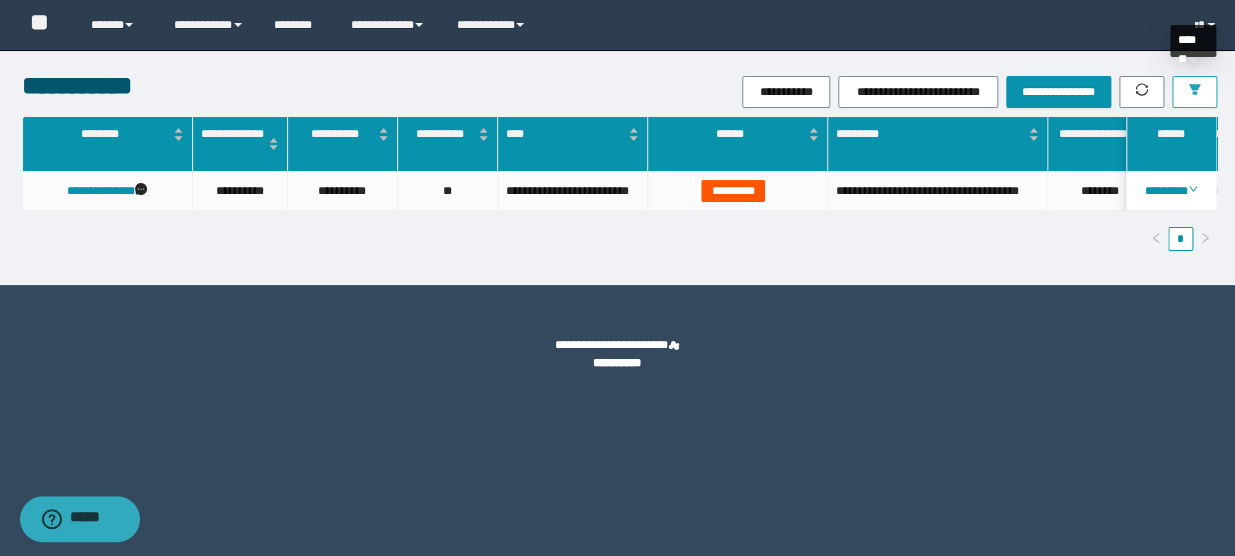 click at bounding box center [1194, 92] 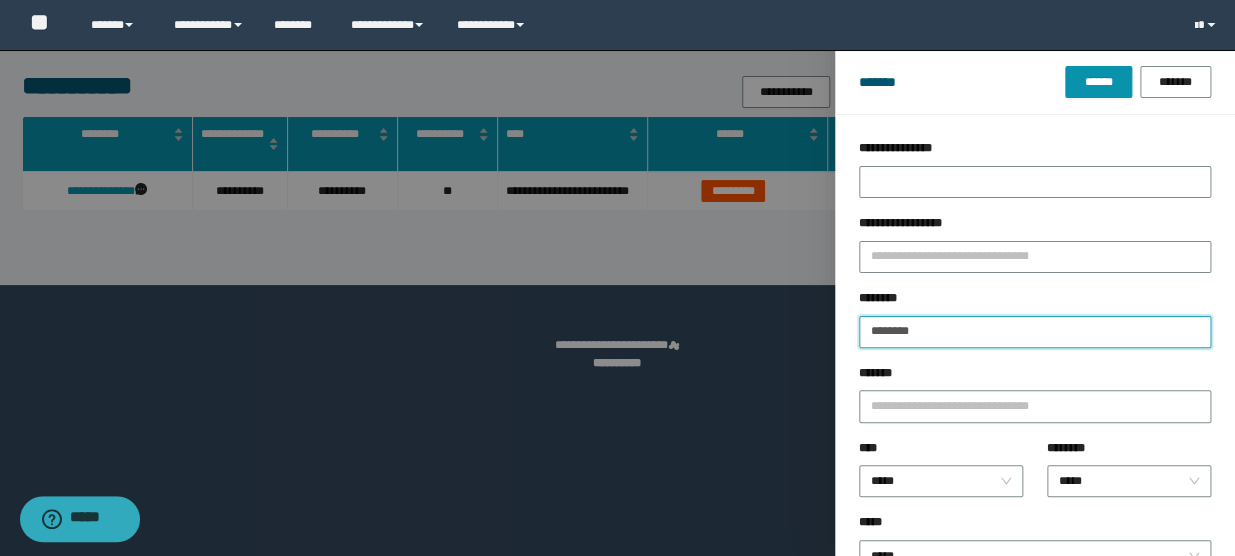 drag, startPoint x: 846, startPoint y: 310, endPoint x: 781, endPoint y: 296, distance: 66.4906 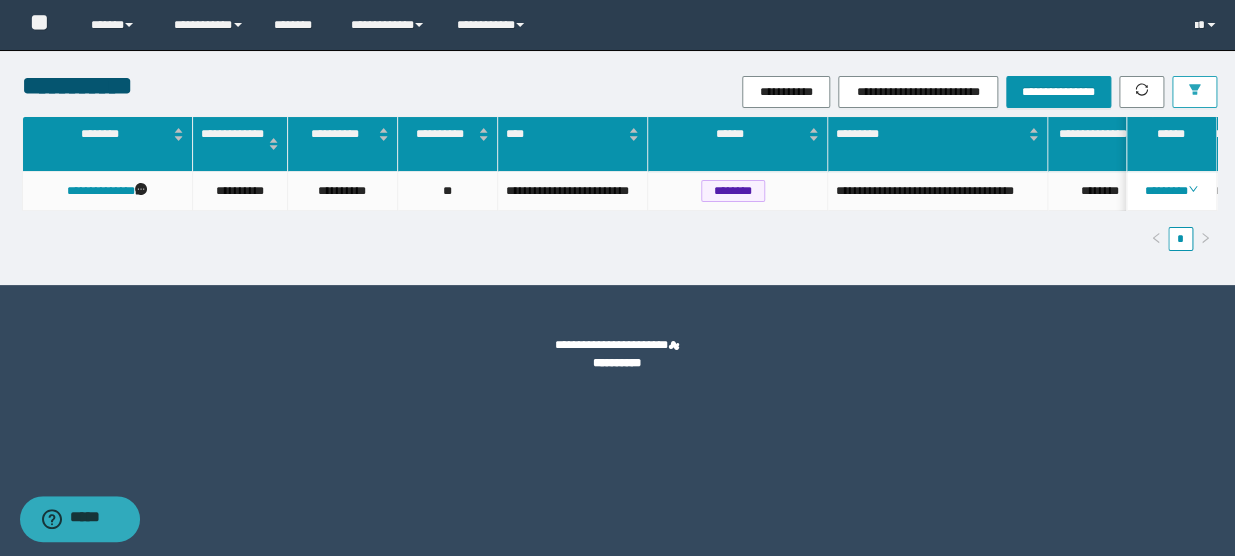type 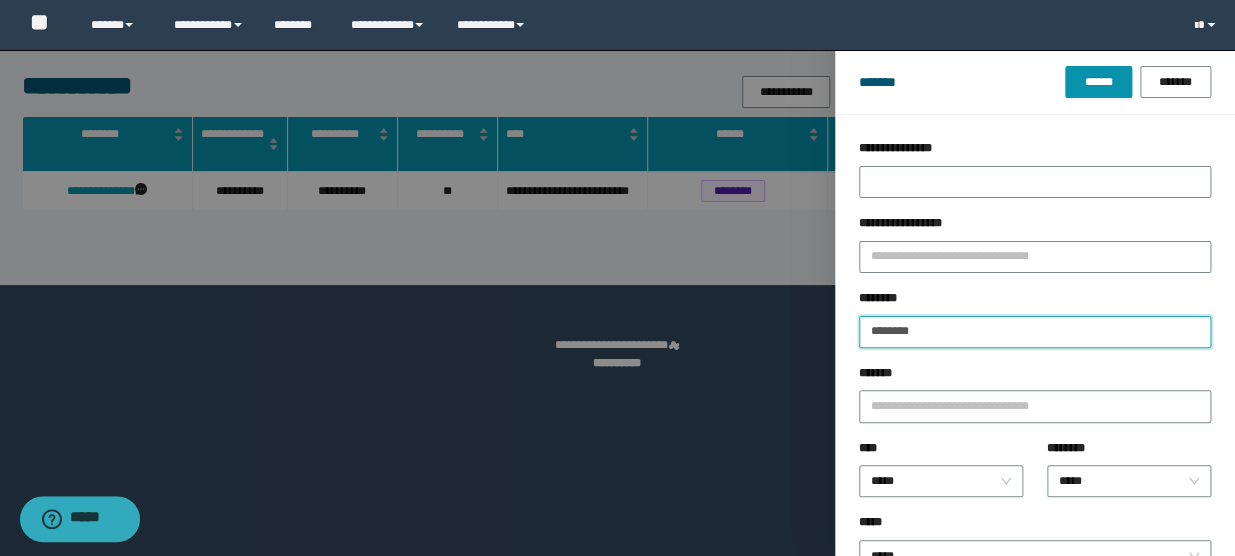 drag, startPoint x: 1005, startPoint y: 339, endPoint x: 674, endPoint y: 290, distance: 334.60724 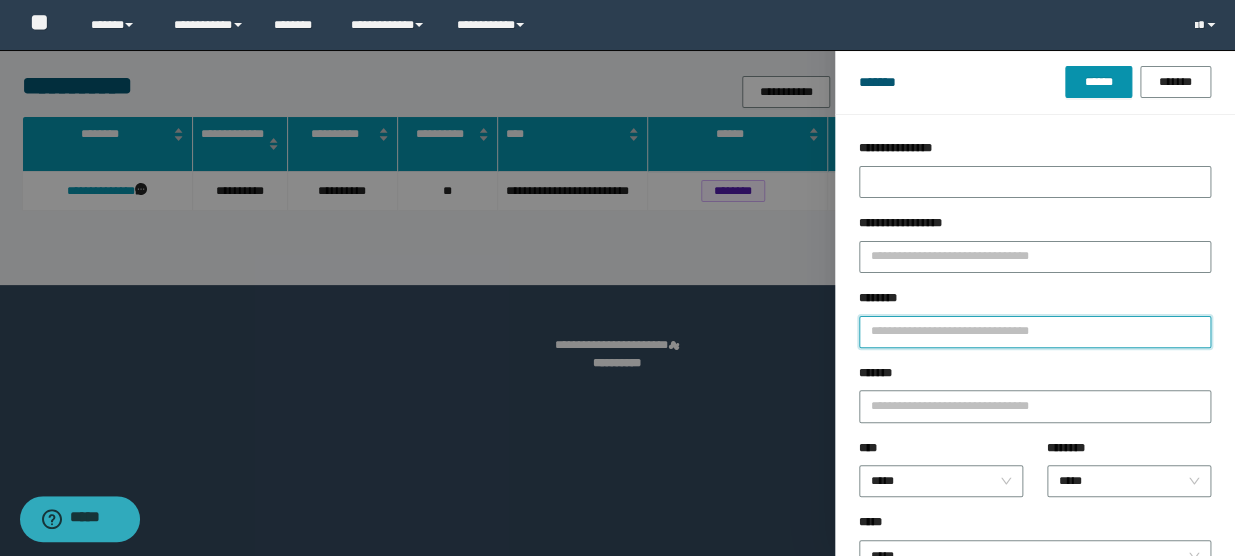paste on "********" 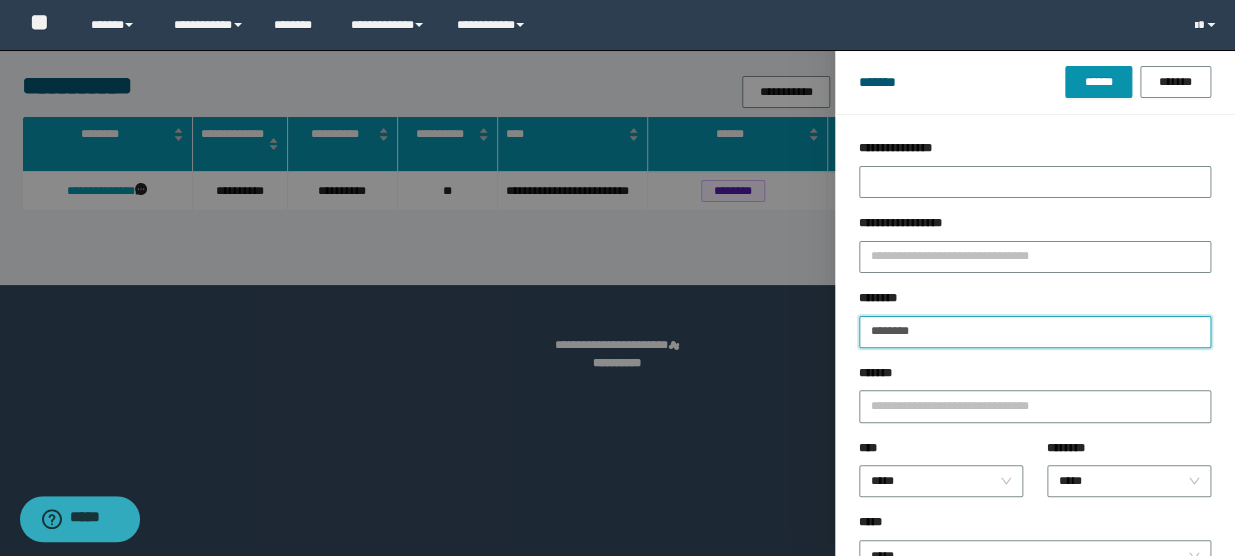 type on "********" 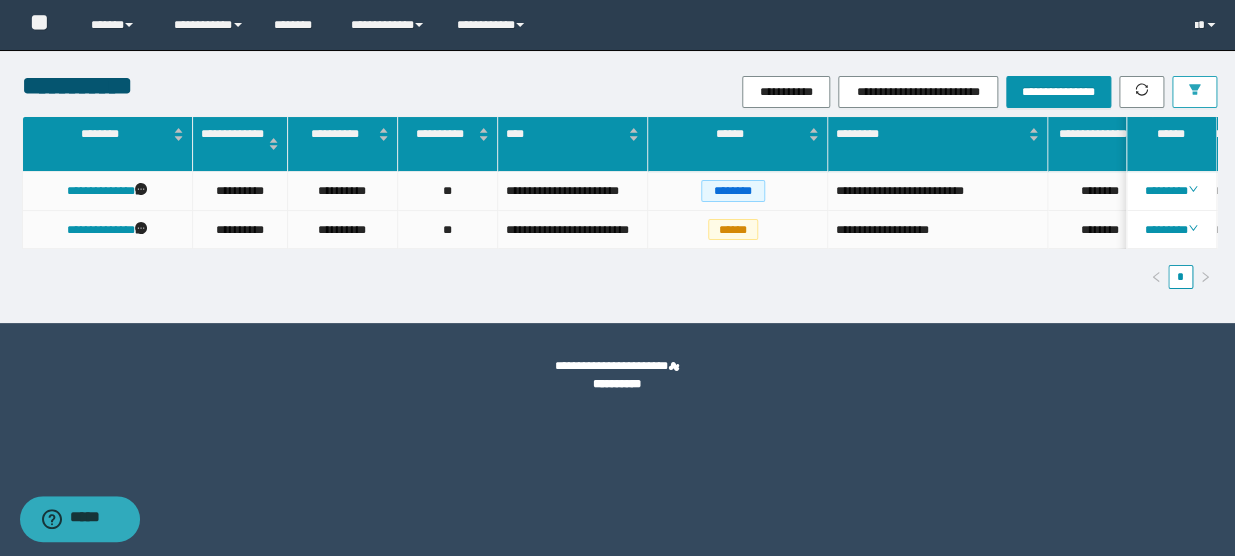 scroll, scrollTop: 0, scrollLeft: 72, axis: horizontal 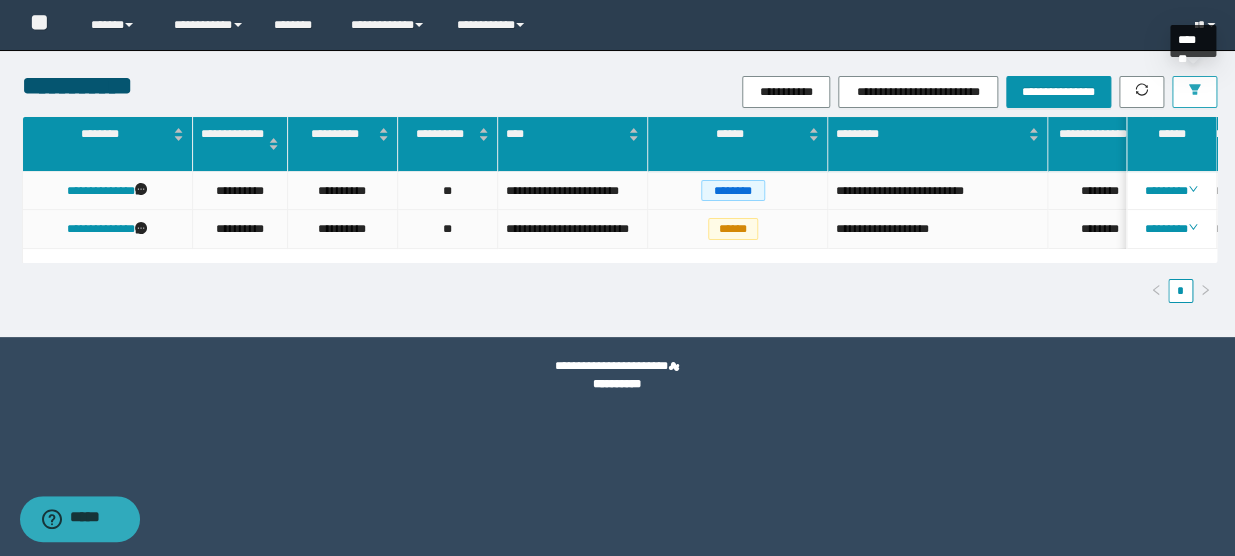 click at bounding box center [1194, 92] 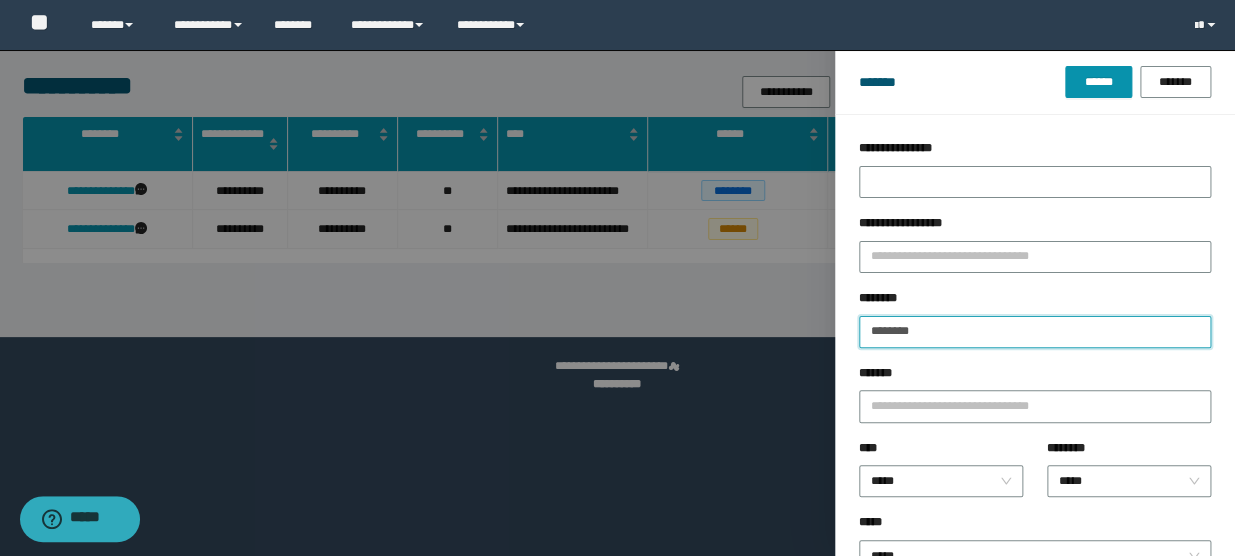 drag, startPoint x: 879, startPoint y: 316, endPoint x: 446, endPoint y: 264, distance: 436.11124 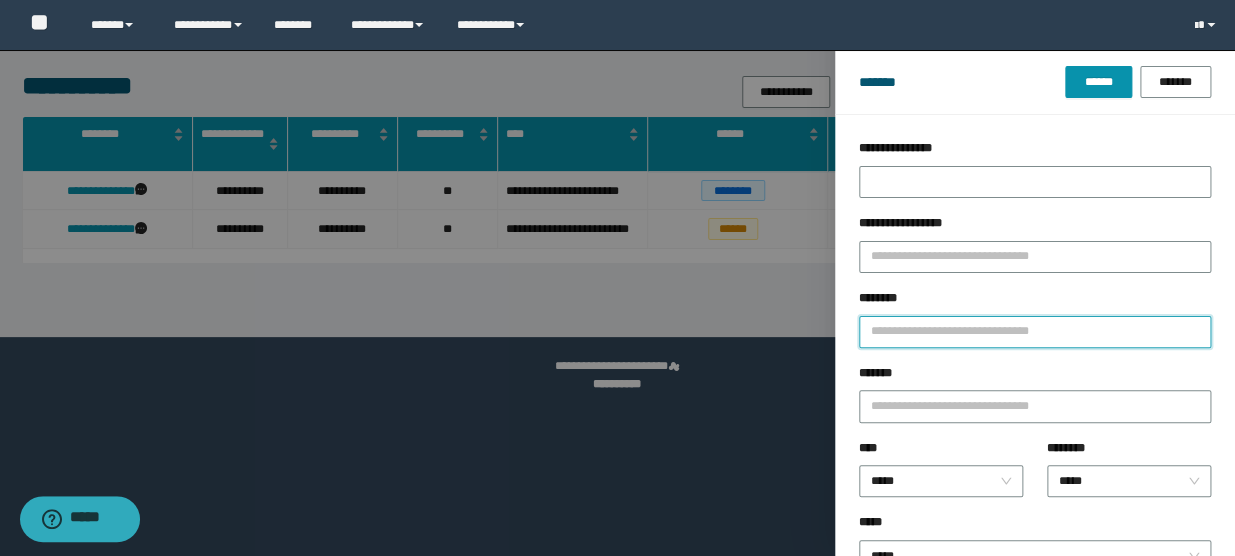 paste on "********" 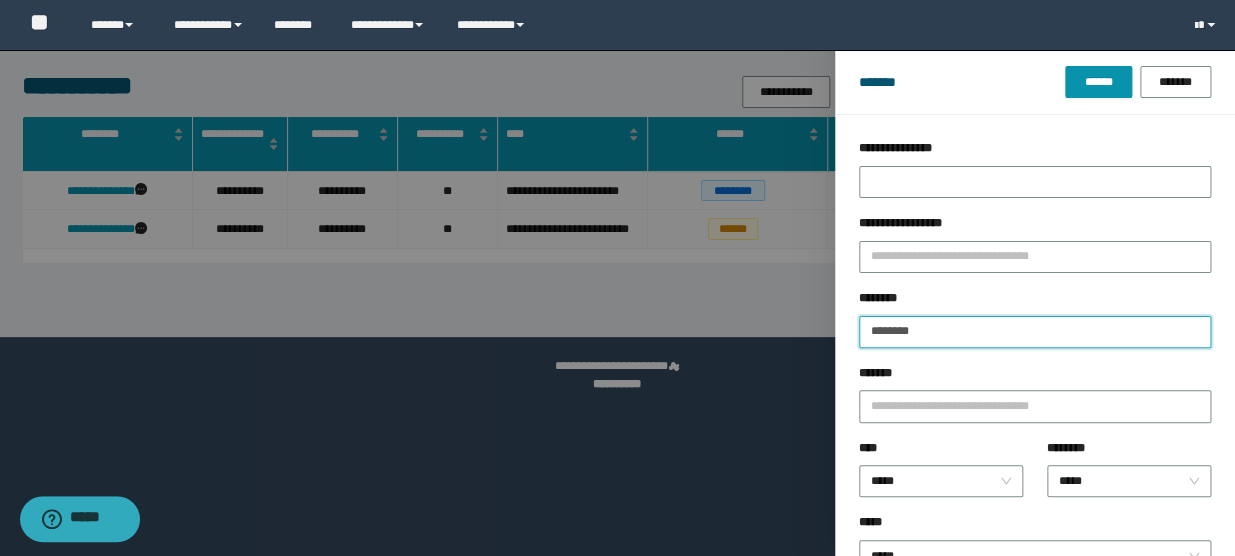 click on "******" at bounding box center (1098, 82) 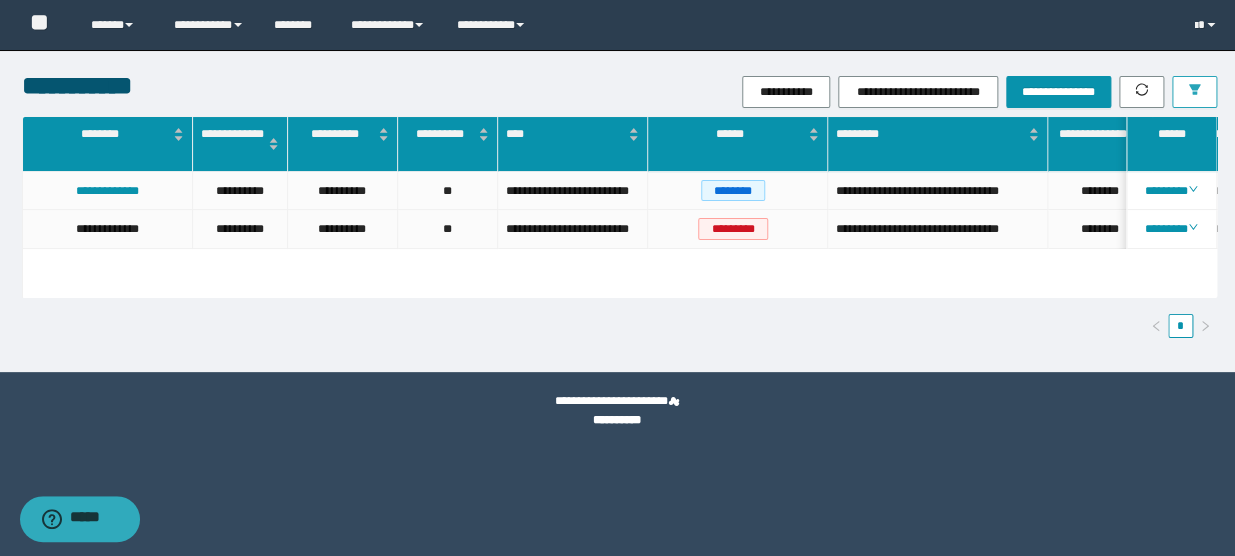 click 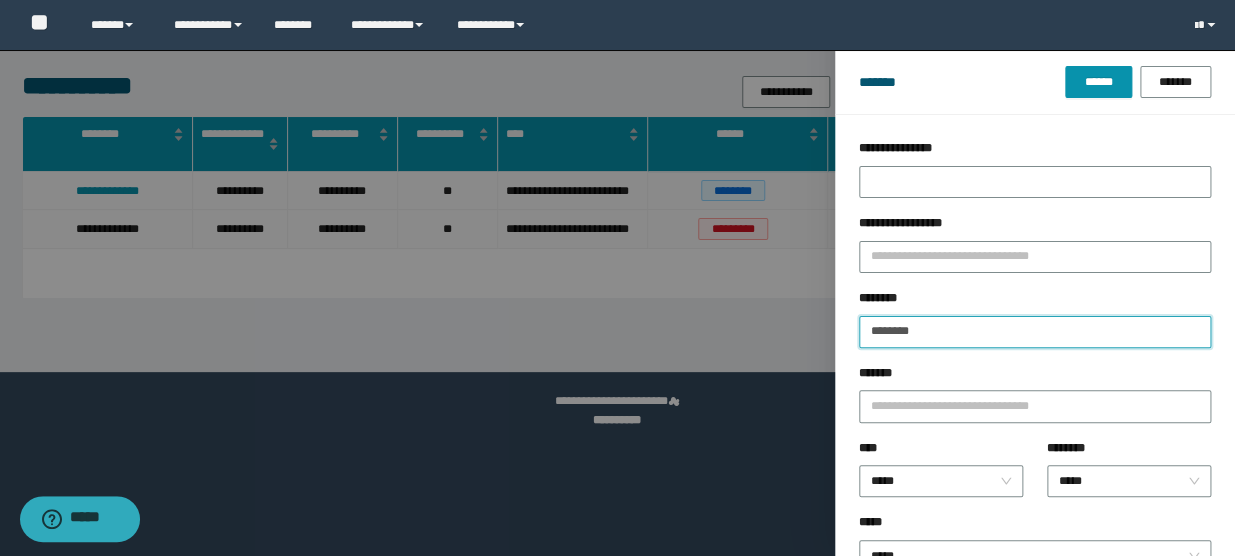 drag, startPoint x: 957, startPoint y: 326, endPoint x: 717, endPoint y: 304, distance: 241.00623 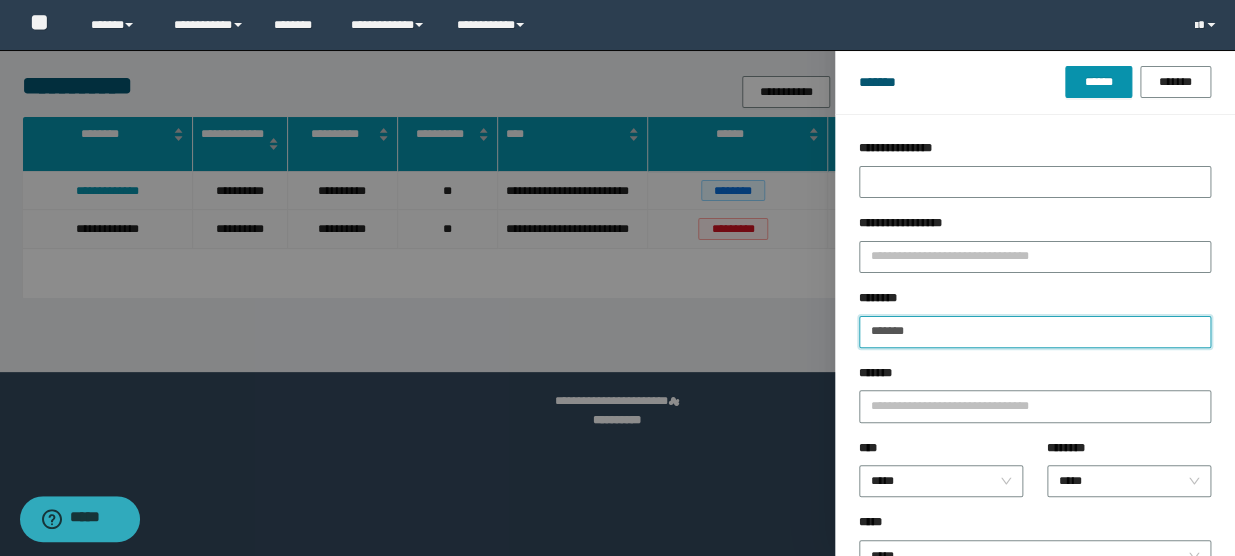 type on "*******" 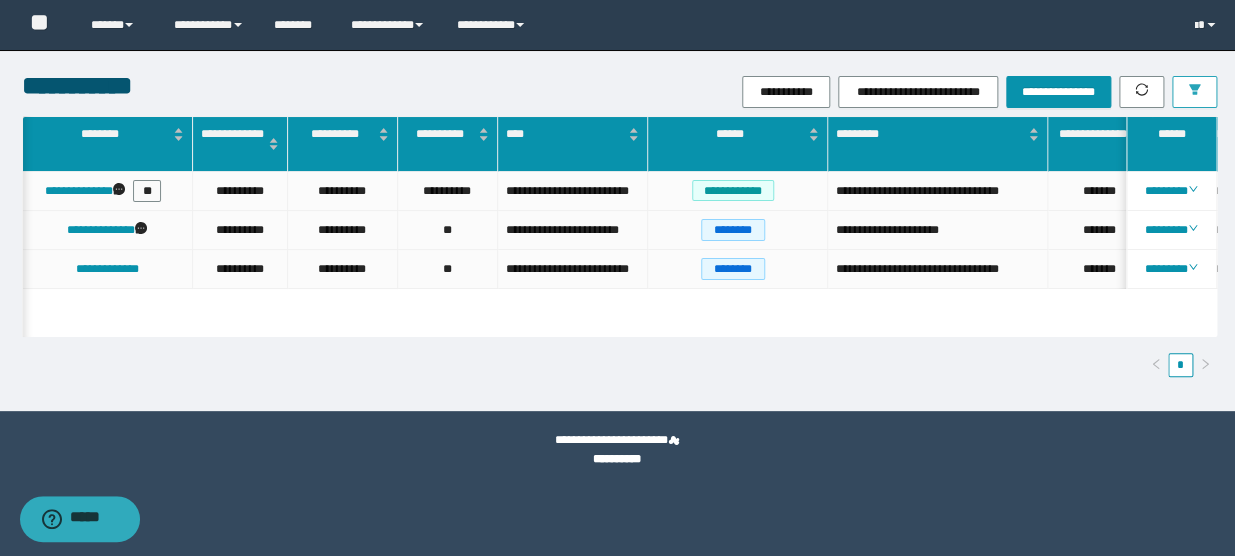 scroll, scrollTop: 0, scrollLeft: 97, axis: horizontal 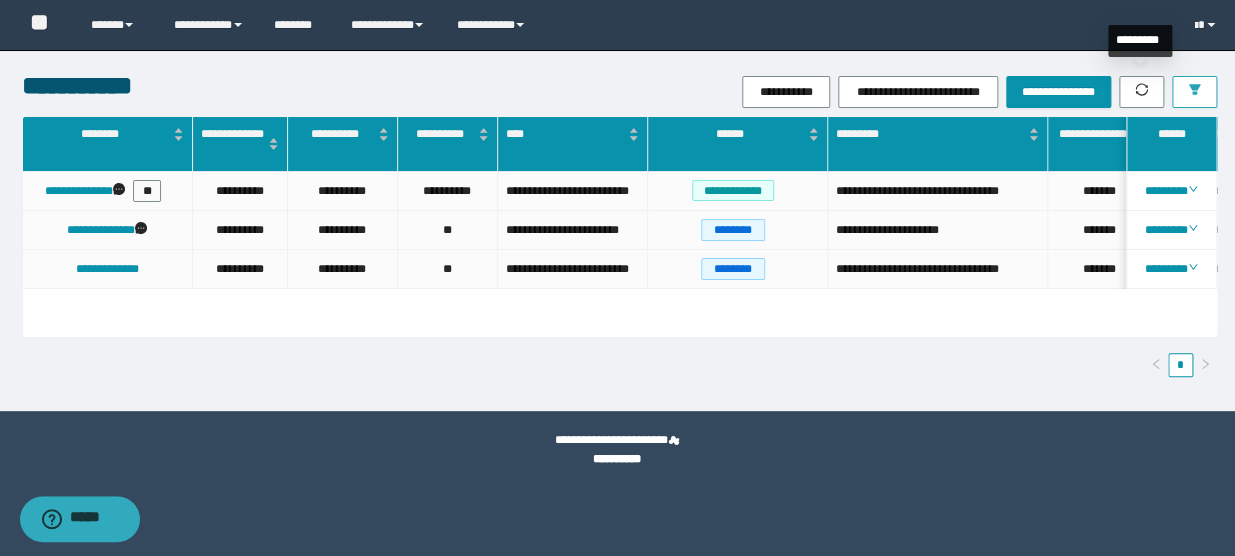 click at bounding box center (1194, 92) 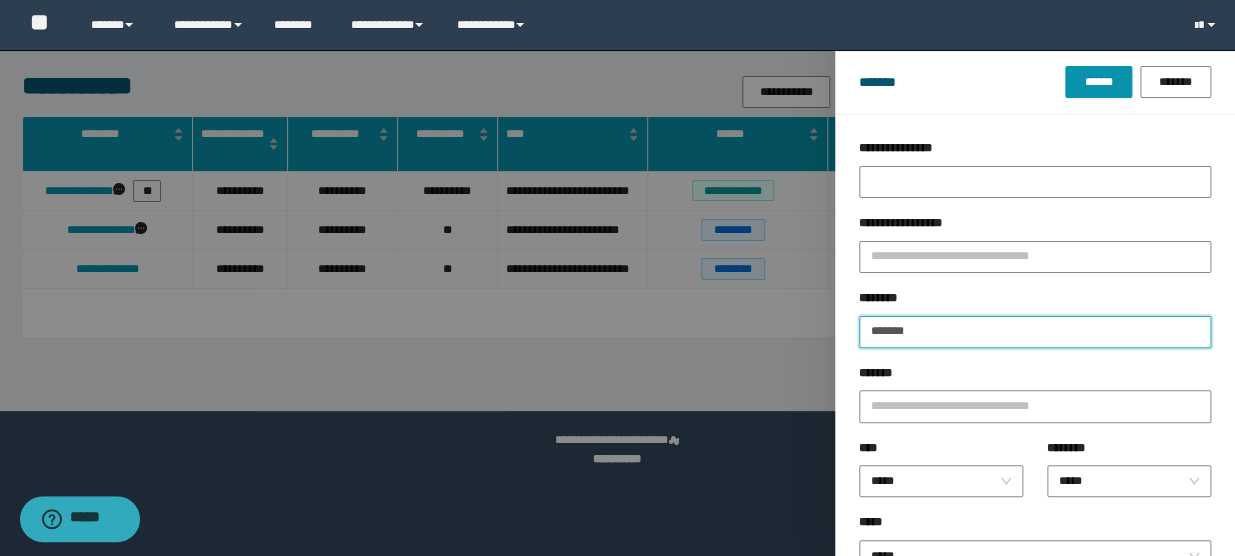 drag, startPoint x: 937, startPoint y: 335, endPoint x: 726, endPoint y: 314, distance: 212.04245 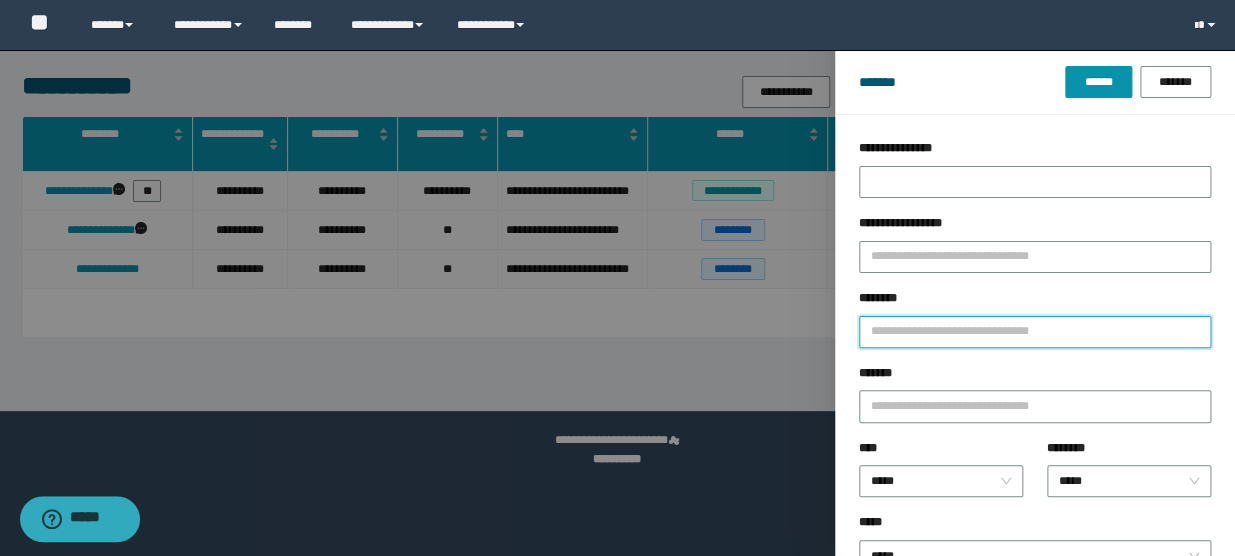 paste on "**********" 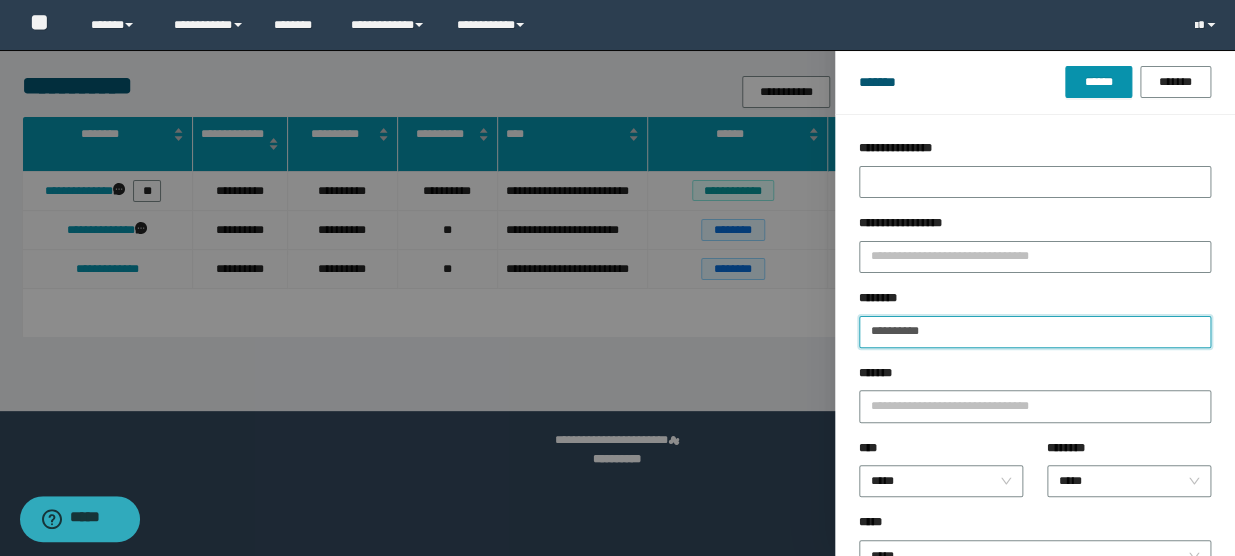 click on "******" at bounding box center [1098, 82] 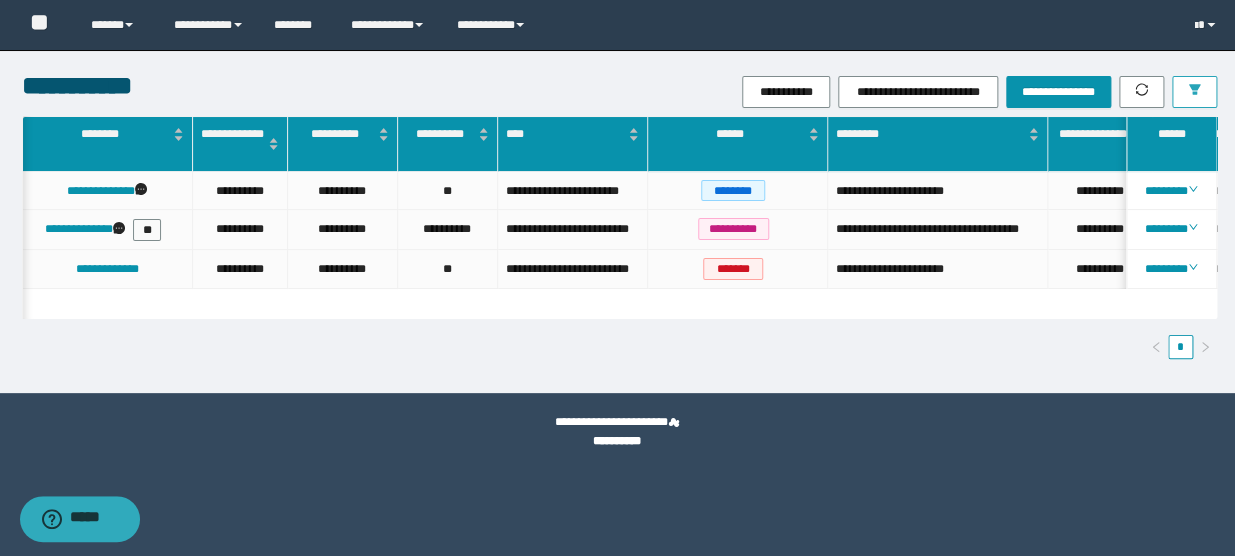scroll, scrollTop: 0, scrollLeft: 407, axis: horizontal 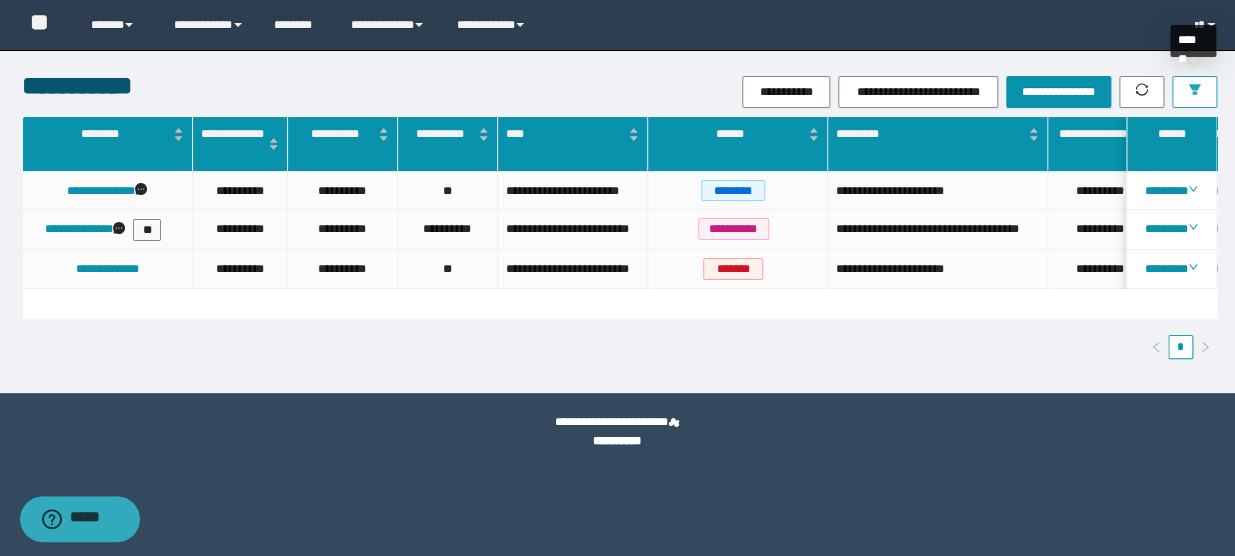click at bounding box center [1194, 92] 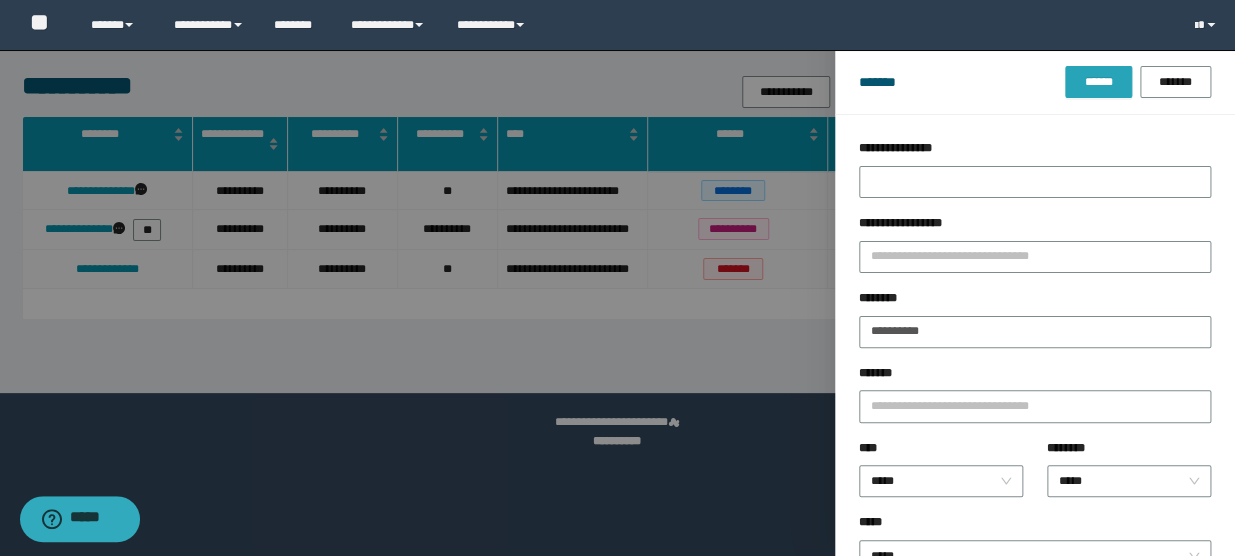 click on "******" at bounding box center [1098, 82] 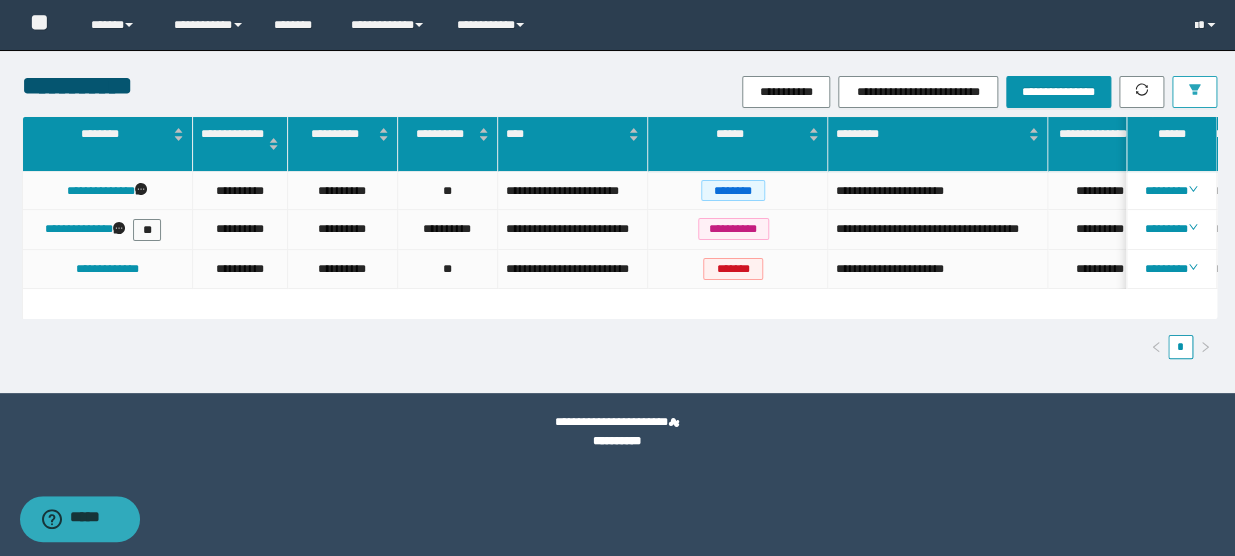 drag, startPoint x: 1176, startPoint y: 110, endPoint x: 1188, endPoint y: 100, distance: 15.6205 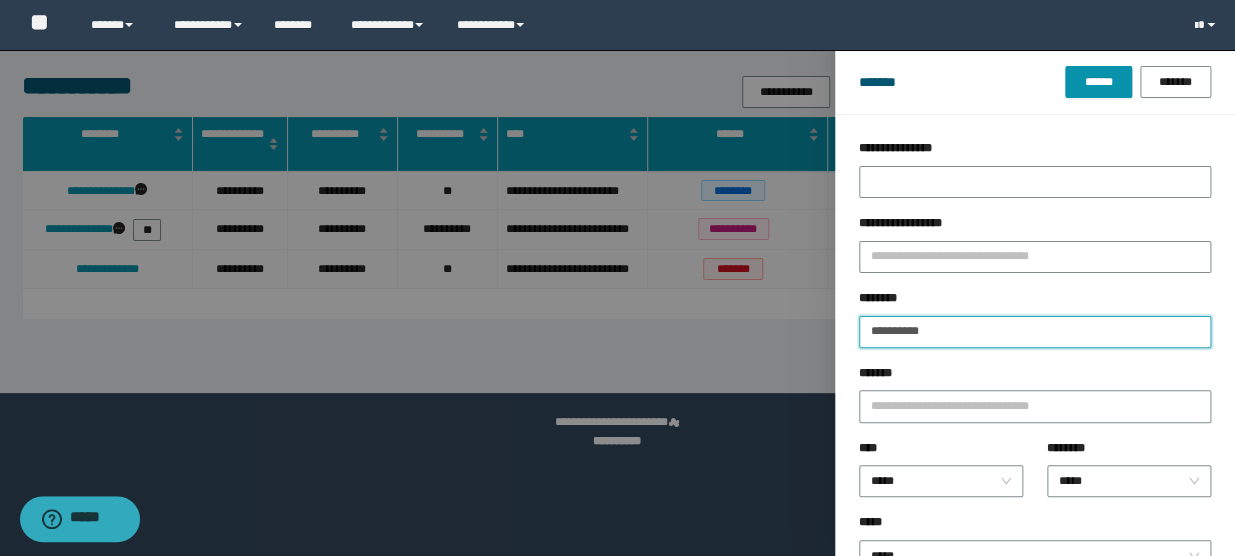 drag, startPoint x: 1003, startPoint y: 329, endPoint x: 607, endPoint y: 249, distance: 404 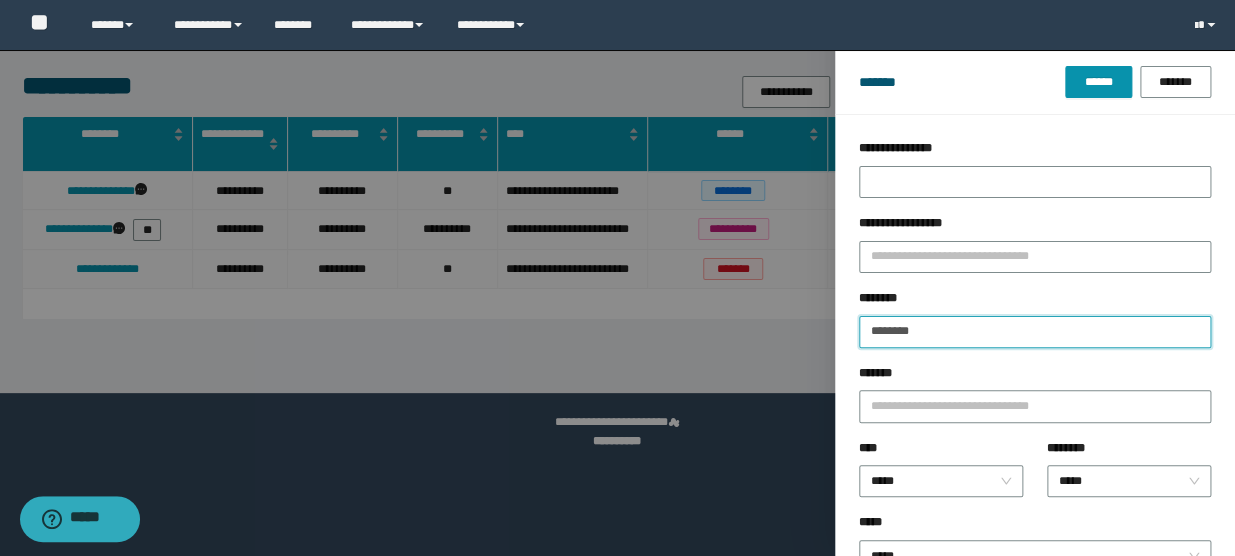 type on "********" 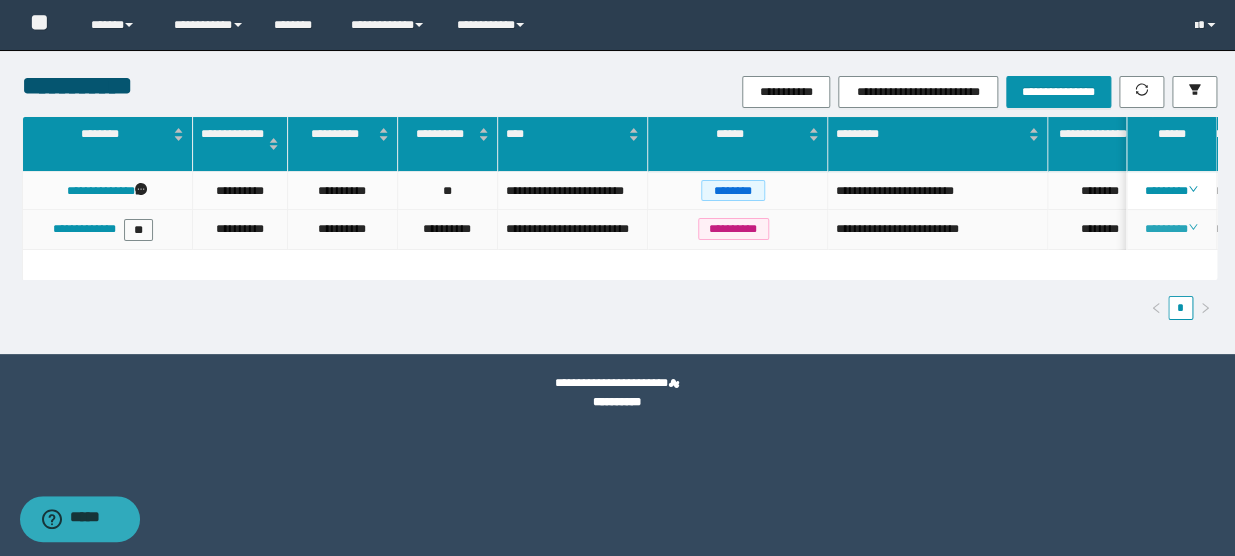 click on "********" at bounding box center [1171, 229] 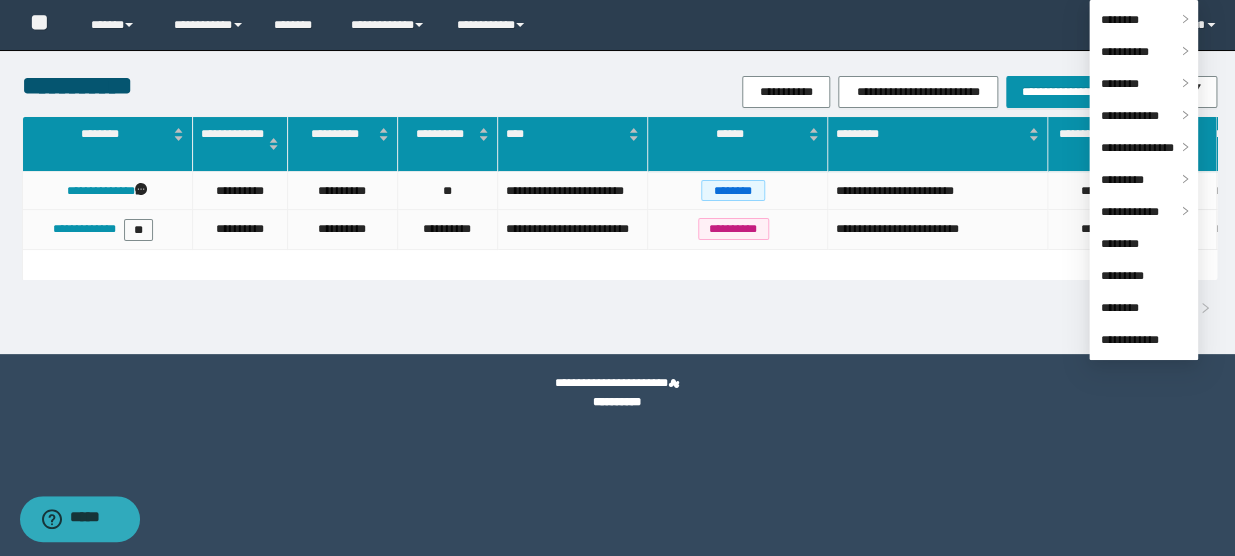 drag, startPoint x: 799, startPoint y: 329, endPoint x: 785, endPoint y: 324, distance: 14.866069 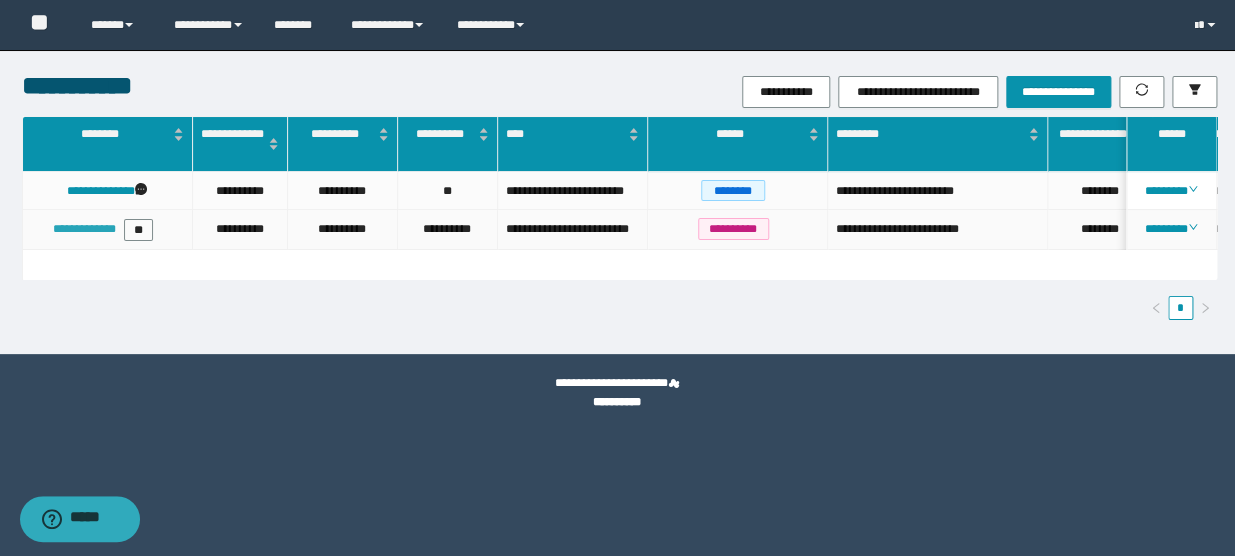 click on "**********" at bounding box center [84, 229] 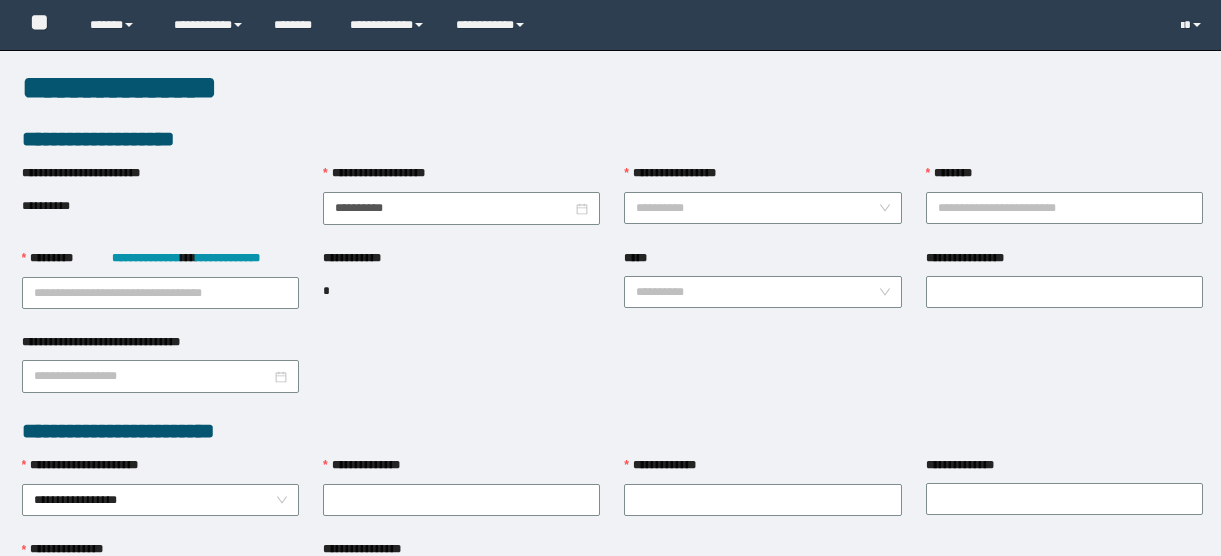 scroll, scrollTop: 0, scrollLeft: 0, axis: both 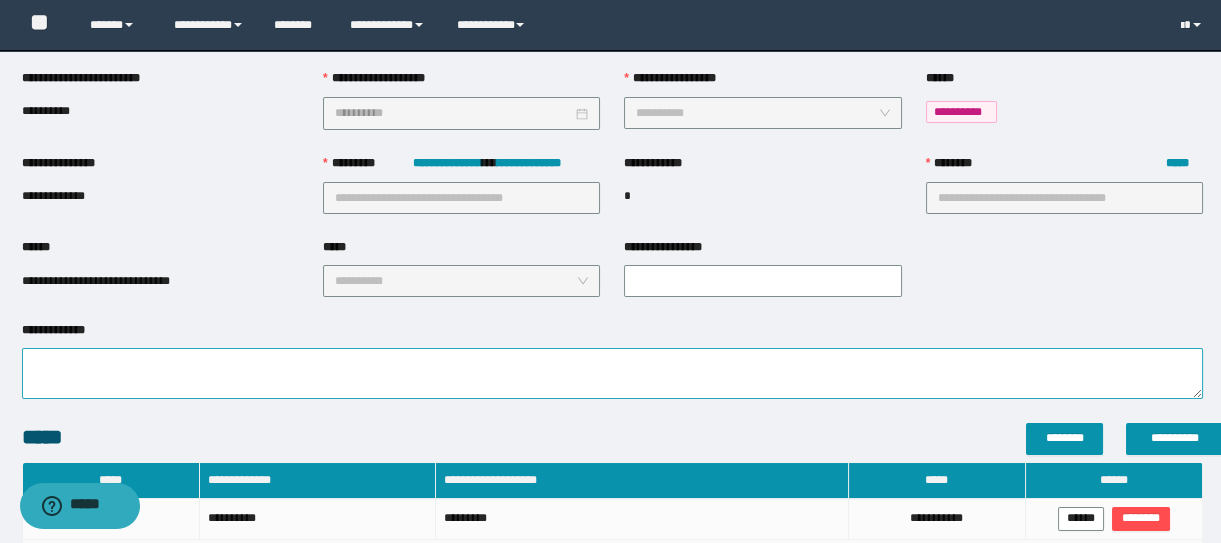 type on "**********" 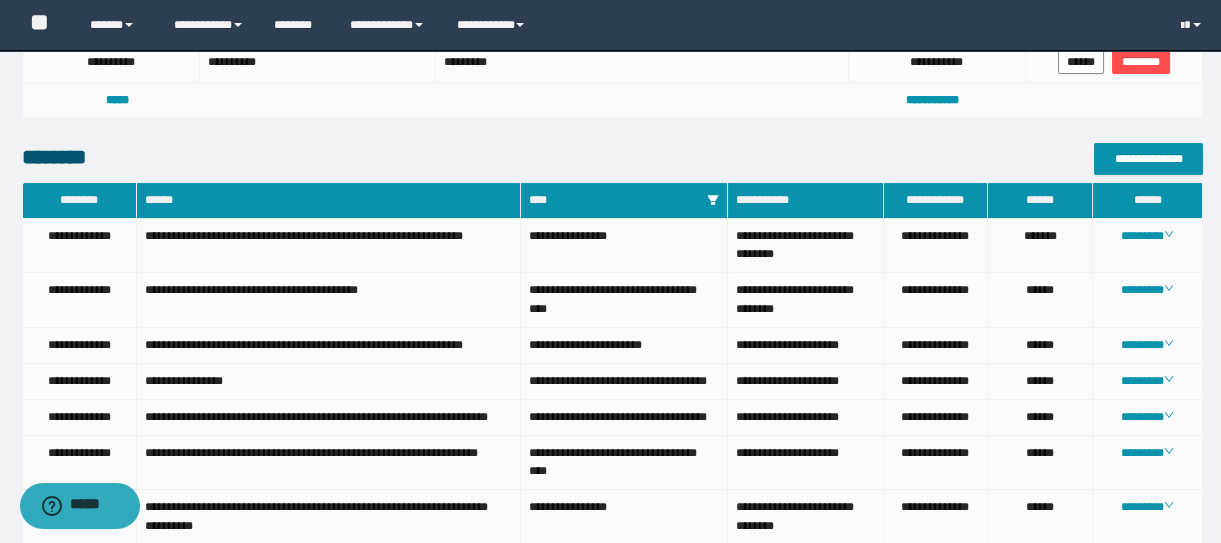 scroll, scrollTop: 913, scrollLeft: 0, axis: vertical 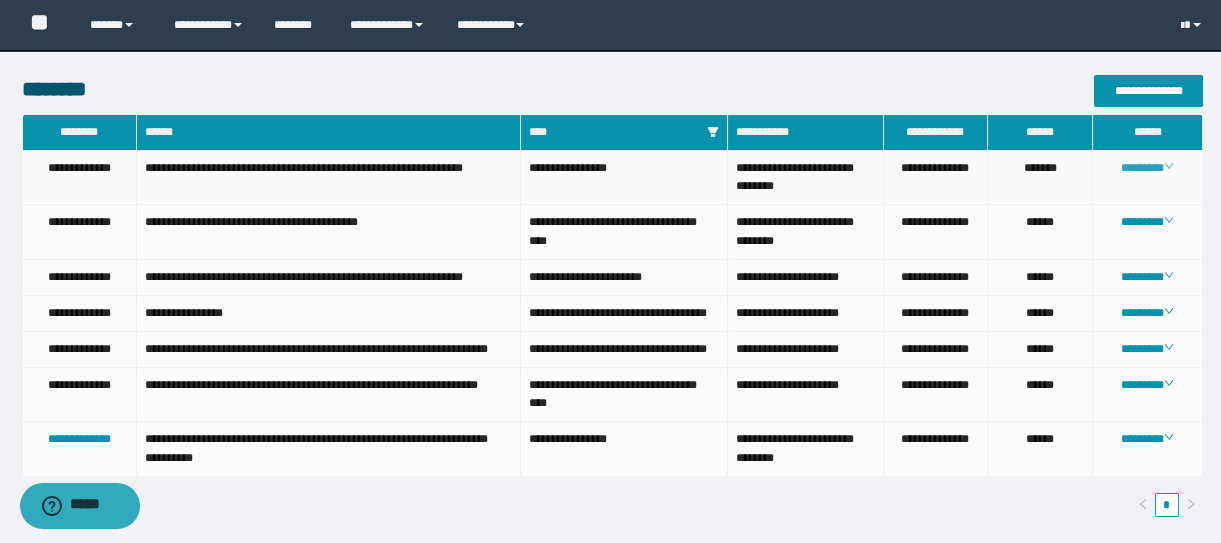 click on "********" at bounding box center (1147, 168) 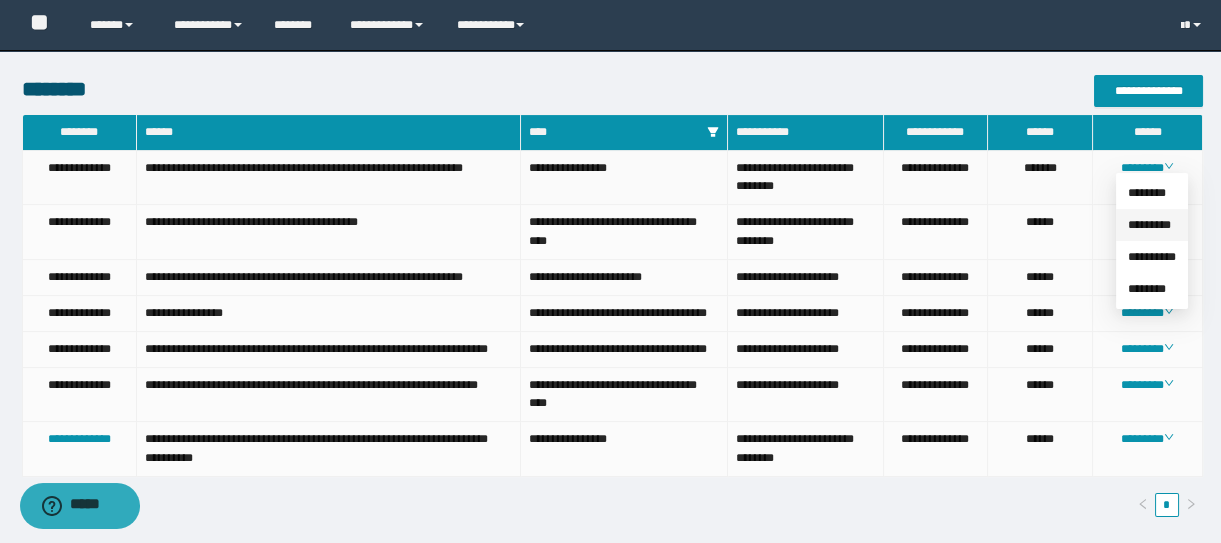 click on "*********" at bounding box center [1149, 225] 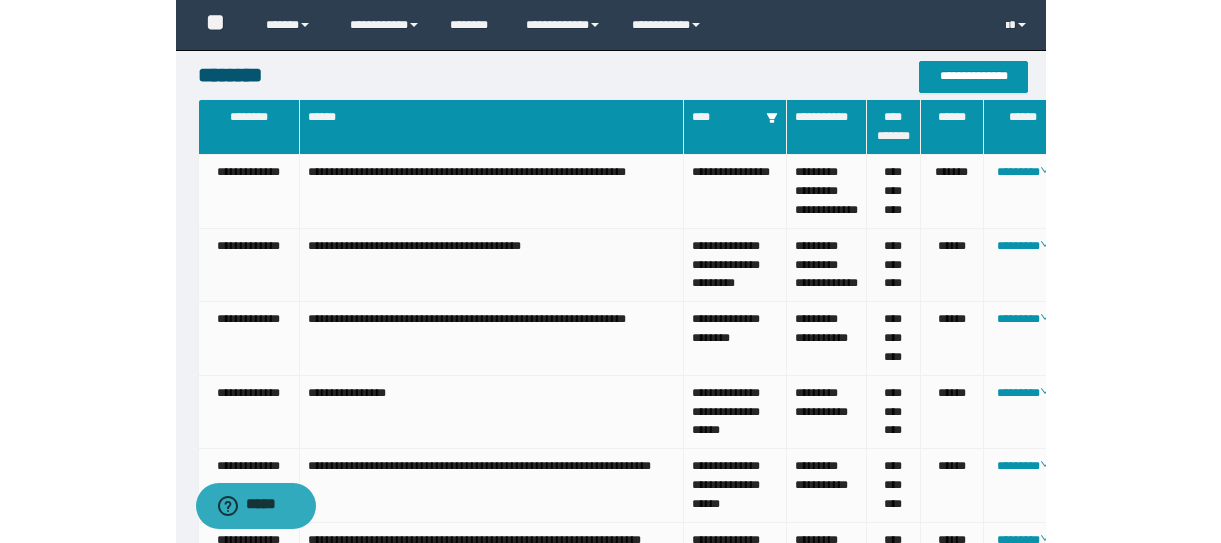 scroll, scrollTop: 913, scrollLeft: 0, axis: vertical 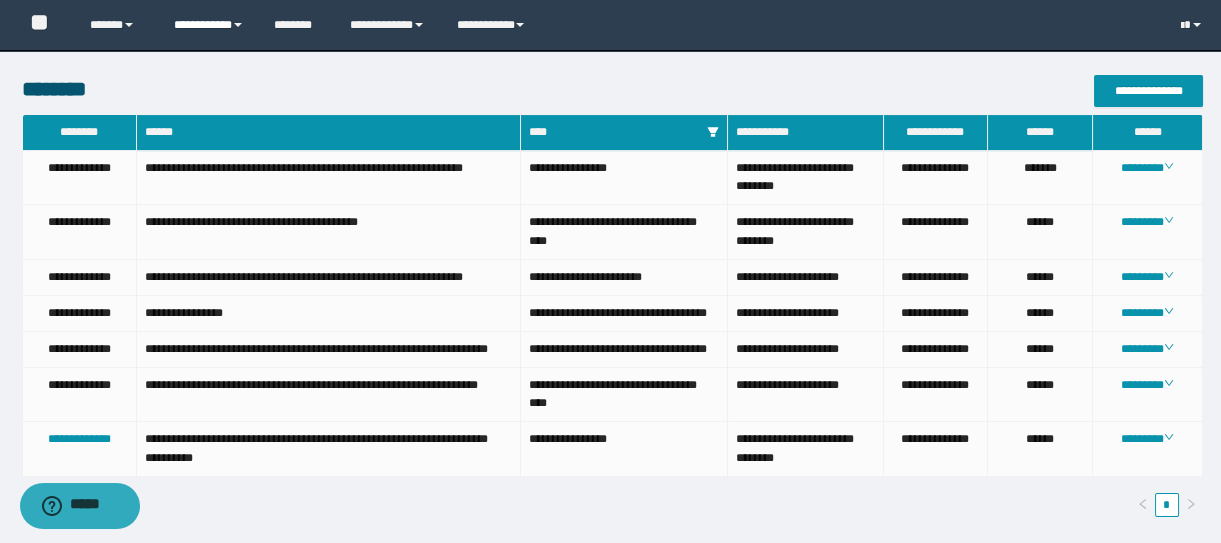 drag, startPoint x: 190, startPoint y: 19, endPoint x: 209, endPoint y: 41, distance: 29.068884 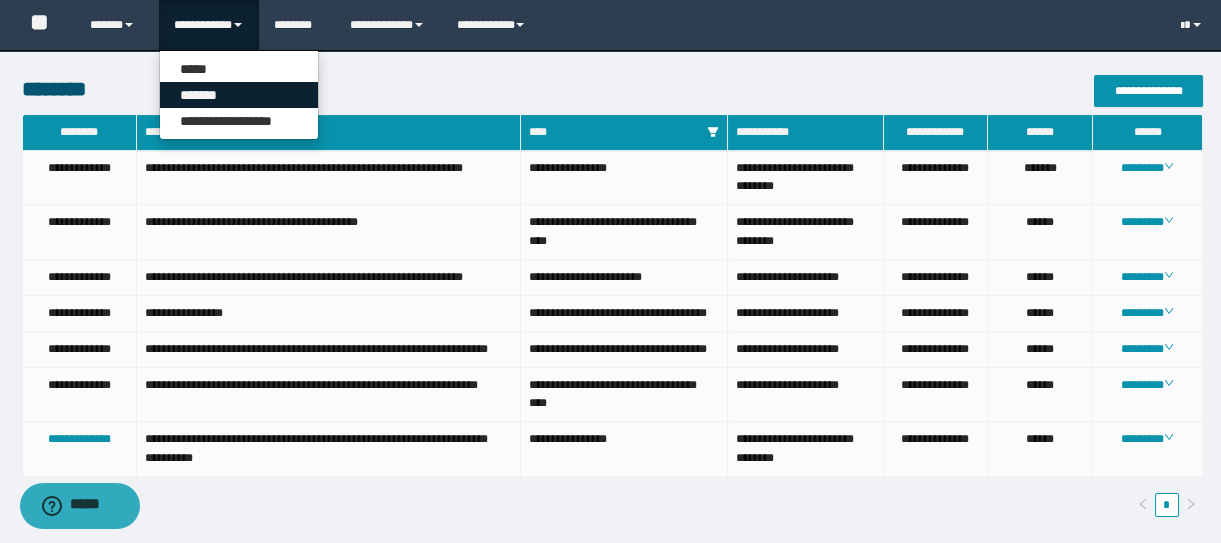 drag, startPoint x: 236, startPoint y: 97, endPoint x: 289, endPoint y: 109, distance: 54.34151 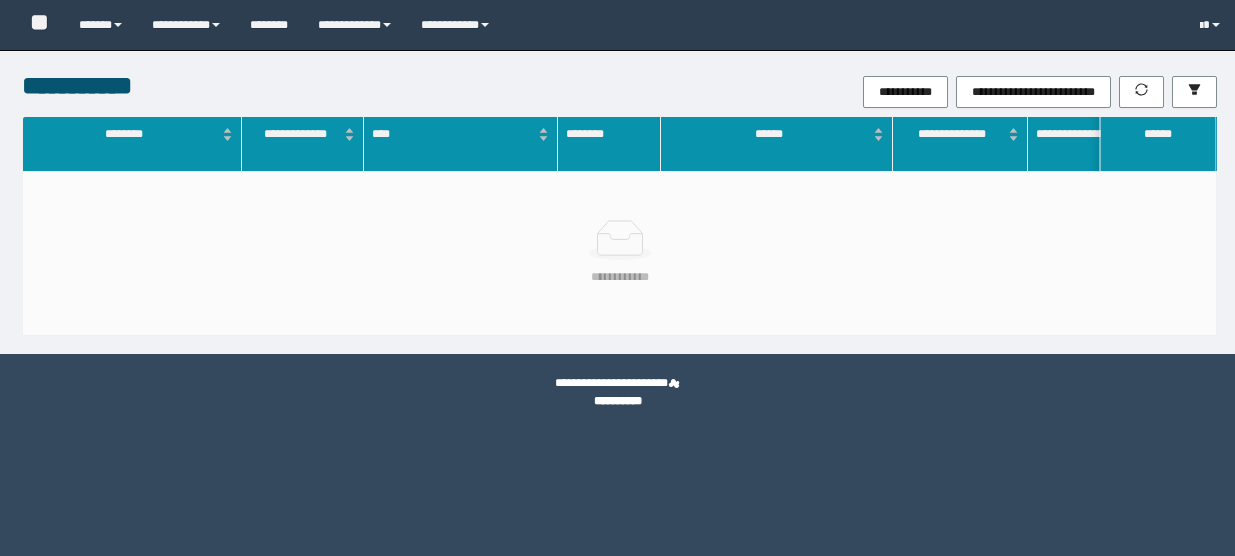 scroll, scrollTop: 0, scrollLeft: 0, axis: both 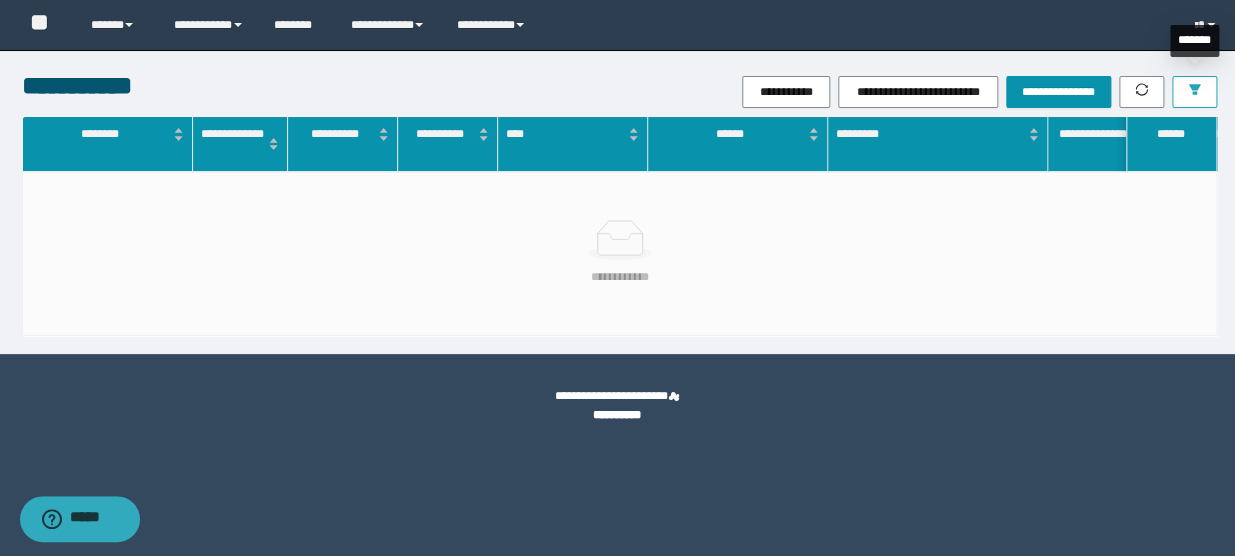 click at bounding box center [1194, 92] 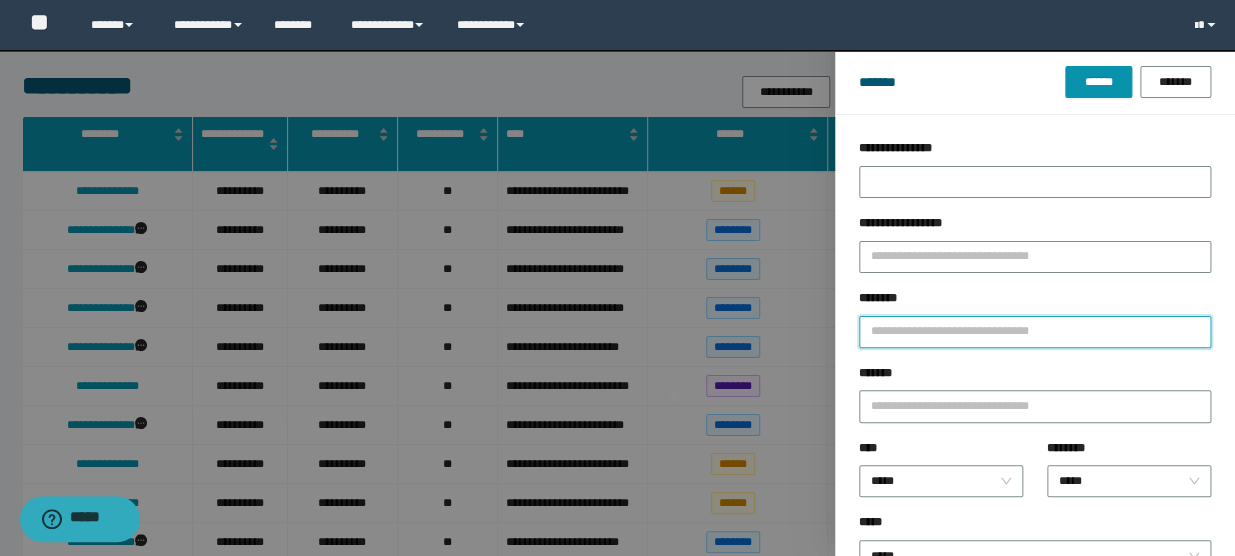 click on "********" at bounding box center [1035, 332] 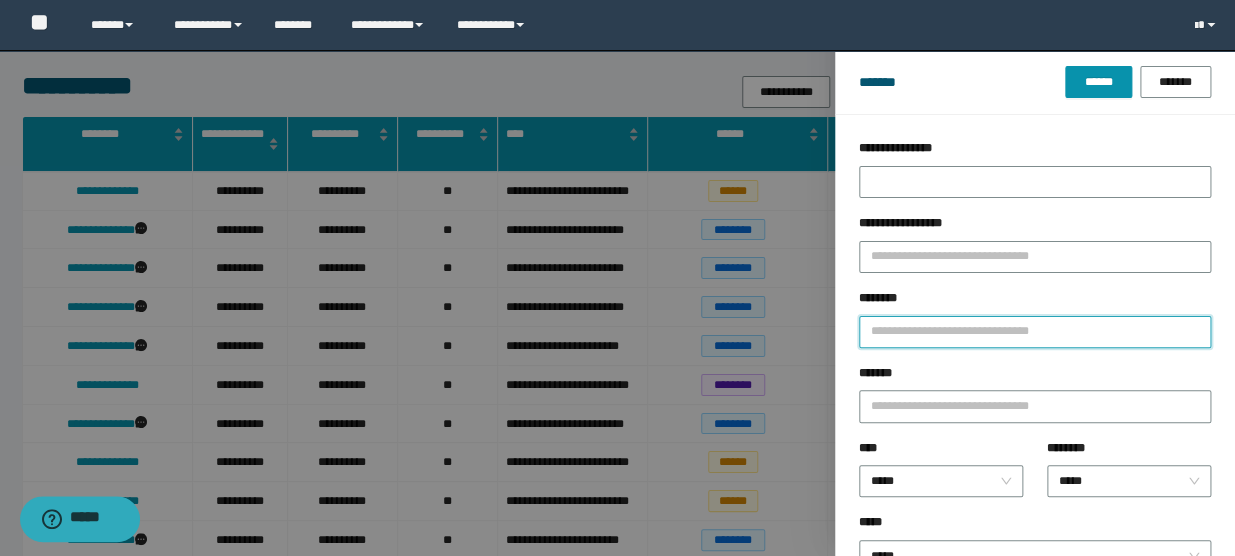 type on "*" 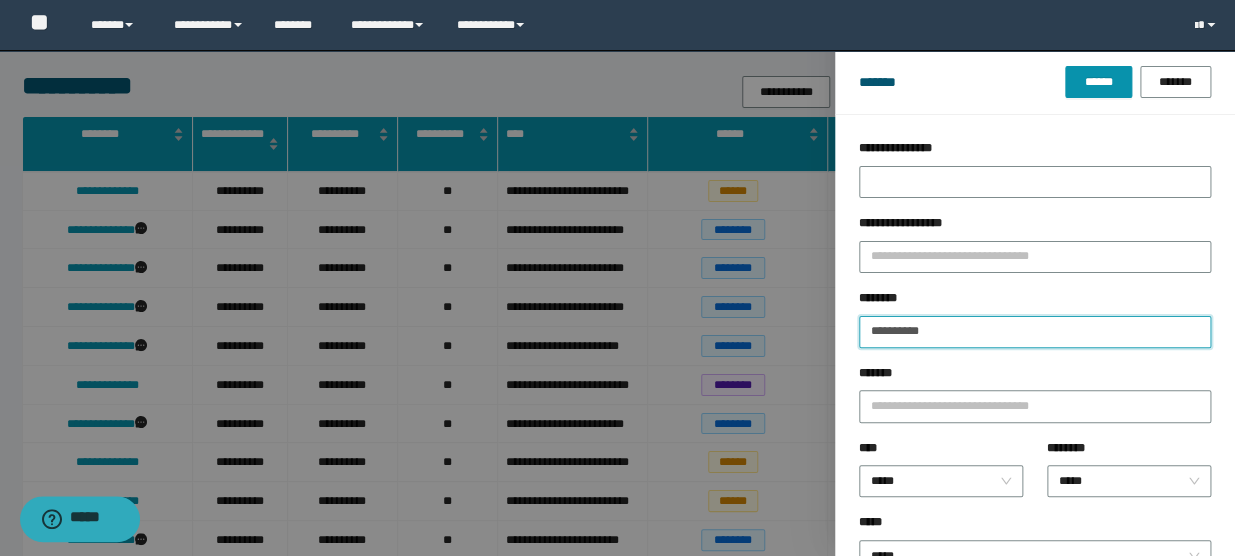 type on "**********" 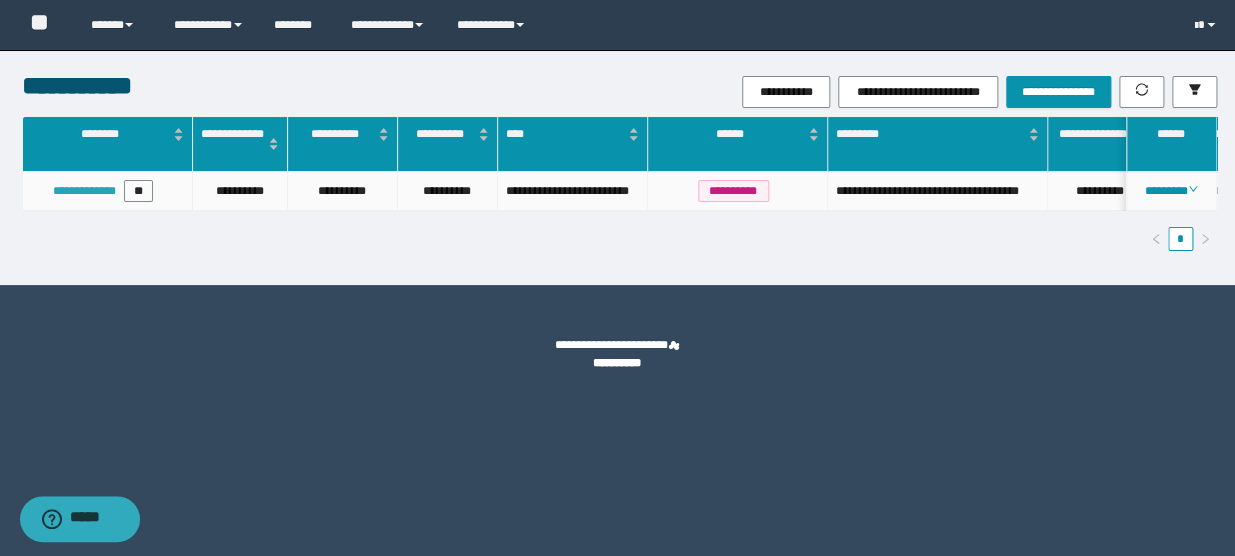 click on "**********" at bounding box center [84, 191] 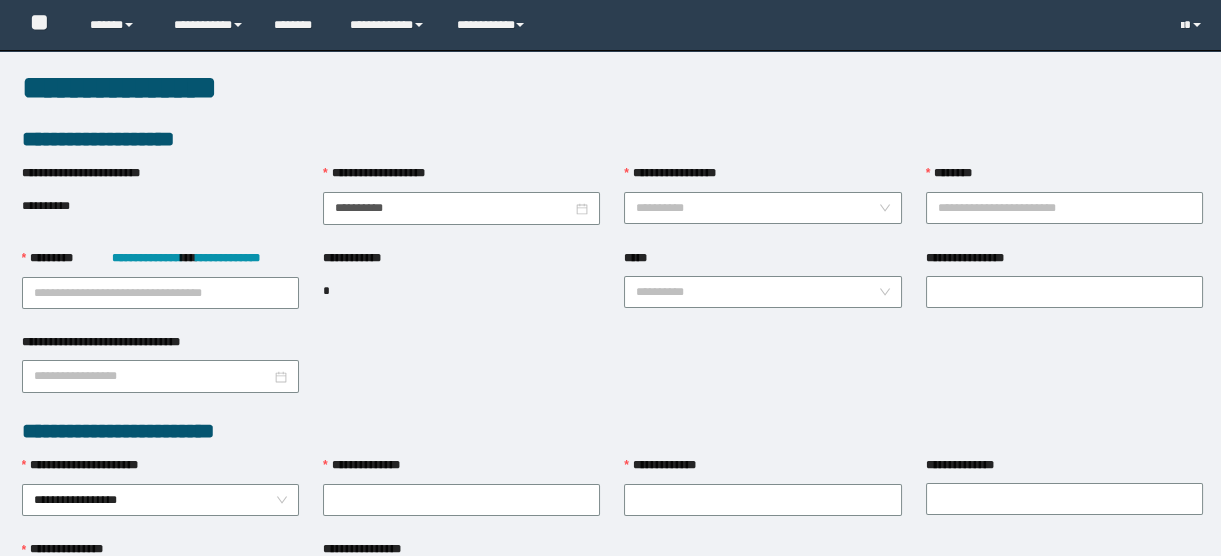 scroll, scrollTop: 90, scrollLeft: 0, axis: vertical 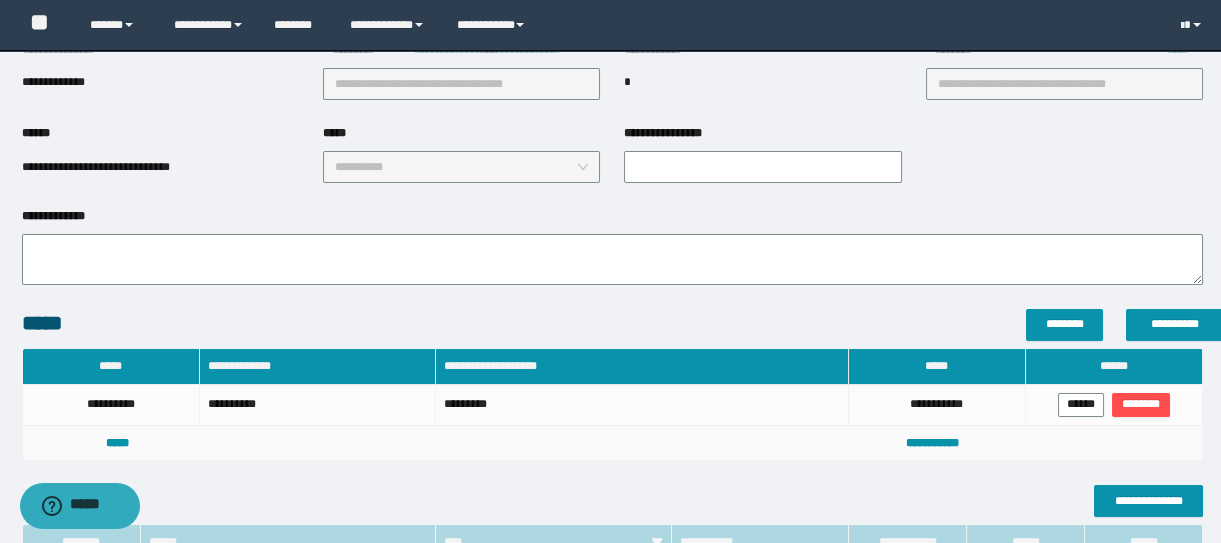 type on "**********" 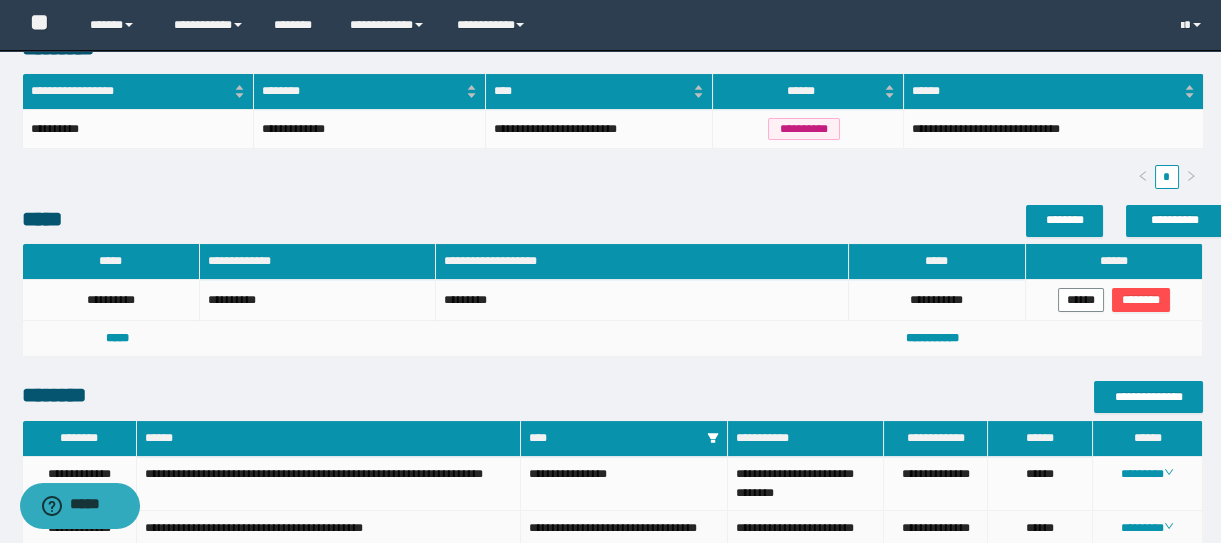 scroll, scrollTop: 683, scrollLeft: 0, axis: vertical 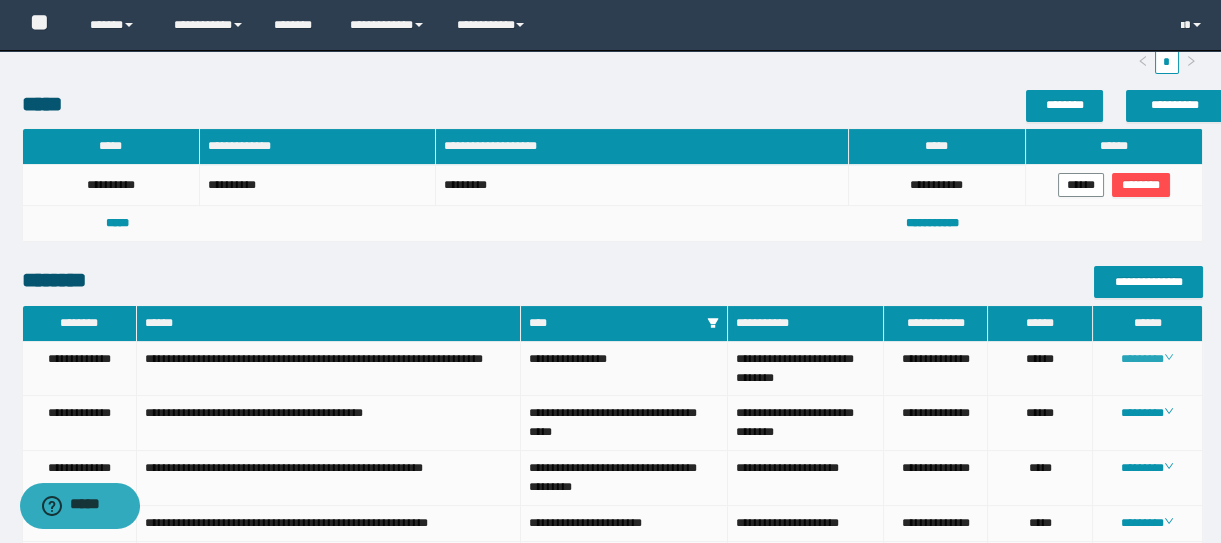 click on "********" at bounding box center [1147, 359] 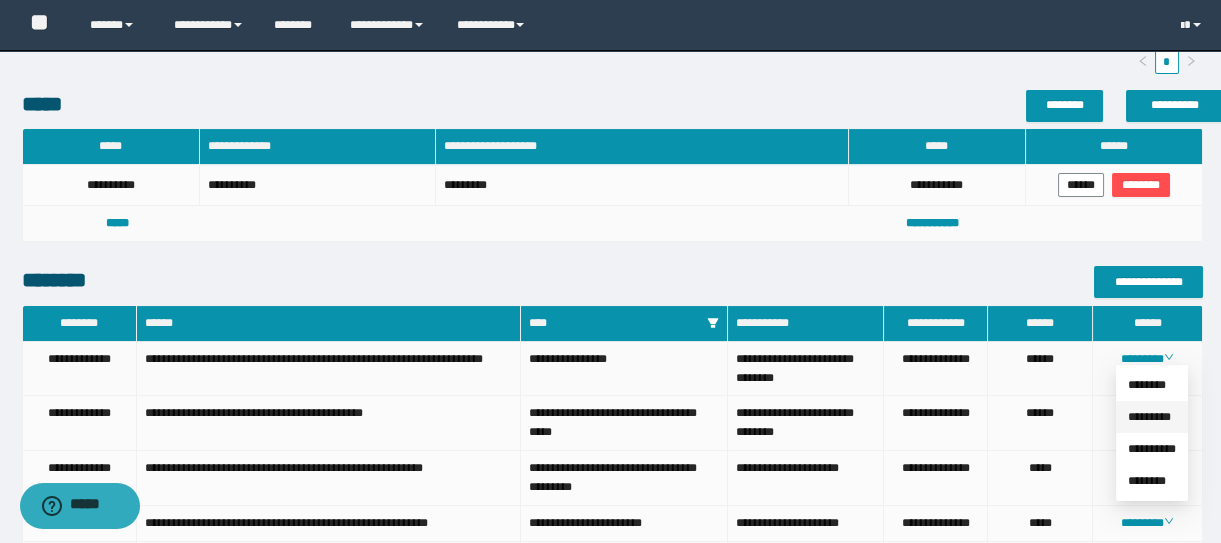 click on "*********" at bounding box center (1149, 417) 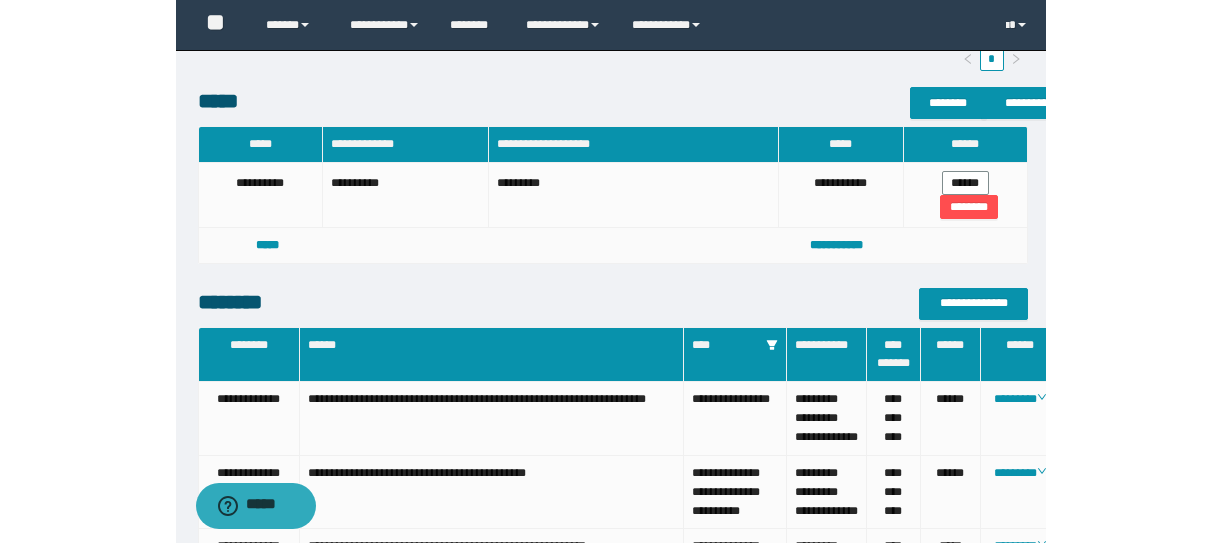 scroll, scrollTop: 683, scrollLeft: 0, axis: vertical 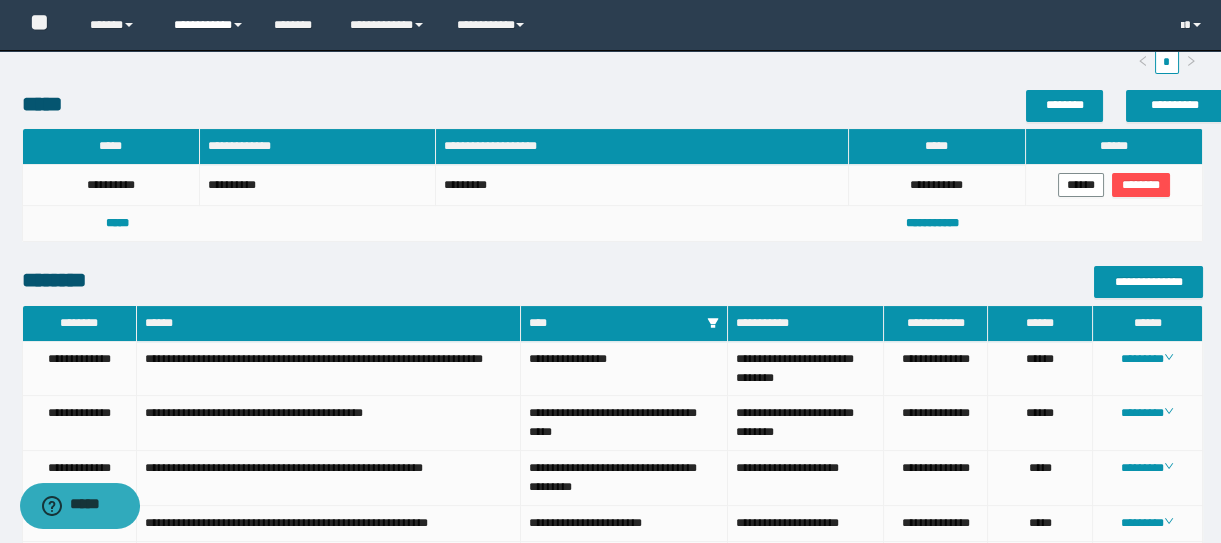 click on "**********" at bounding box center (209, 25) 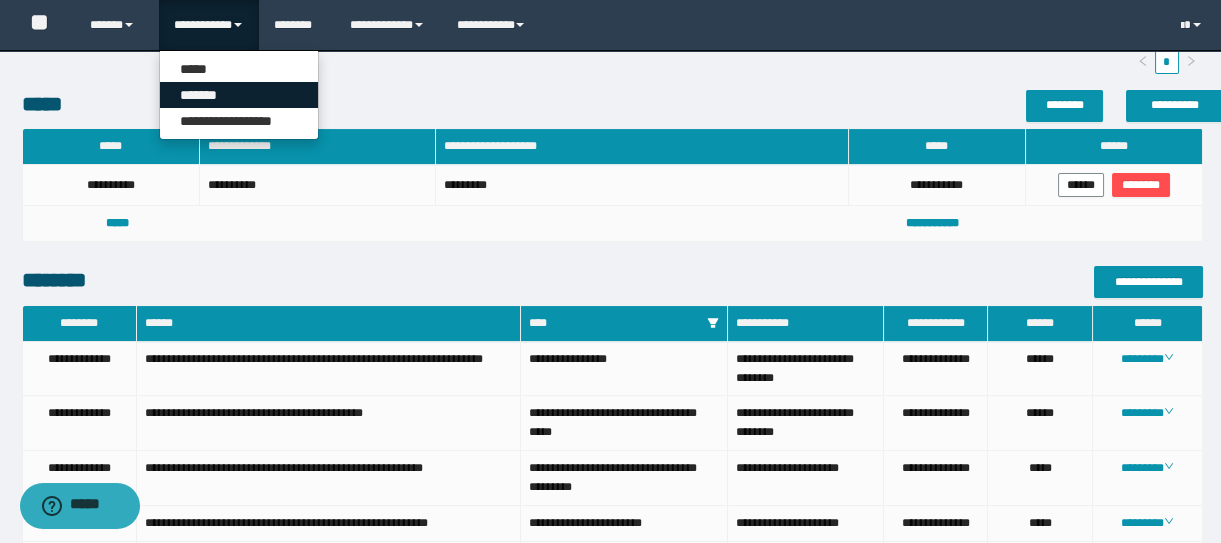 click on "*******" at bounding box center [239, 95] 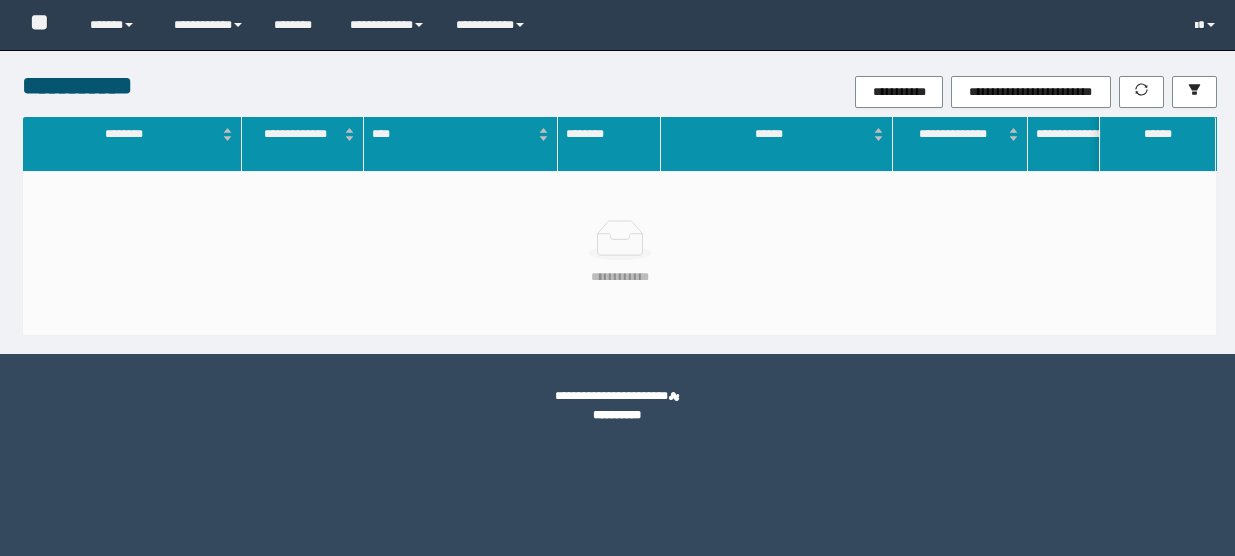 scroll, scrollTop: 0, scrollLeft: 0, axis: both 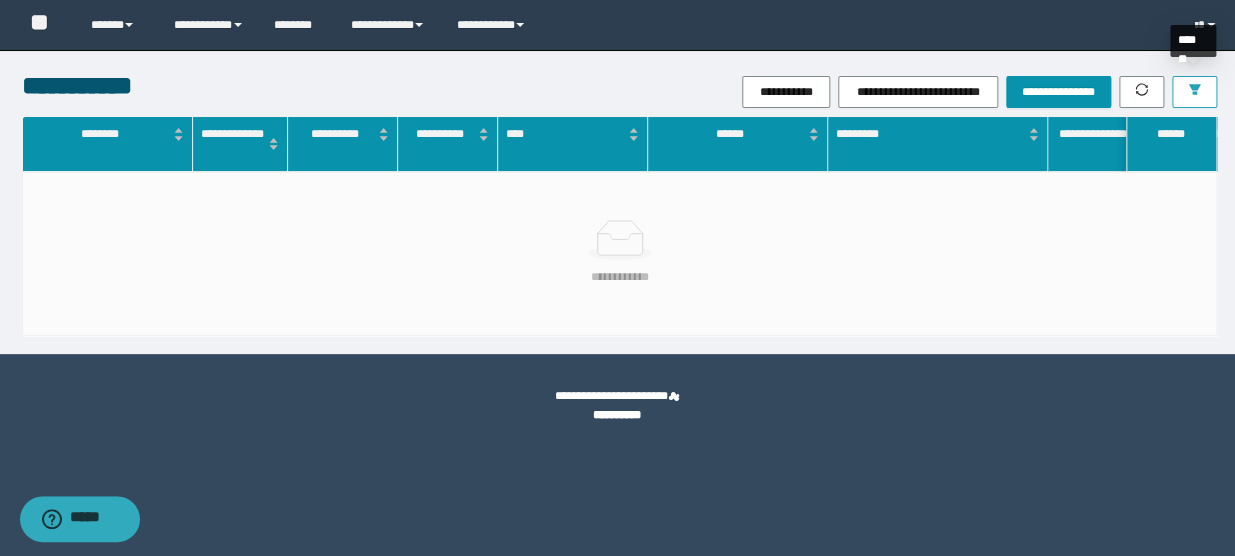 click 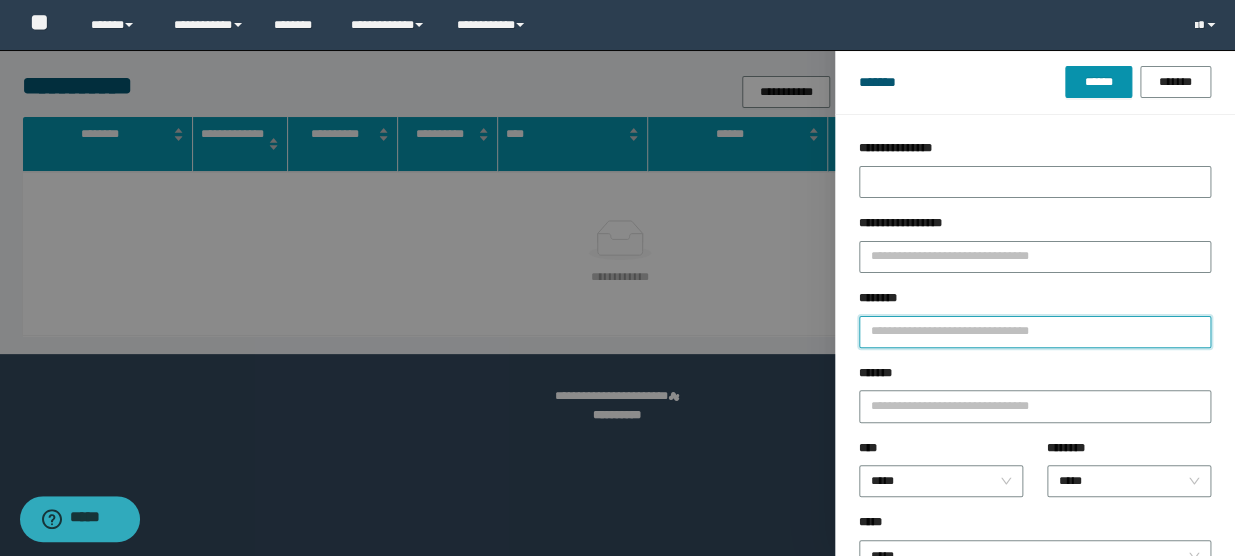 drag, startPoint x: 973, startPoint y: 335, endPoint x: 989, endPoint y: 330, distance: 16.763054 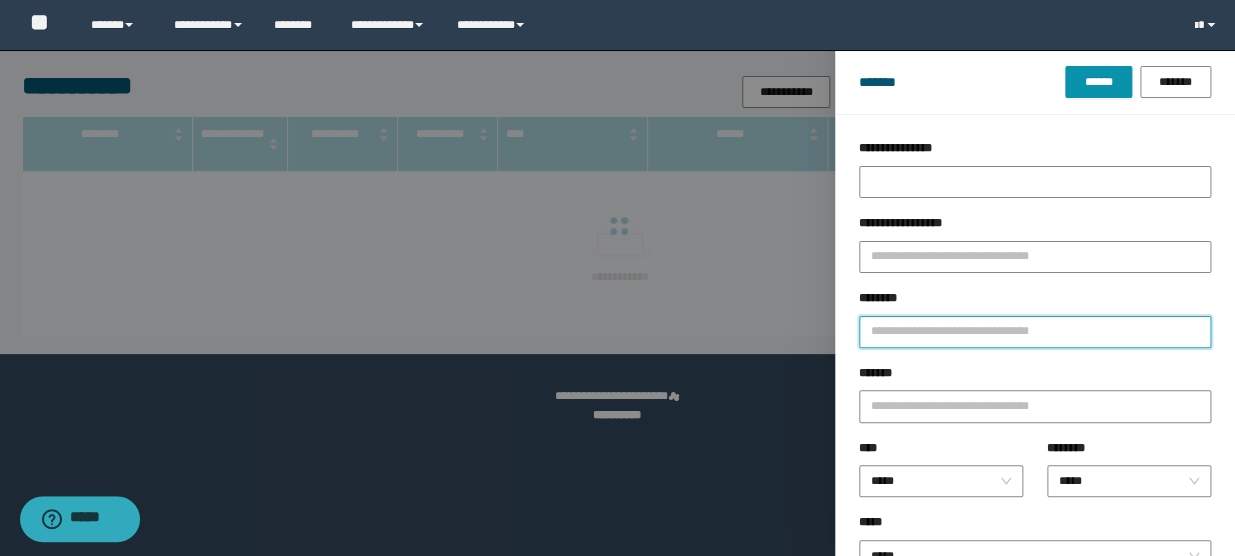 type on "*" 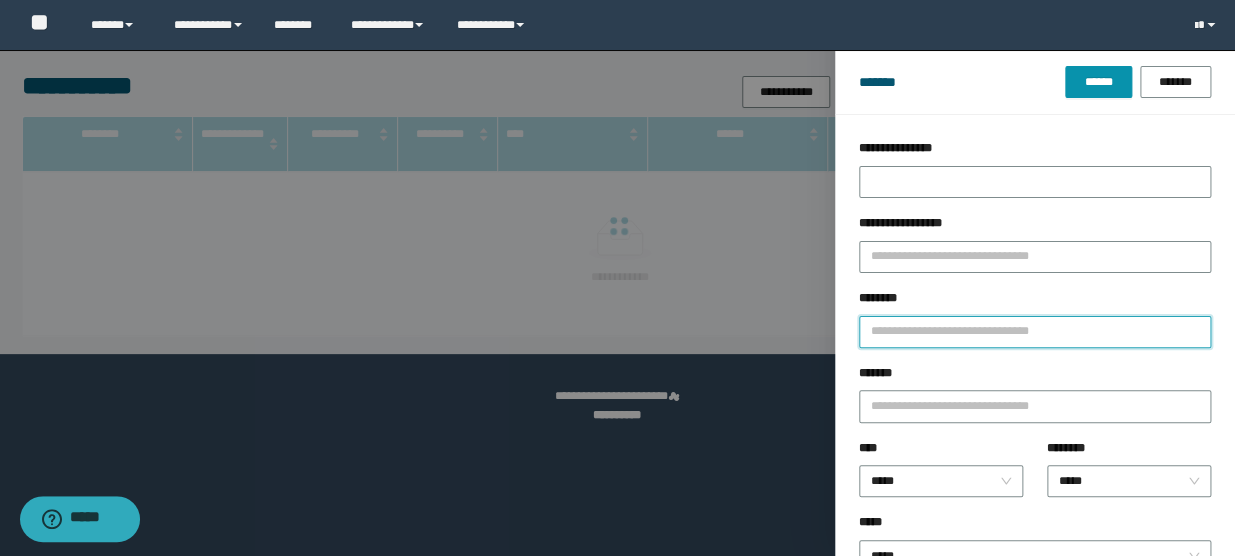 type 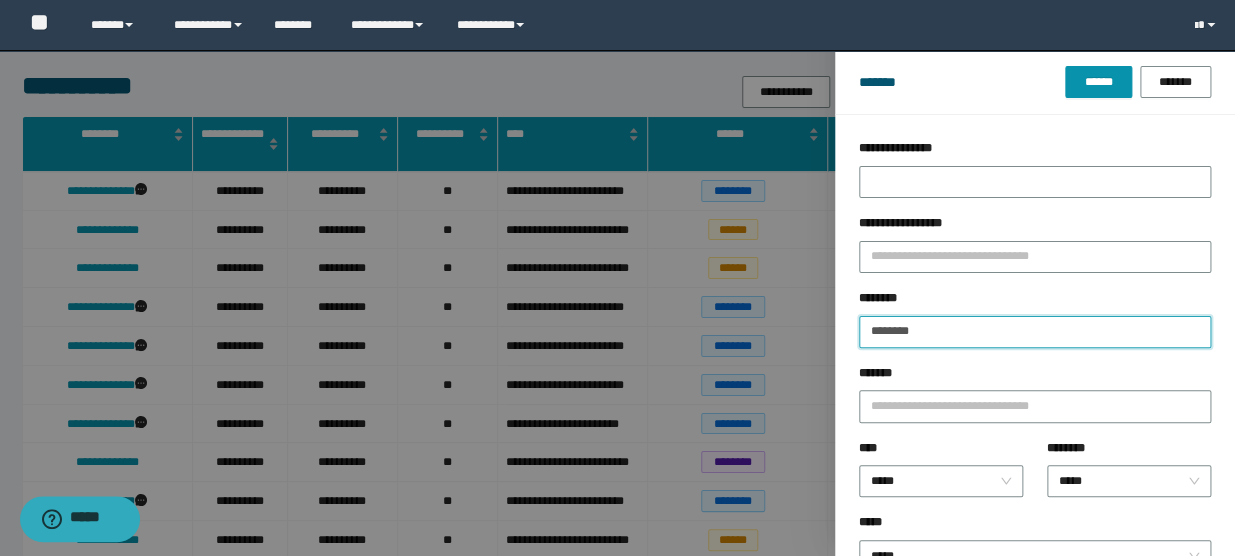 type on "********" 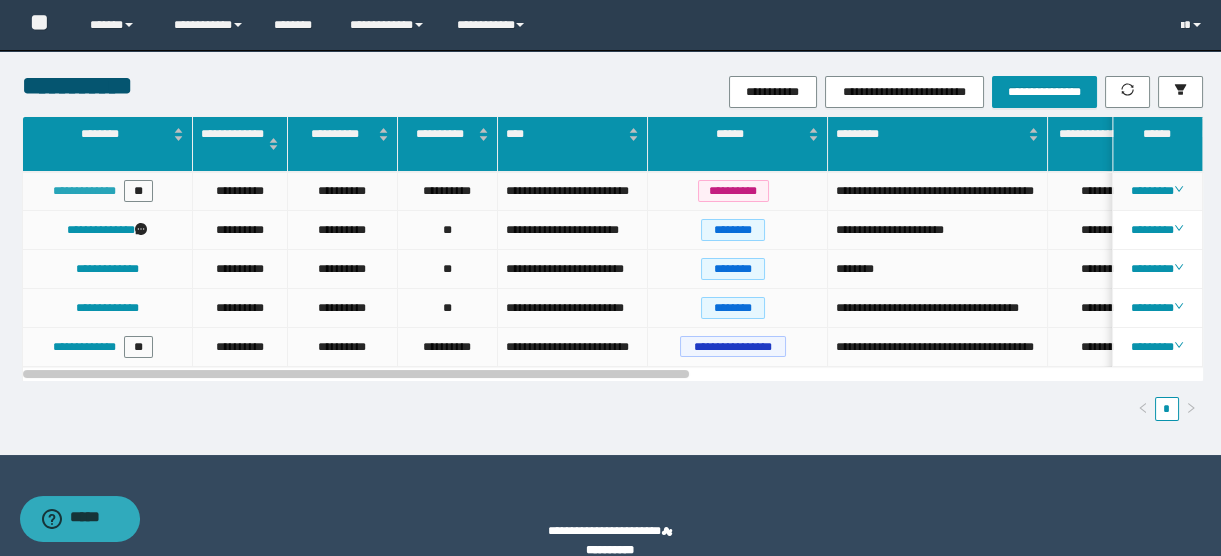 click on "**********" at bounding box center (84, 191) 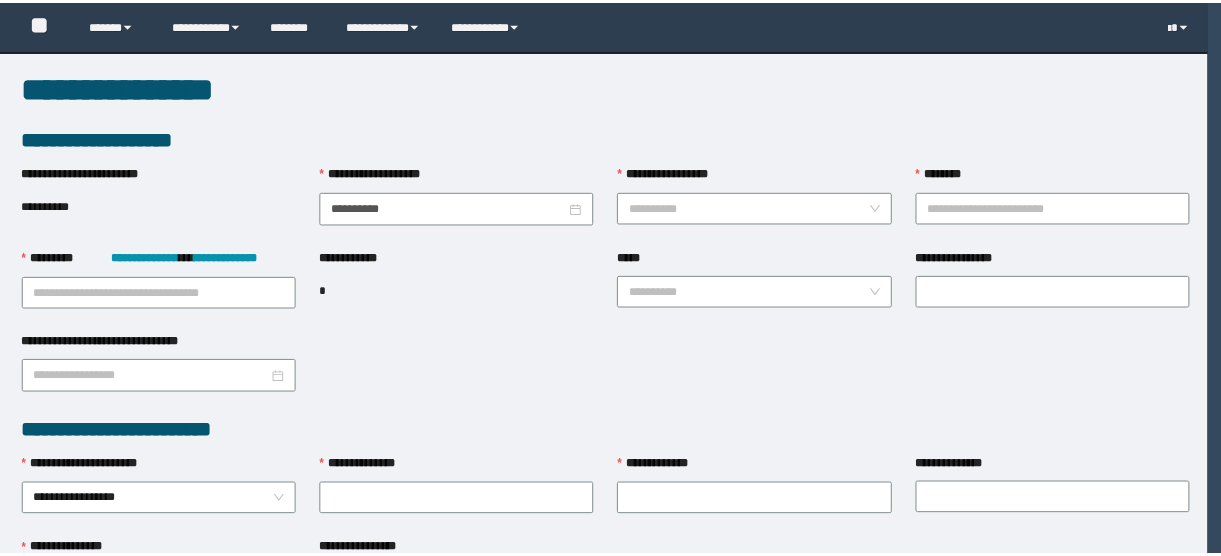 scroll, scrollTop: 0, scrollLeft: 0, axis: both 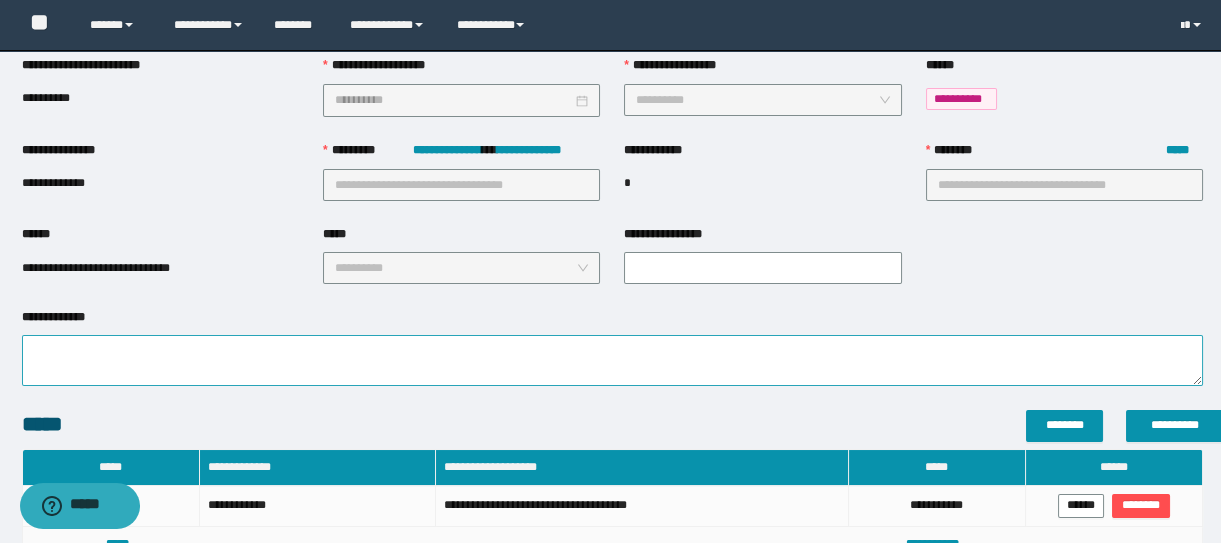 type on "**********" 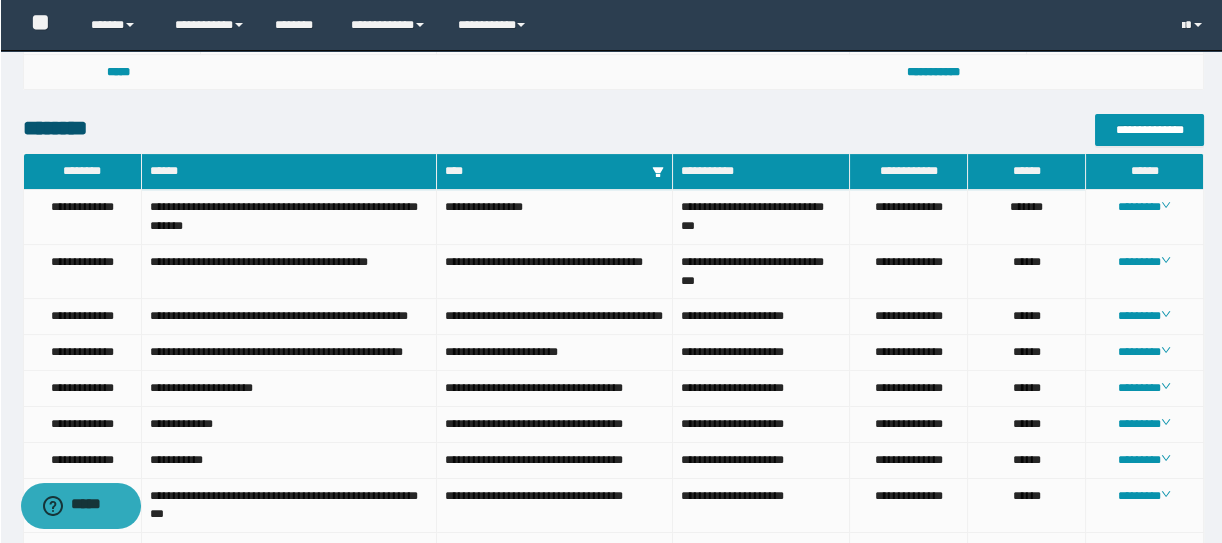 scroll, scrollTop: 1000, scrollLeft: 0, axis: vertical 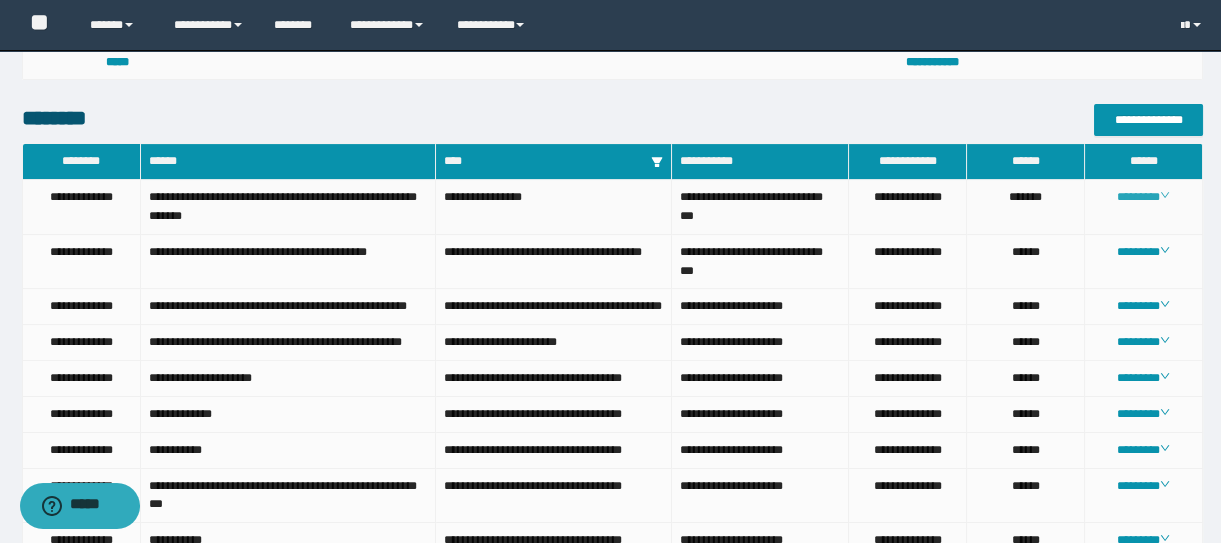 click on "********" at bounding box center (1143, 197) 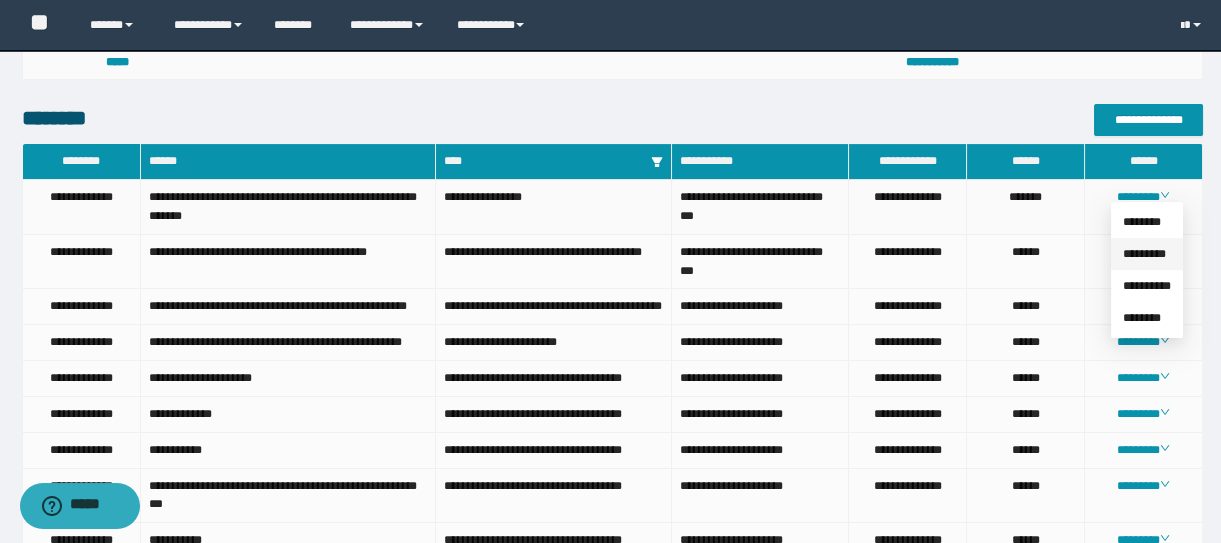click on "*********" at bounding box center (1144, 254) 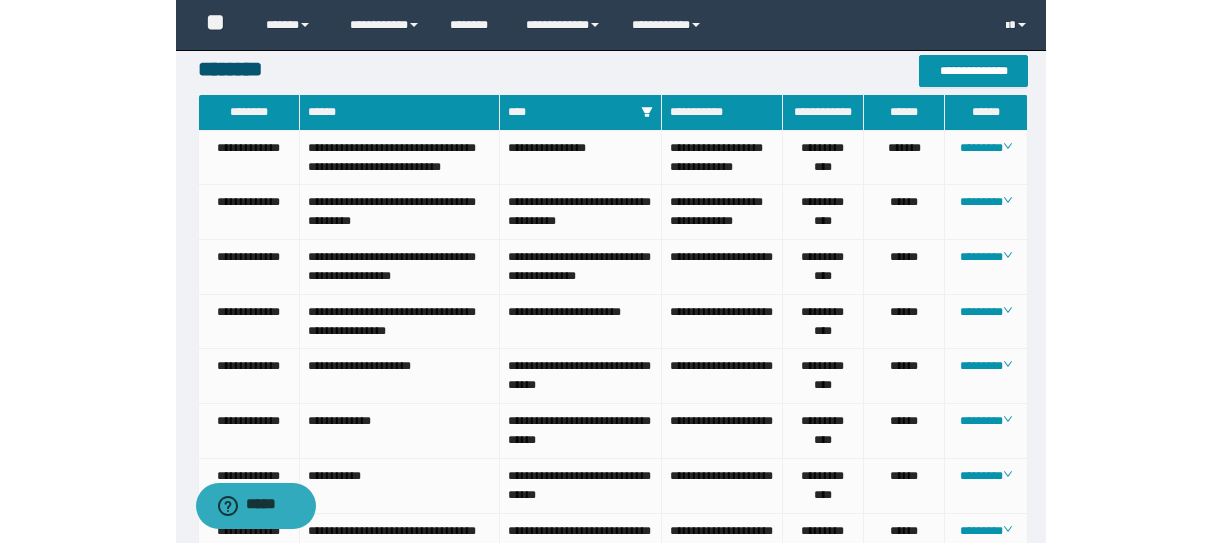 scroll, scrollTop: 1000, scrollLeft: 0, axis: vertical 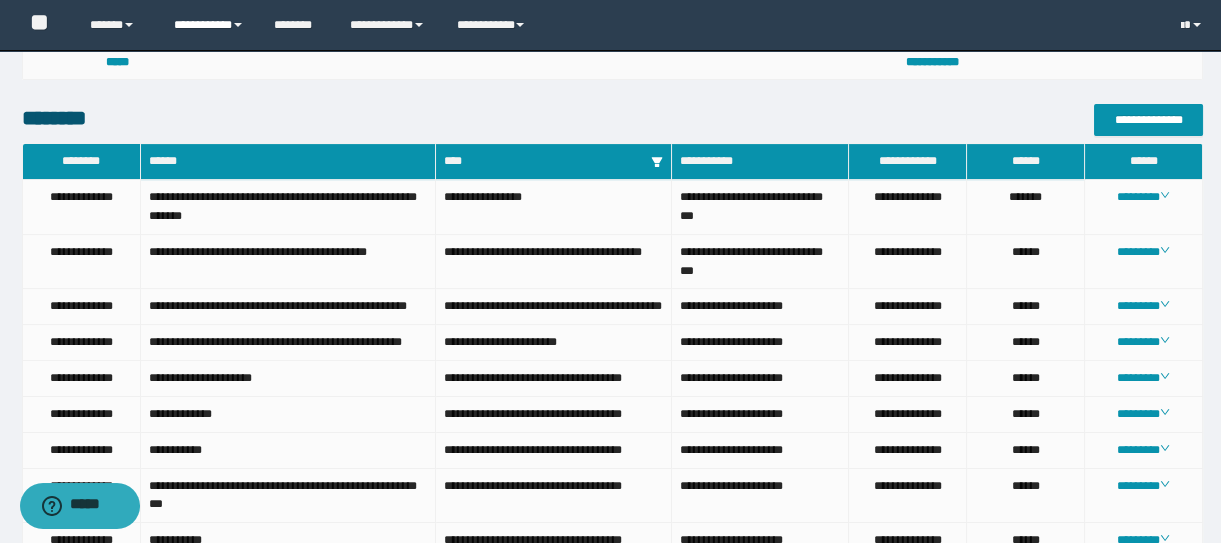 click on "**********" at bounding box center (209, 25) 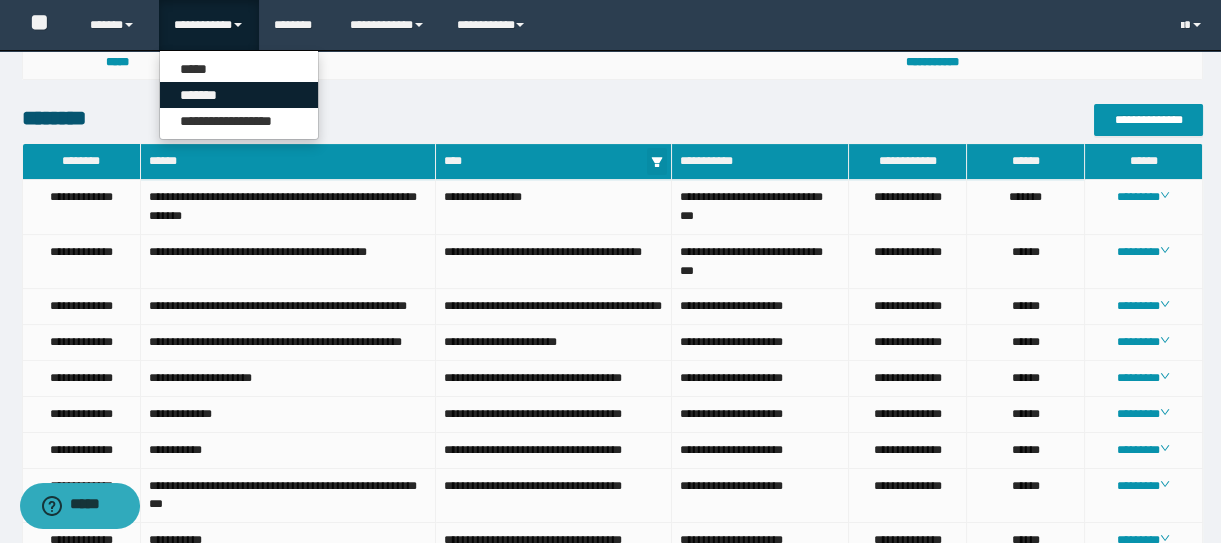 drag, startPoint x: 218, startPoint y: 89, endPoint x: 655, endPoint y: 150, distance: 441.2369 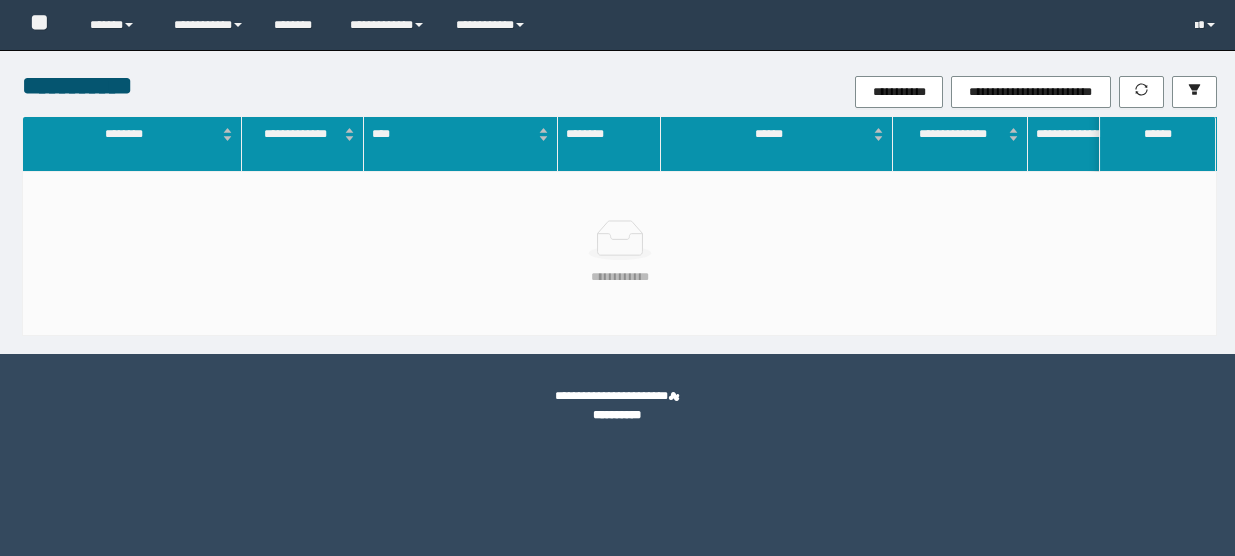 scroll, scrollTop: 0, scrollLeft: 0, axis: both 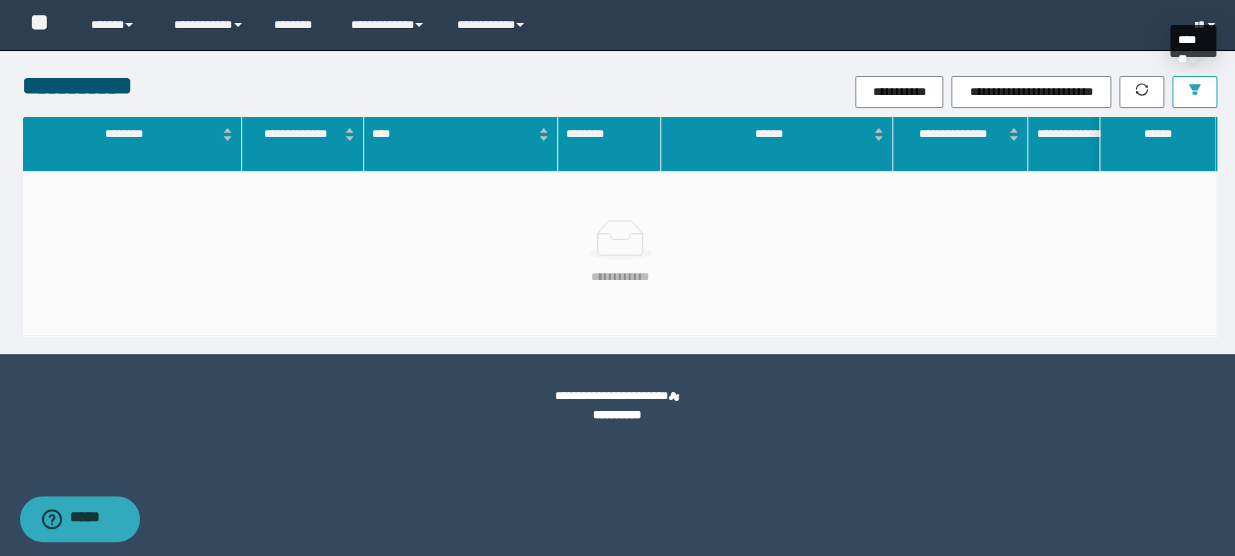 click 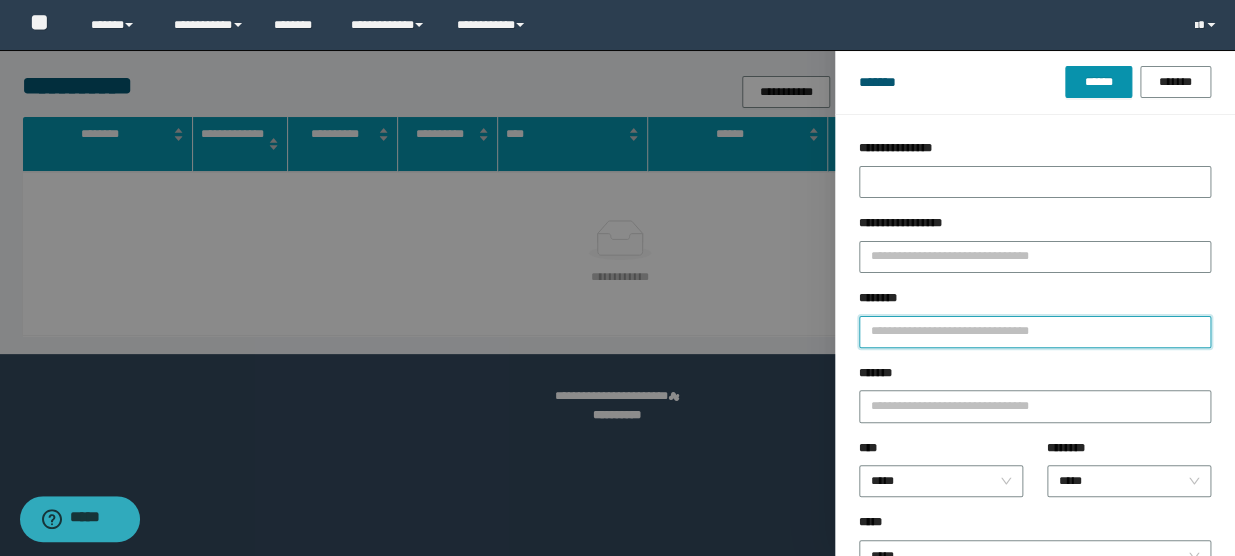 click on "********" at bounding box center (1035, 332) 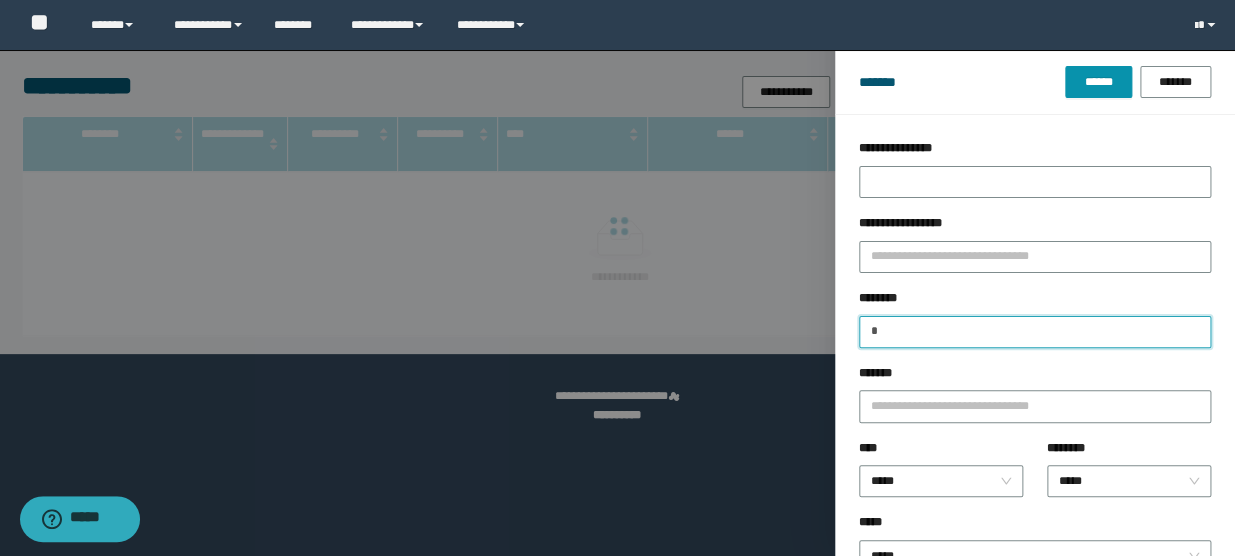type on "*" 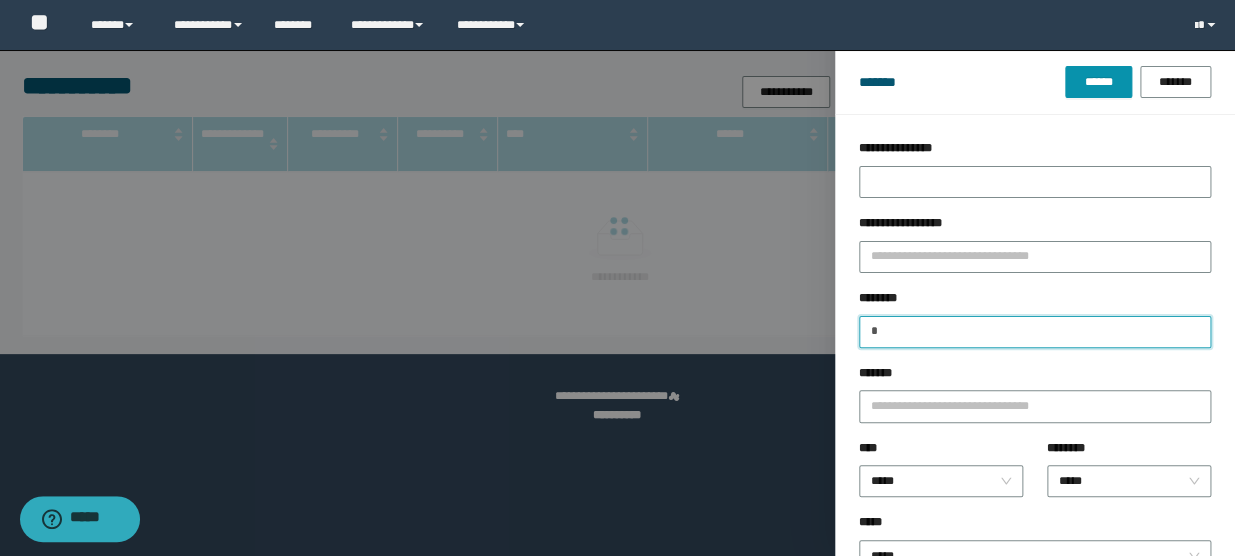 type 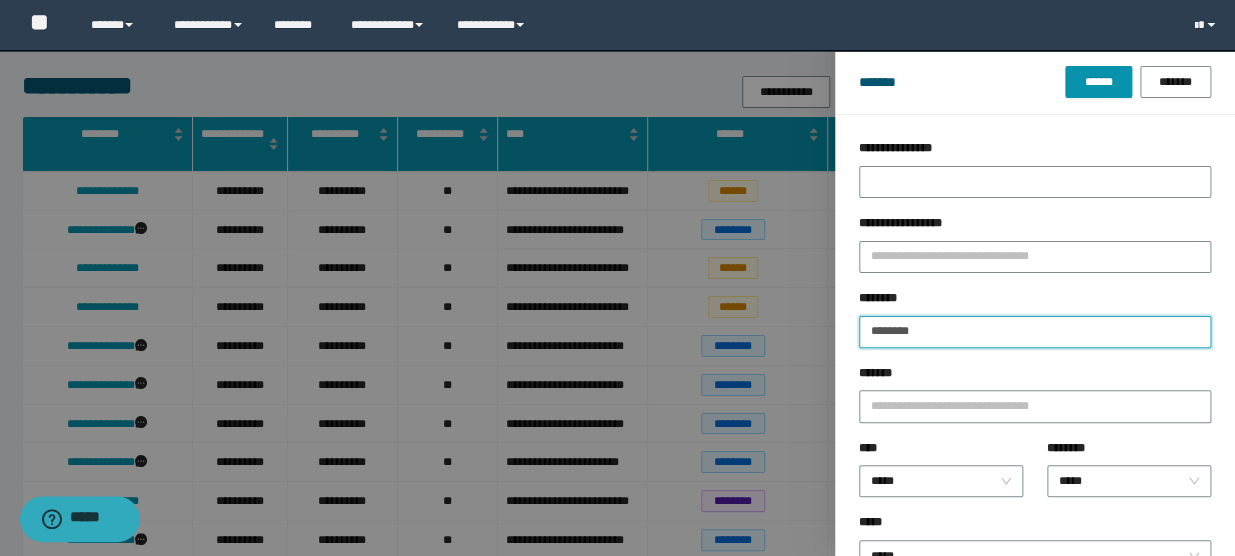 type on "********" 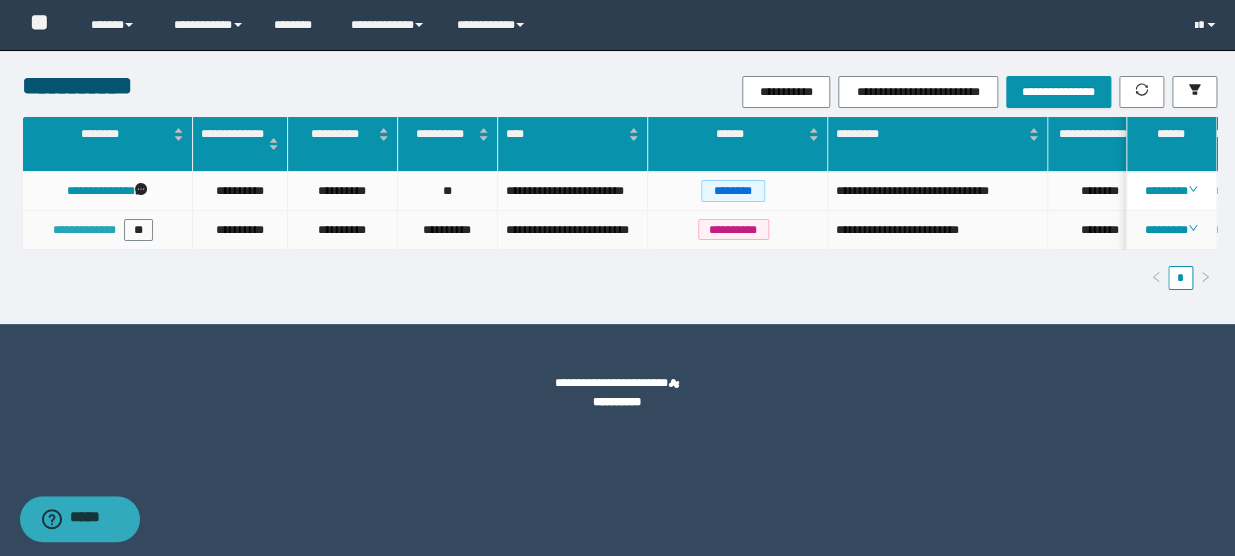 click on "**********" at bounding box center (84, 230) 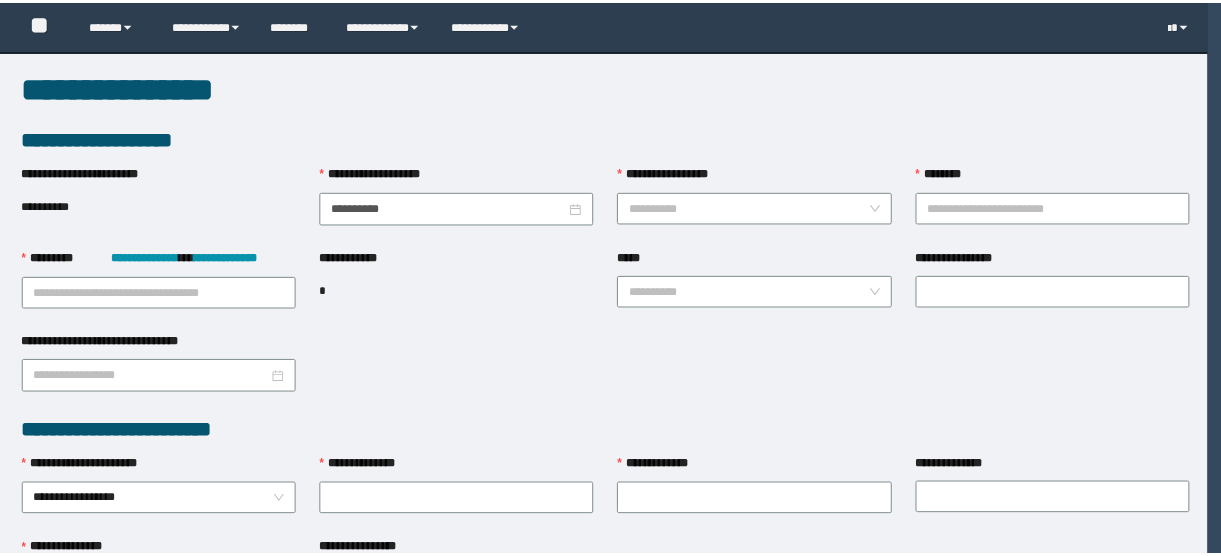 scroll, scrollTop: 0, scrollLeft: 0, axis: both 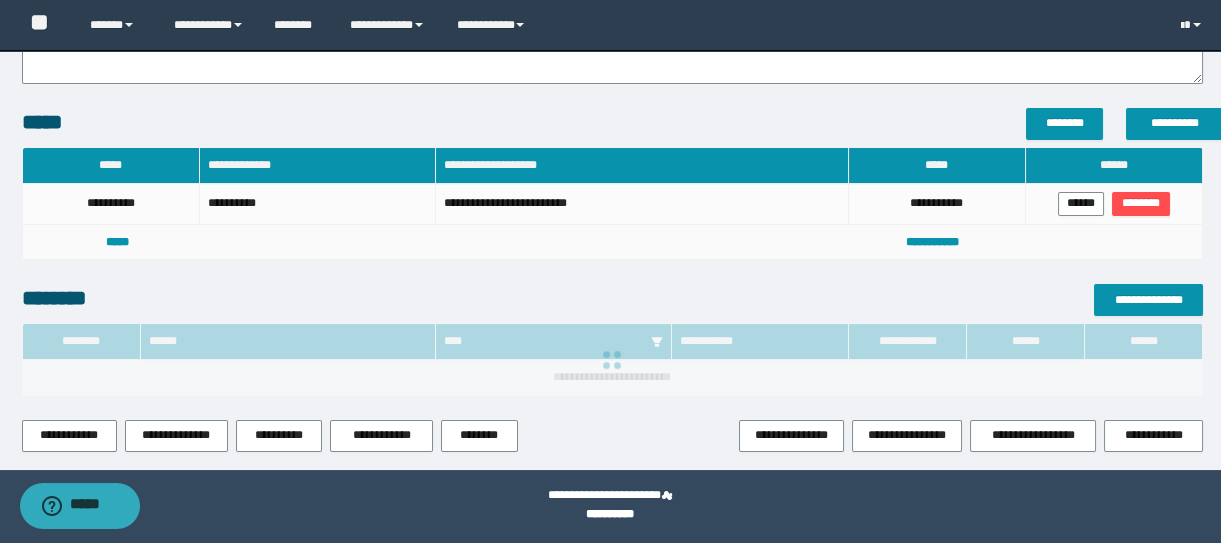 type on "**********" 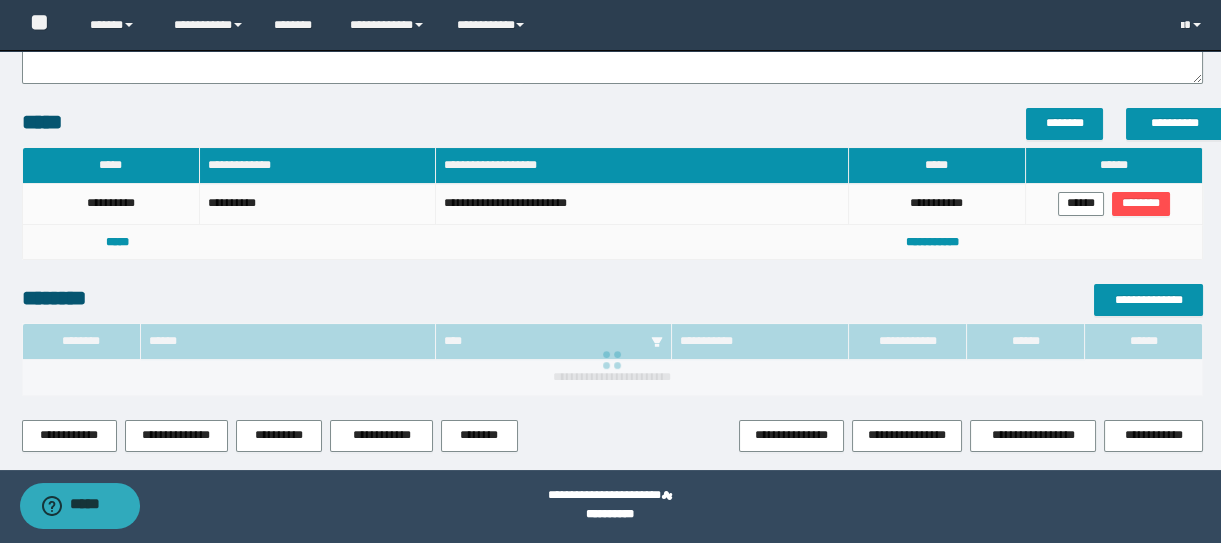 type on "***" 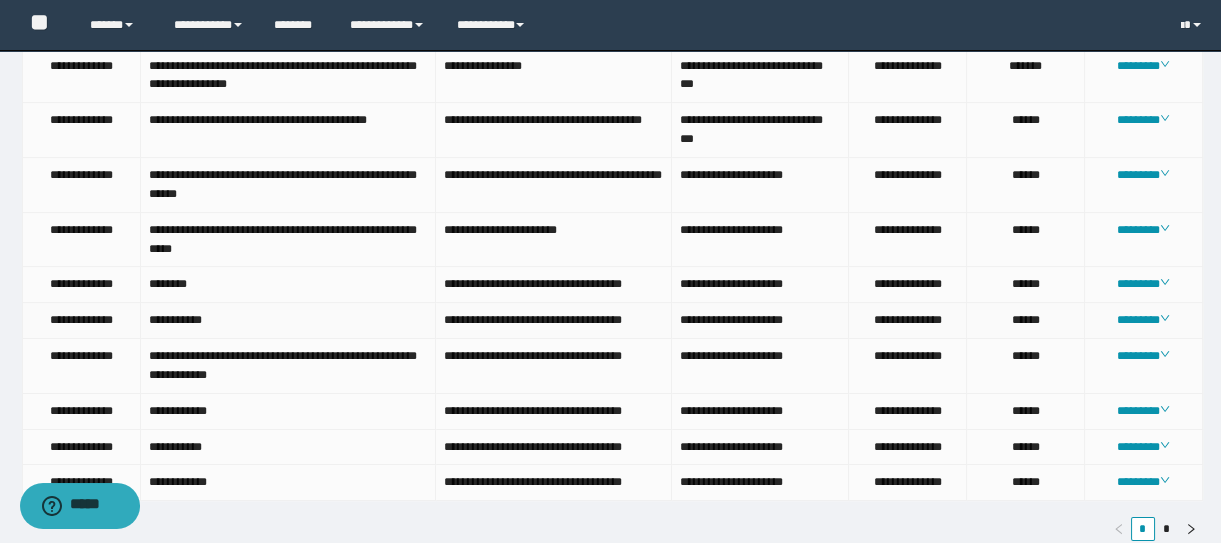scroll, scrollTop: 983, scrollLeft: 0, axis: vertical 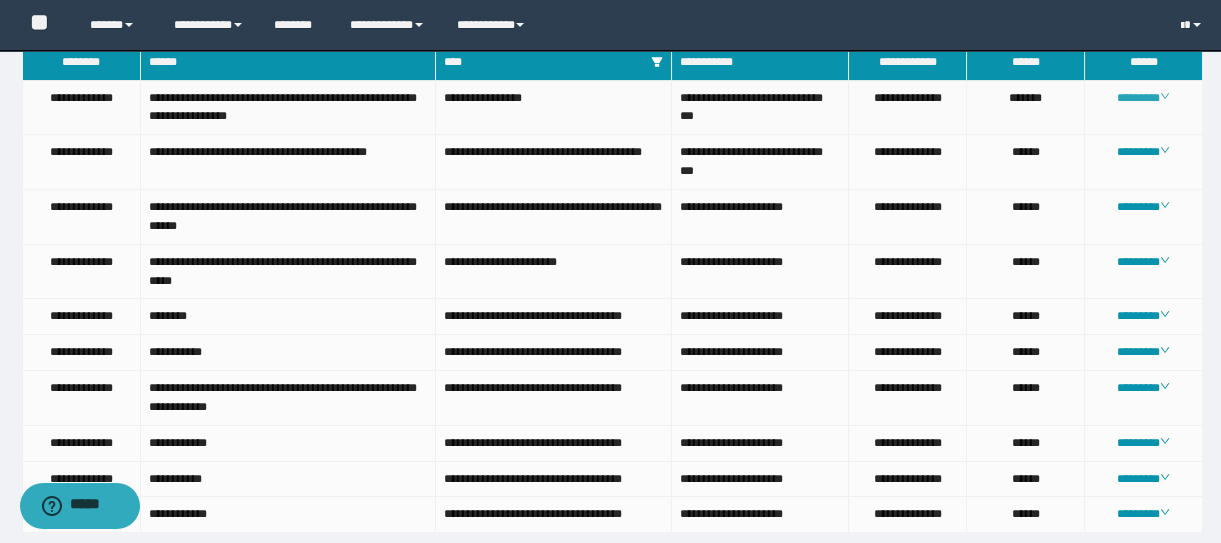 click on "********" at bounding box center [1143, 98] 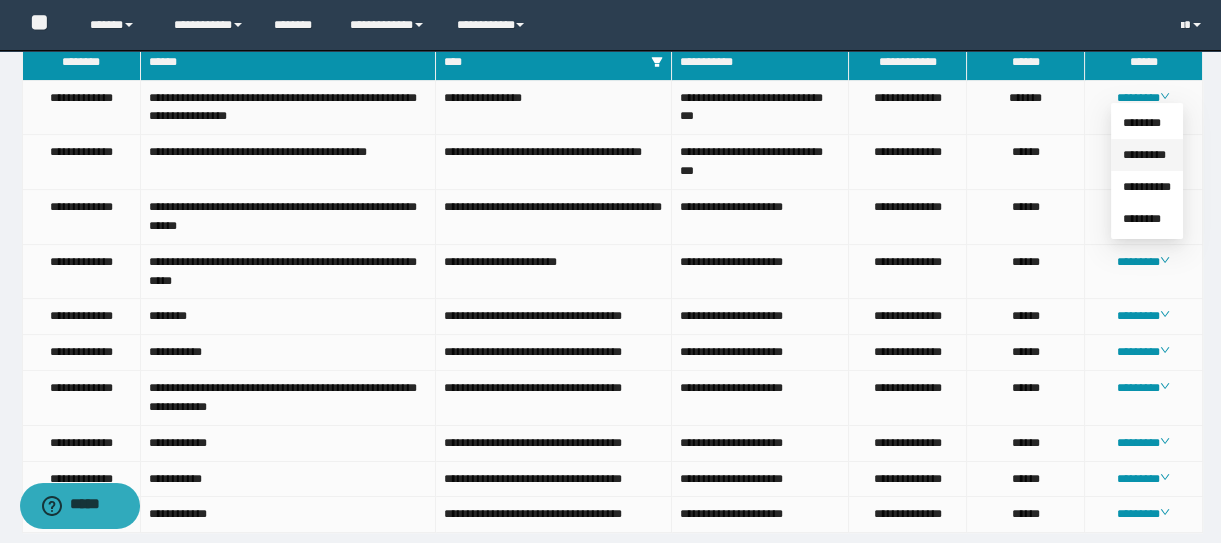 click on "*********" at bounding box center [1144, 155] 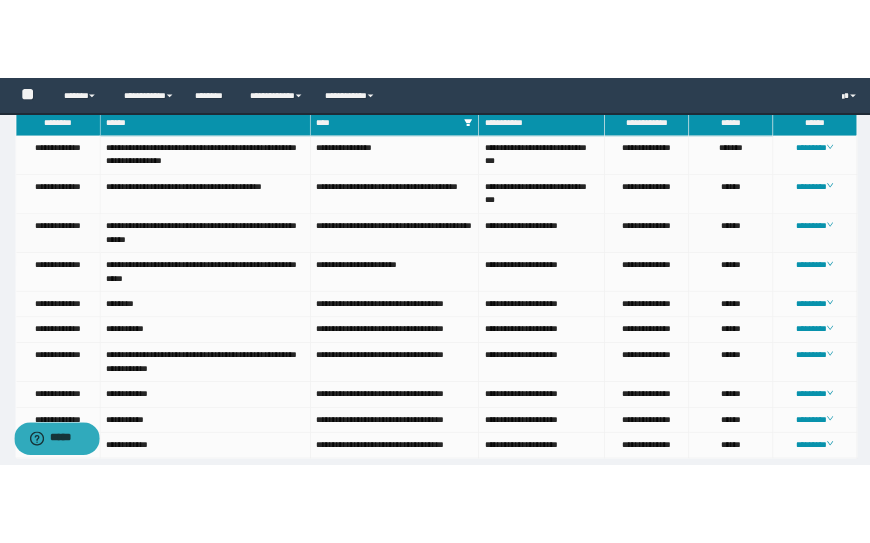 scroll, scrollTop: 1067, scrollLeft: 0, axis: vertical 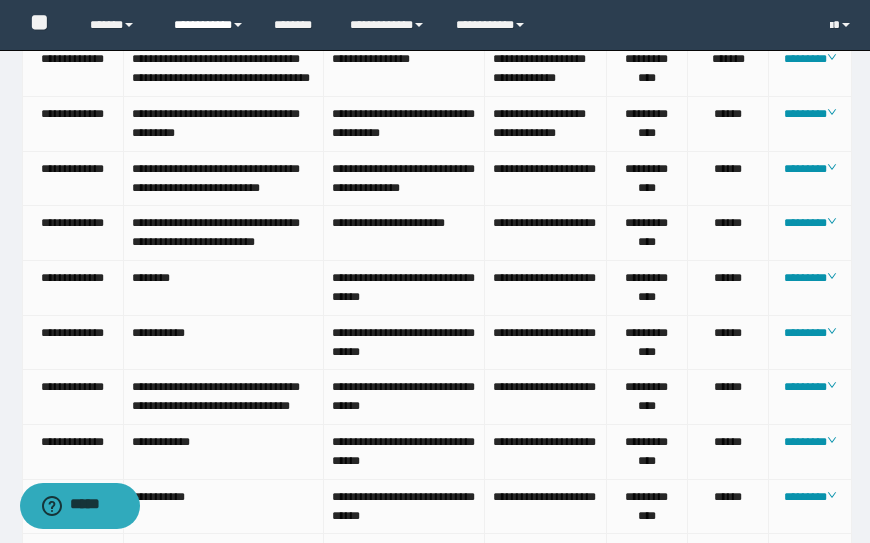 click on "**********" at bounding box center (209, 25) 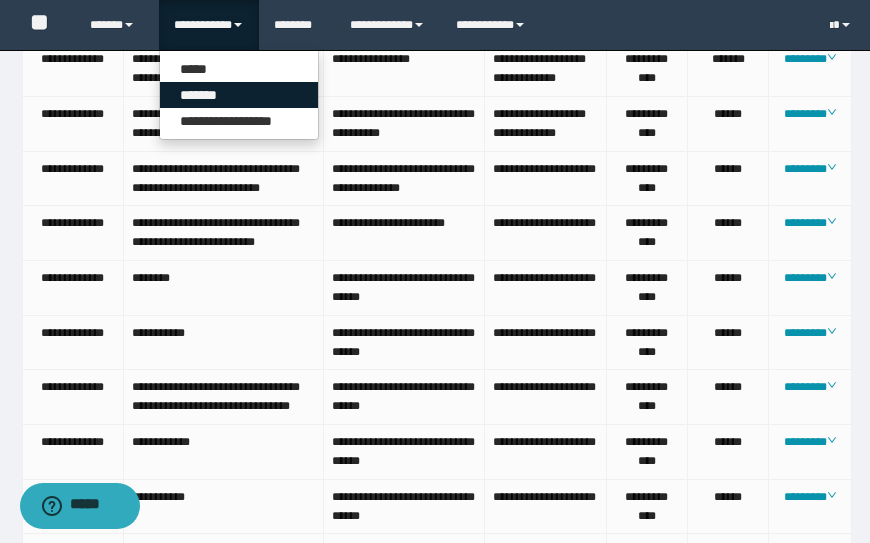 click on "*******" at bounding box center [239, 95] 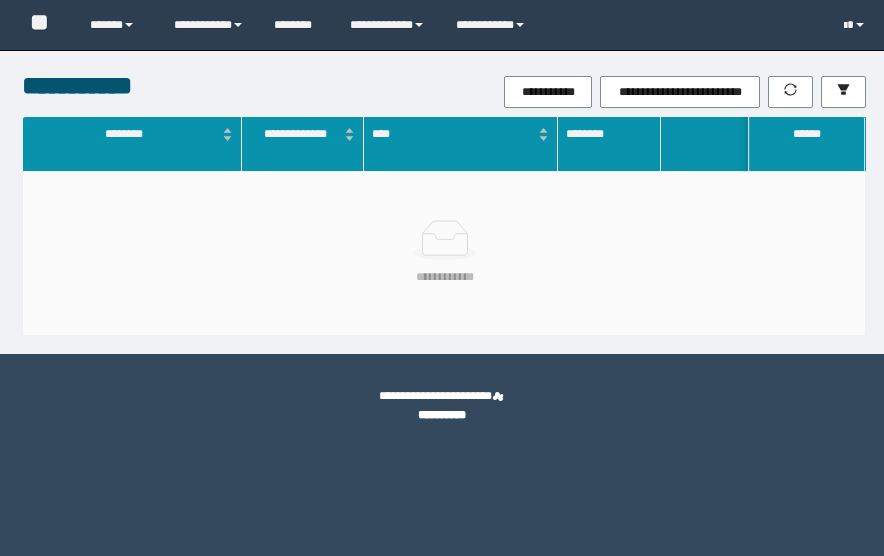 scroll, scrollTop: 0, scrollLeft: 0, axis: both 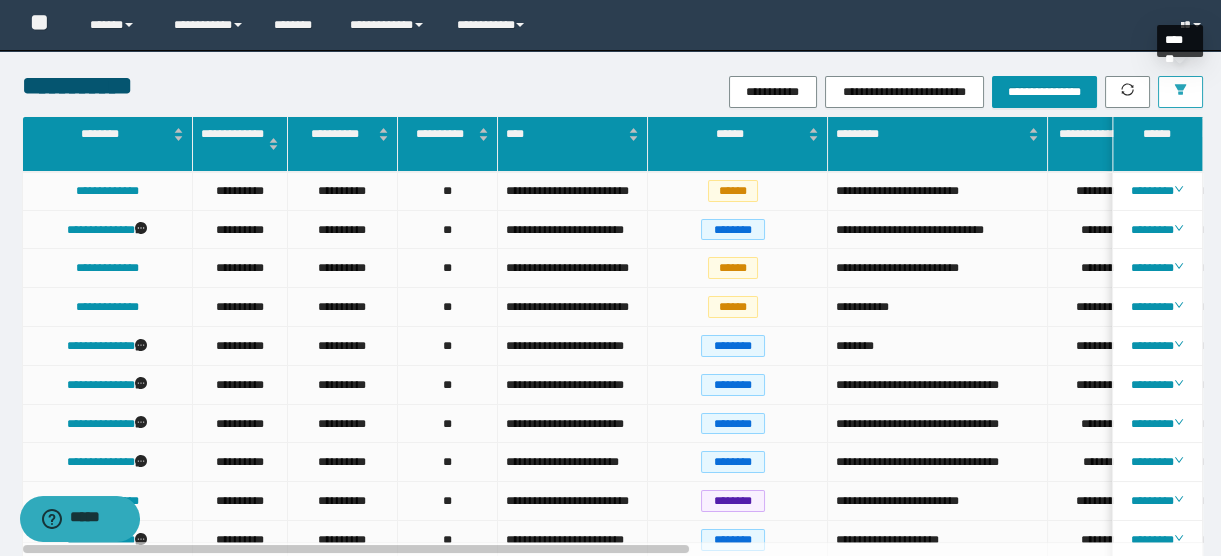 click at bounding box center [1180, 92] 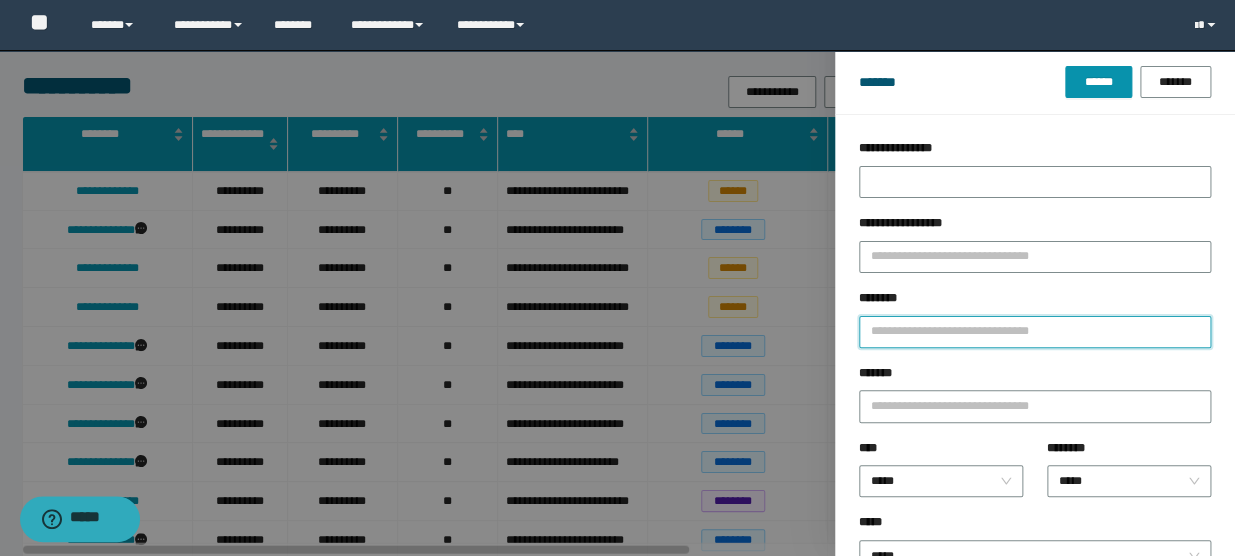 drag, startPoint x: 991, startPoint y: 330, endPoint x: 1048, endPoint y: 333, distance: 57.07889 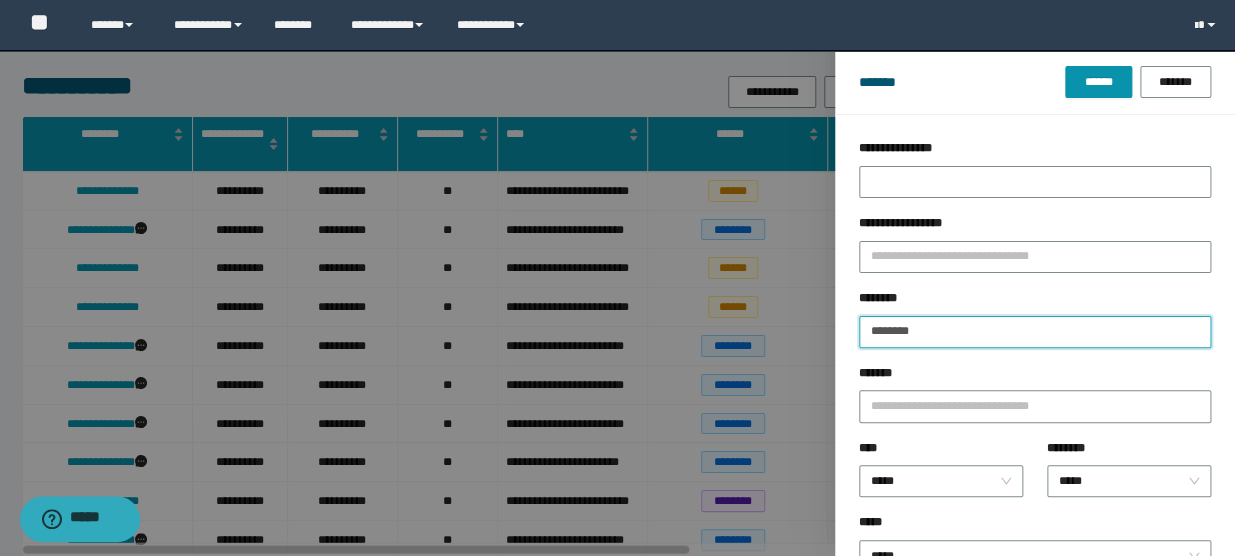 type on "********" 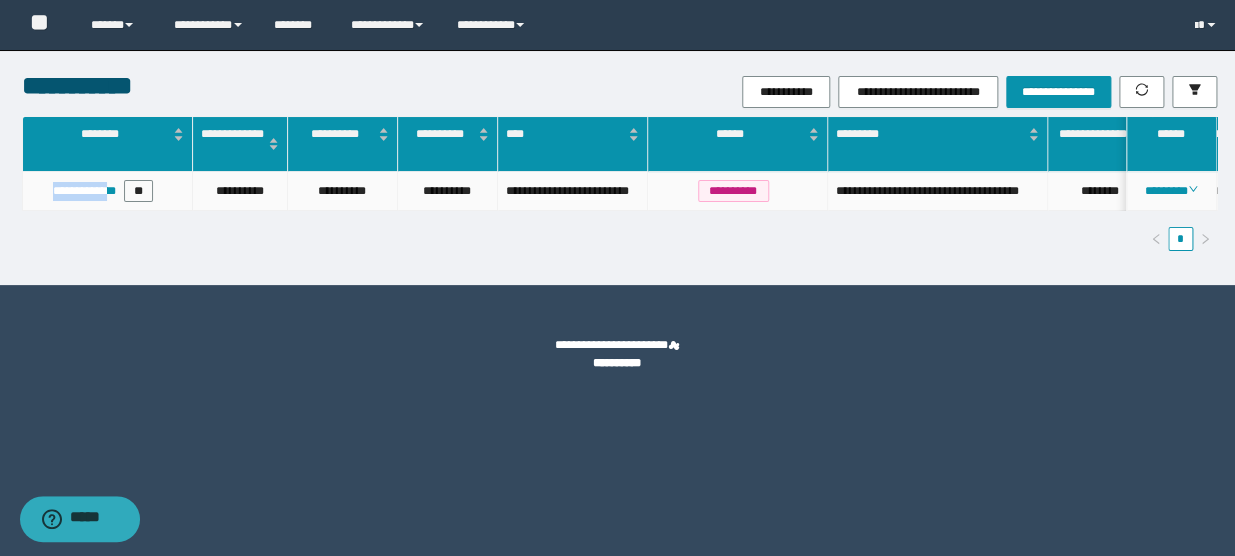 click on "**********" at bounding box center (107, 191) 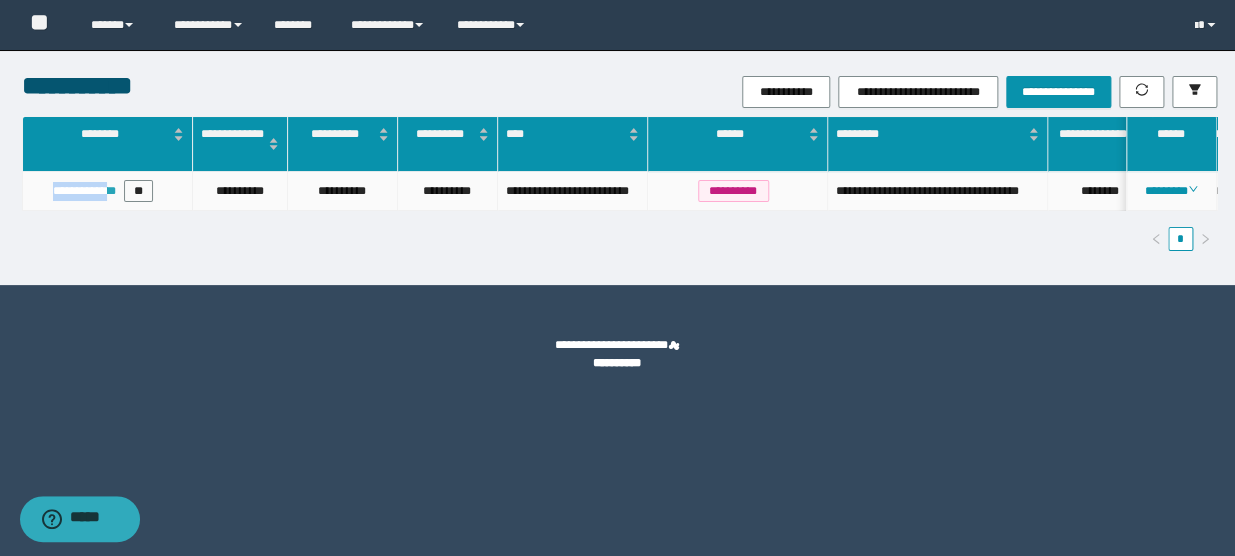 drag, startPoint x: 113, startPoint y: 179, endPoint x: 109, endPoint y: 195, distance: 16.492422 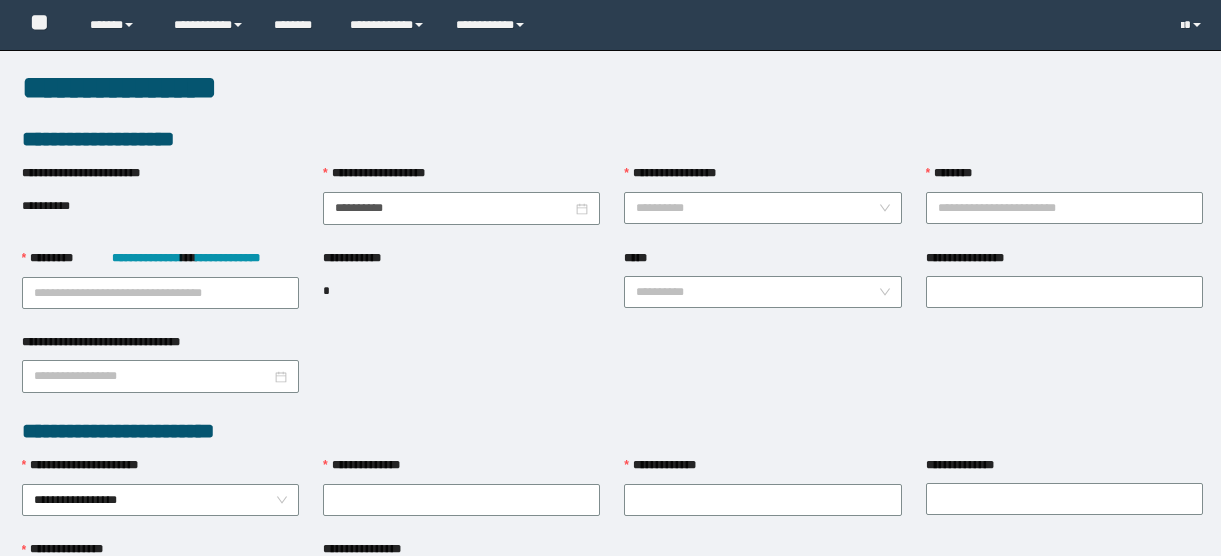 scroll, scrollTop: 0, scrollLeft: 0, axis: both 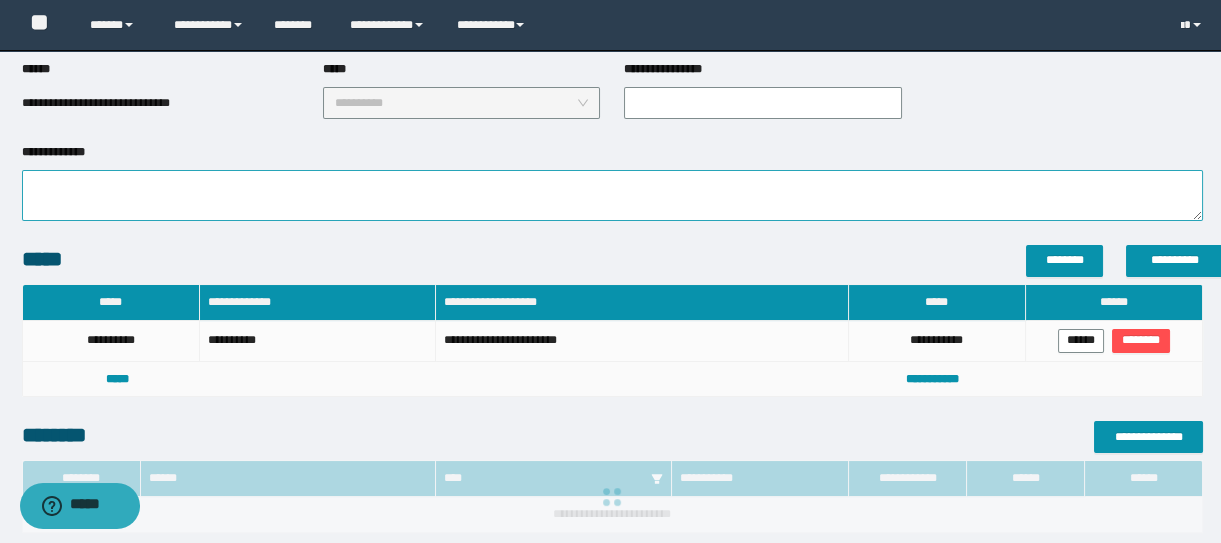 type on "**********" 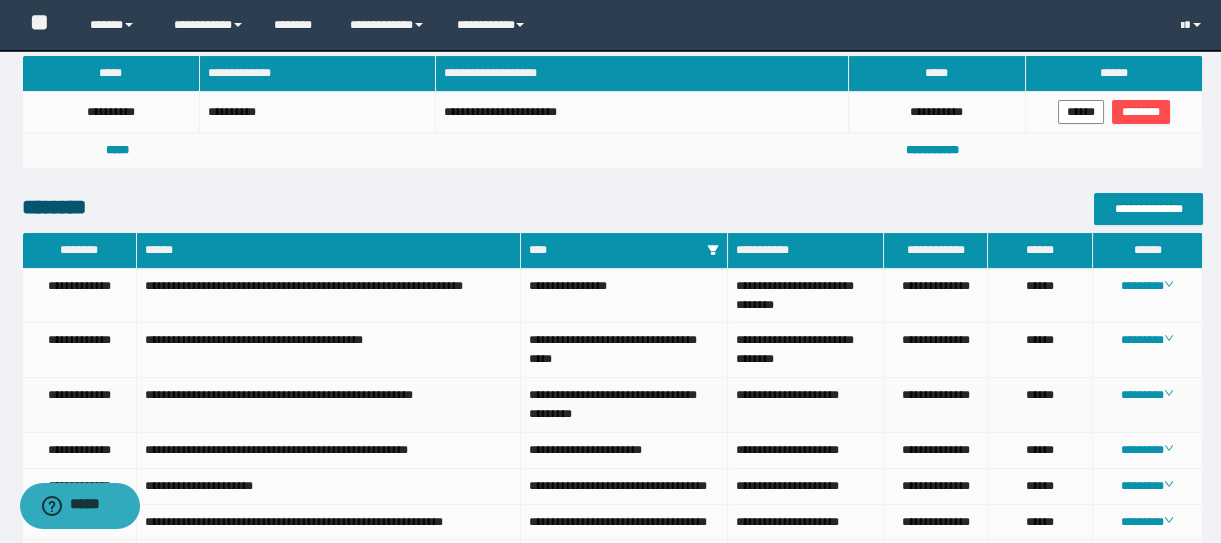 scroll, scrollTop: 767, scrollLeft: 0, axis: vertical 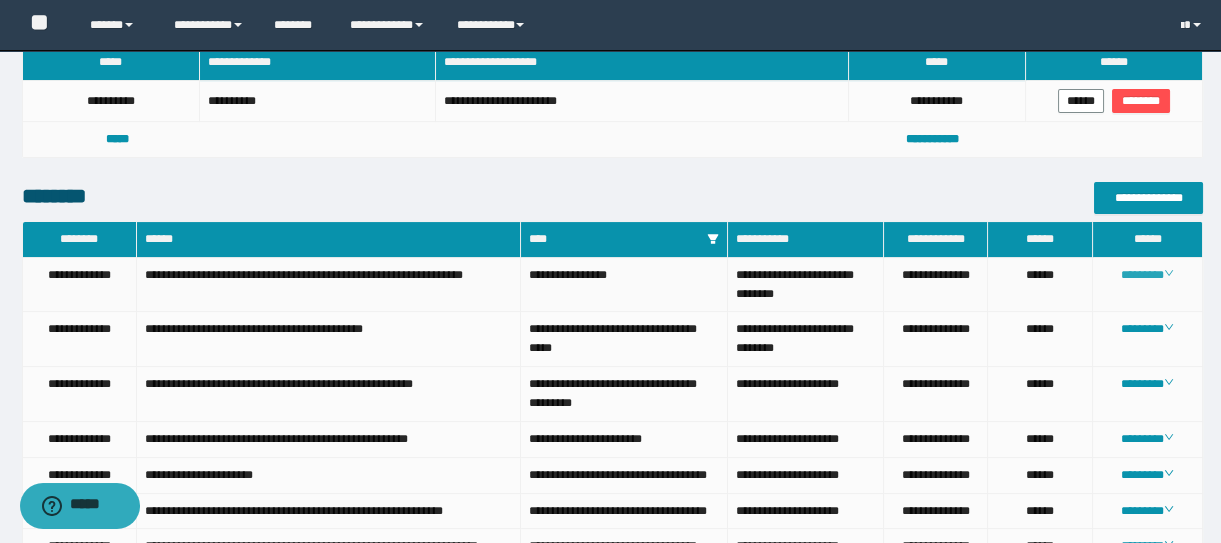 click on "********" at bounding box center [1147, 275] 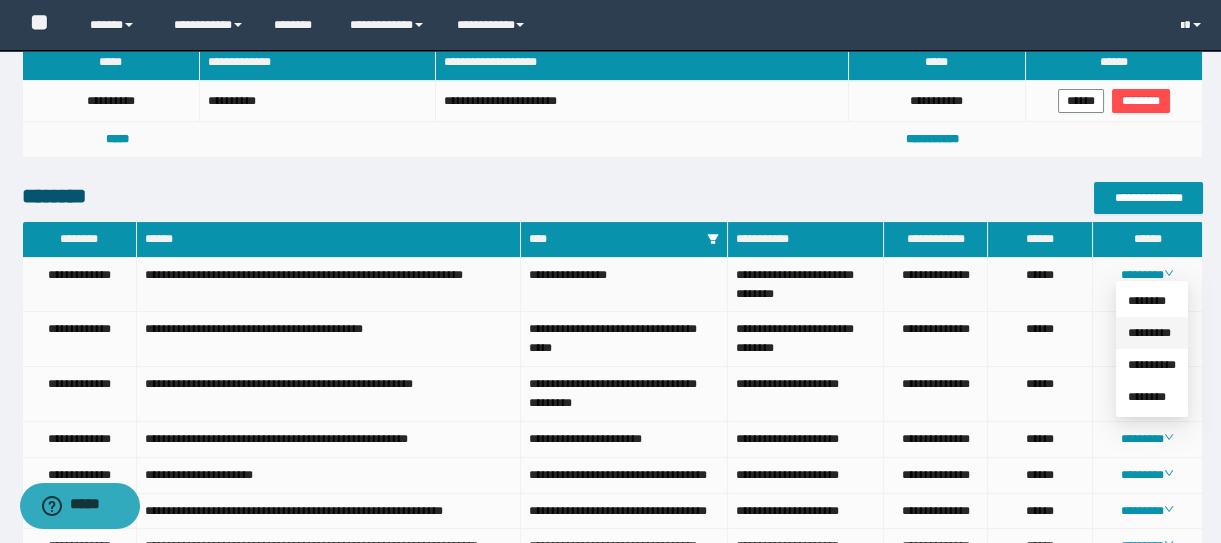 click on "*********" at bounding box center [1149, 333] 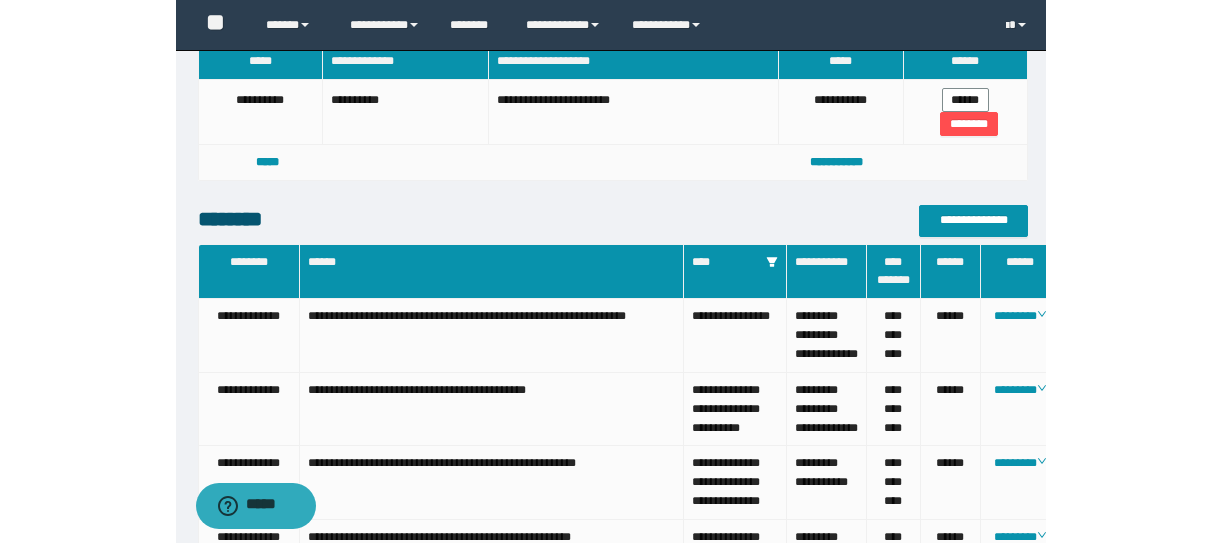 scroll, scrollTop: 767, scrollLeft: 0, axis: vertical 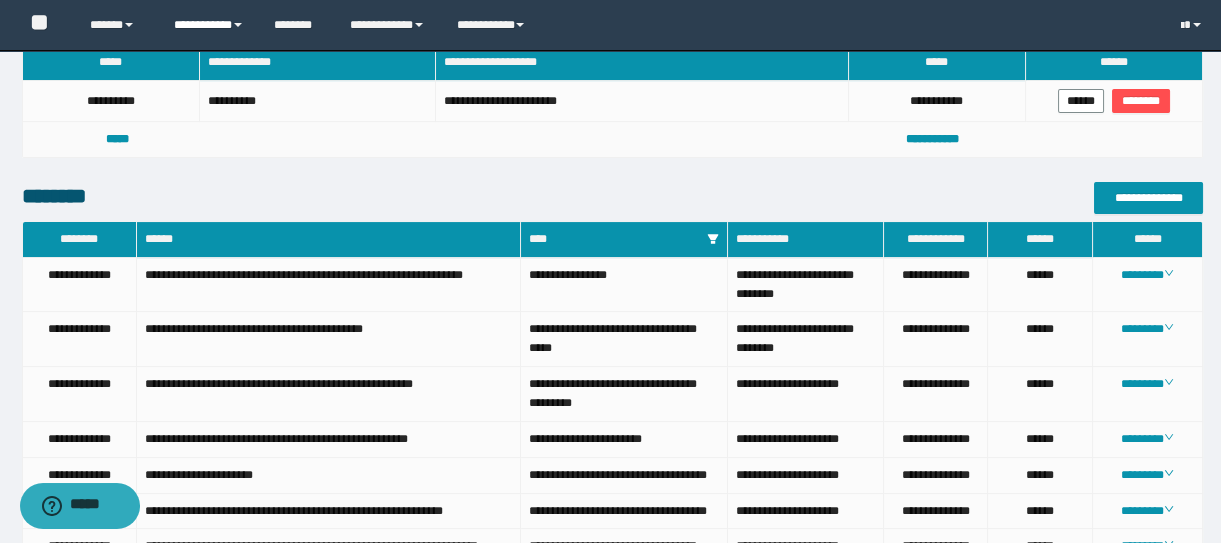 click on "**********" at bounding box center [209, 25] 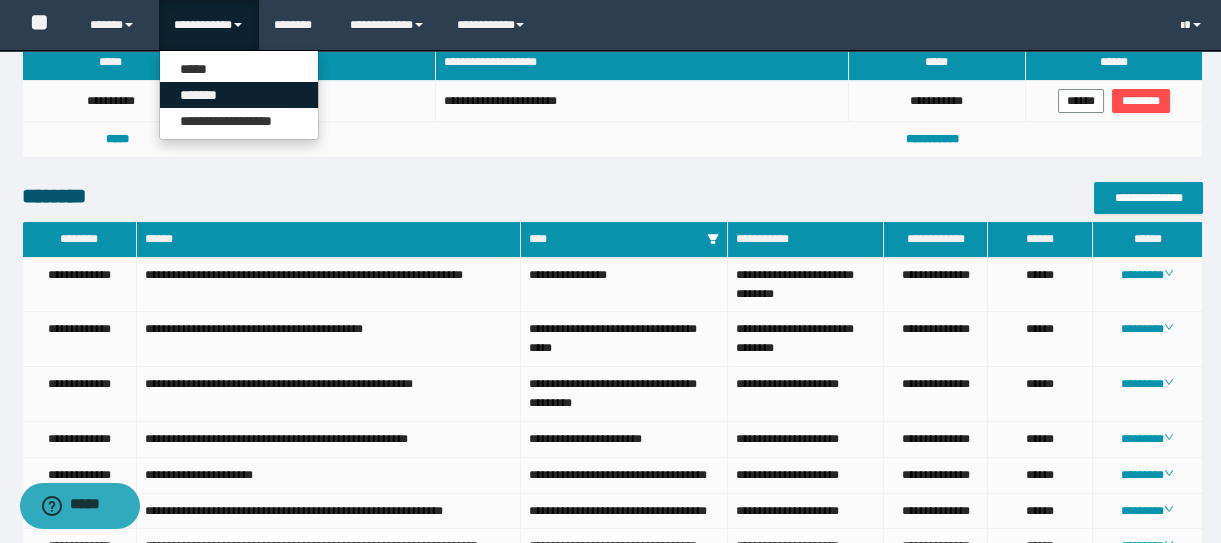 click on "*******" at bounding box center (239, 95) 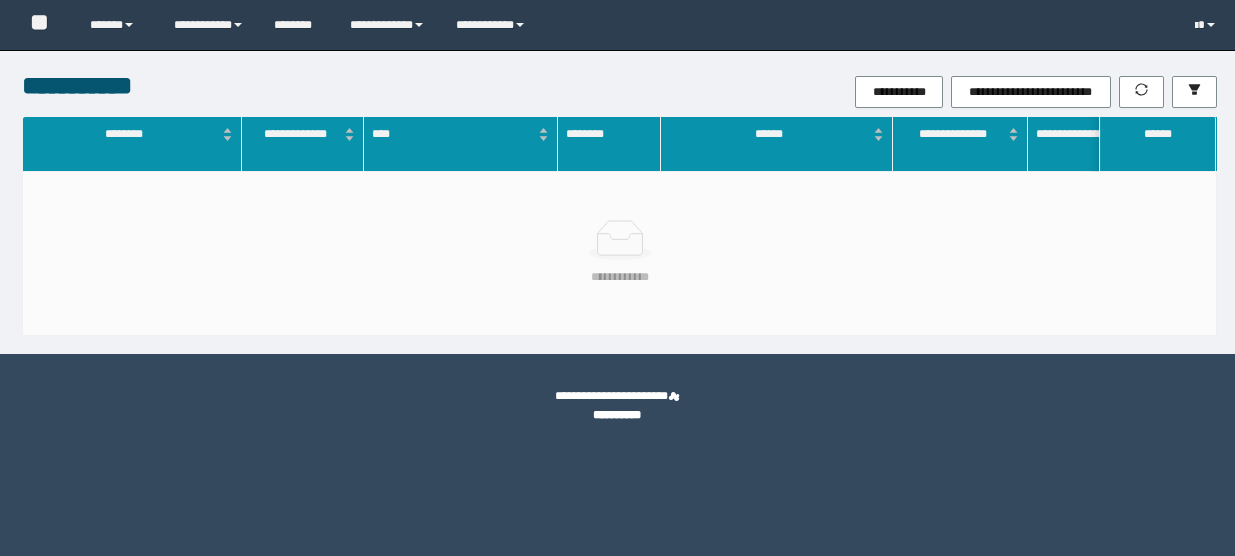 scroll, scrollTop: 0, scrollLeft: 0, axis: both 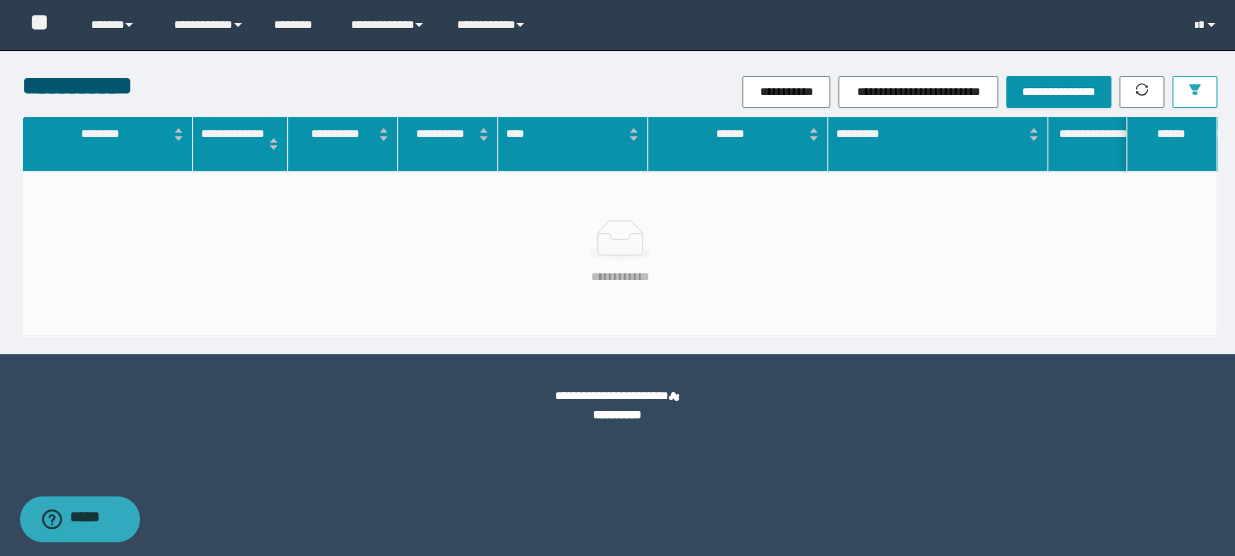 click at bounding box center (1194, 92) 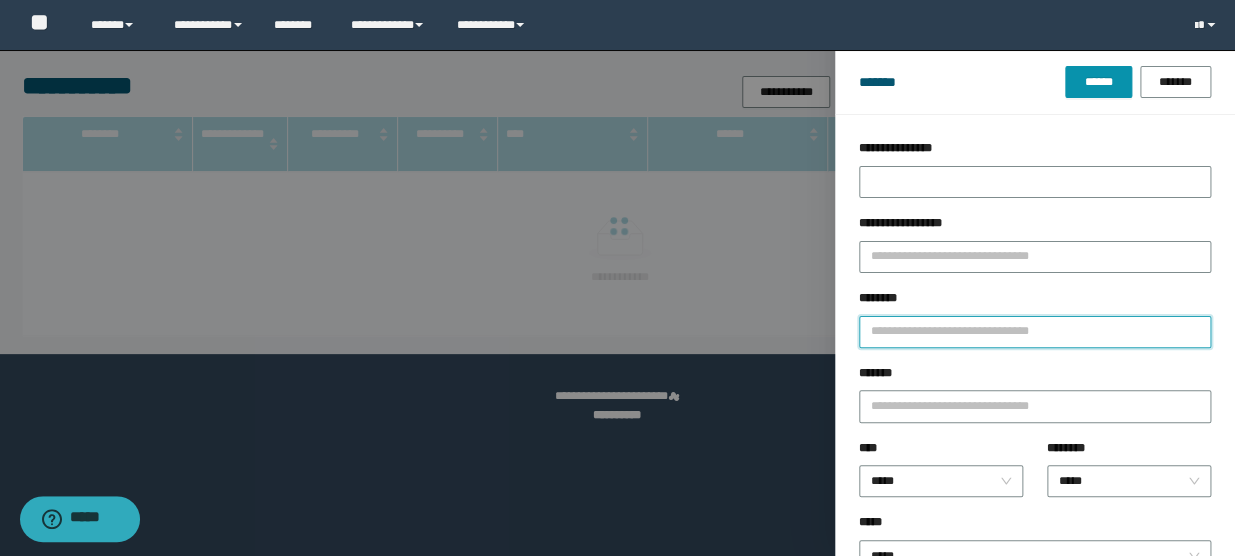 click on "********" at bounding box center [1035, 332] 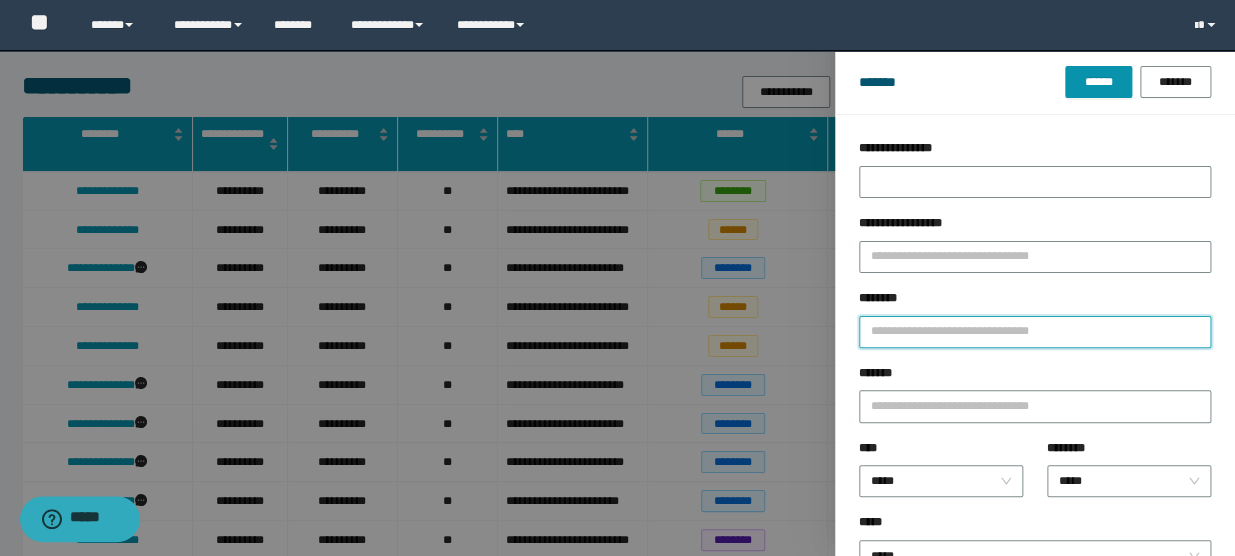 type on "*" 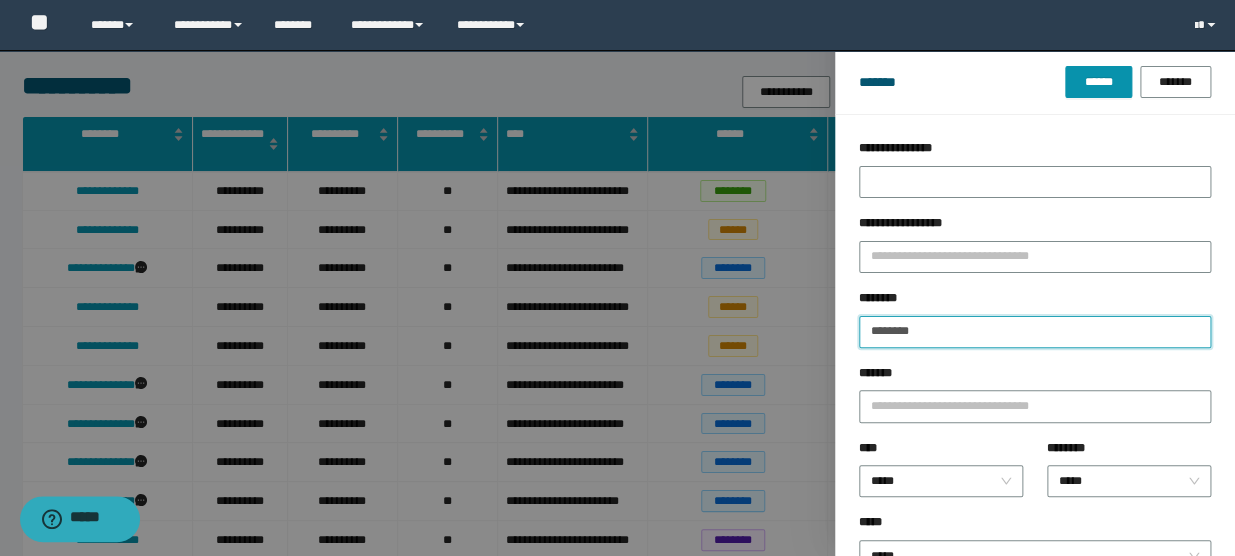 type on "********" 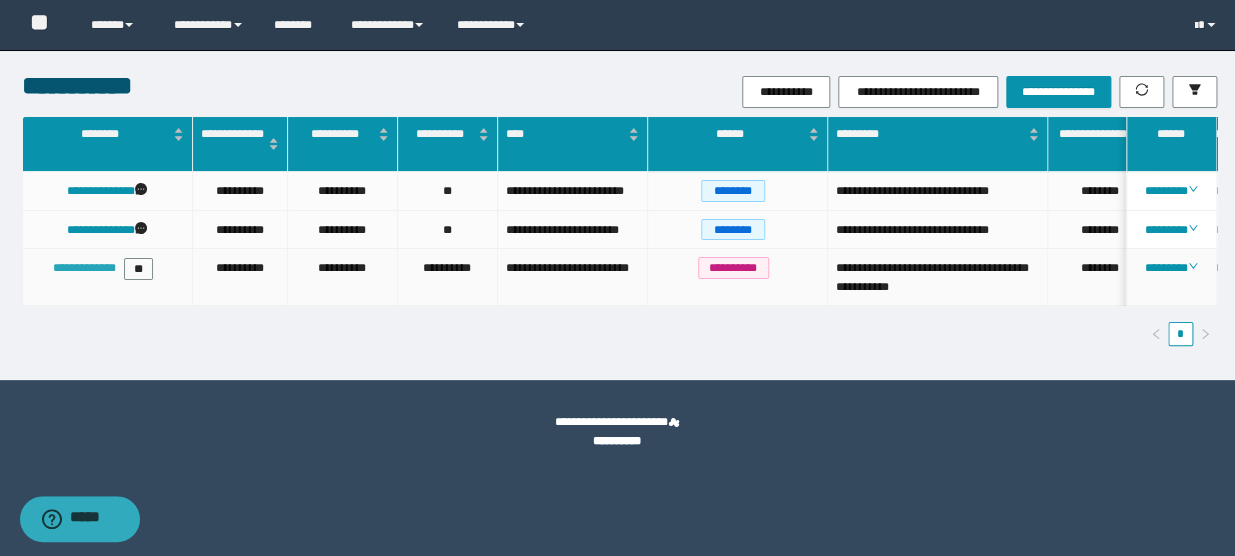 click on "**********" at bounding box center (84, 268) 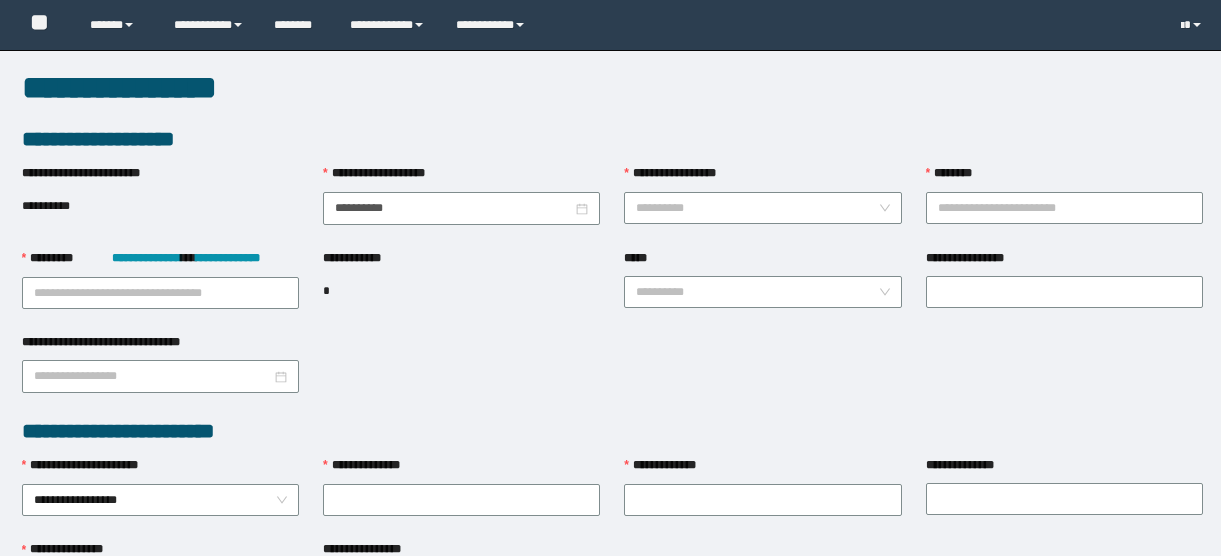 scroll, scrollTop: 0, scrollLeft: 0, axis: both 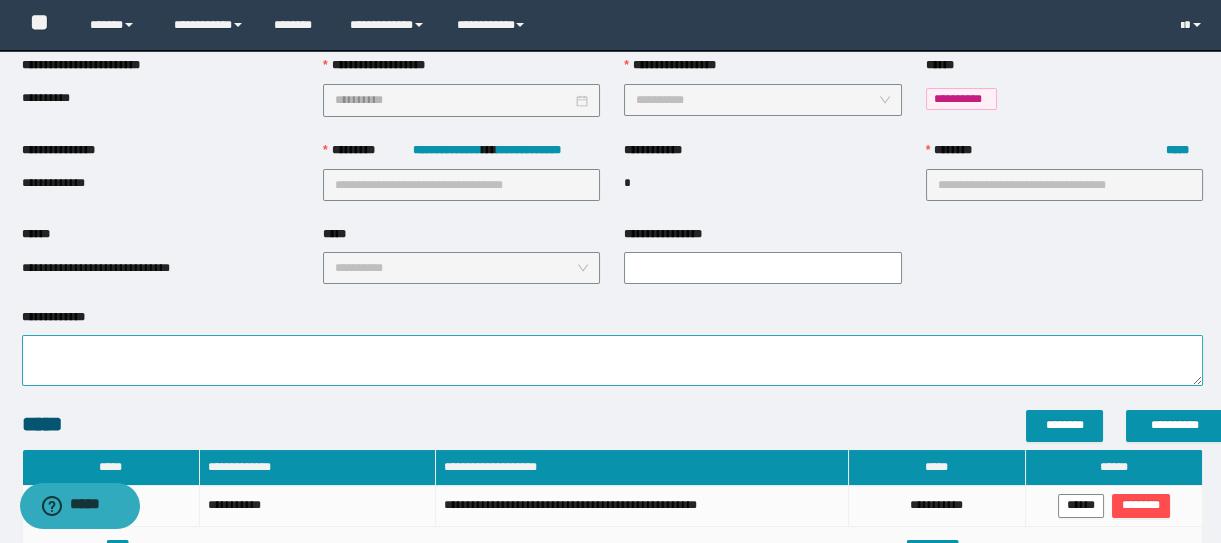 type on "**********" 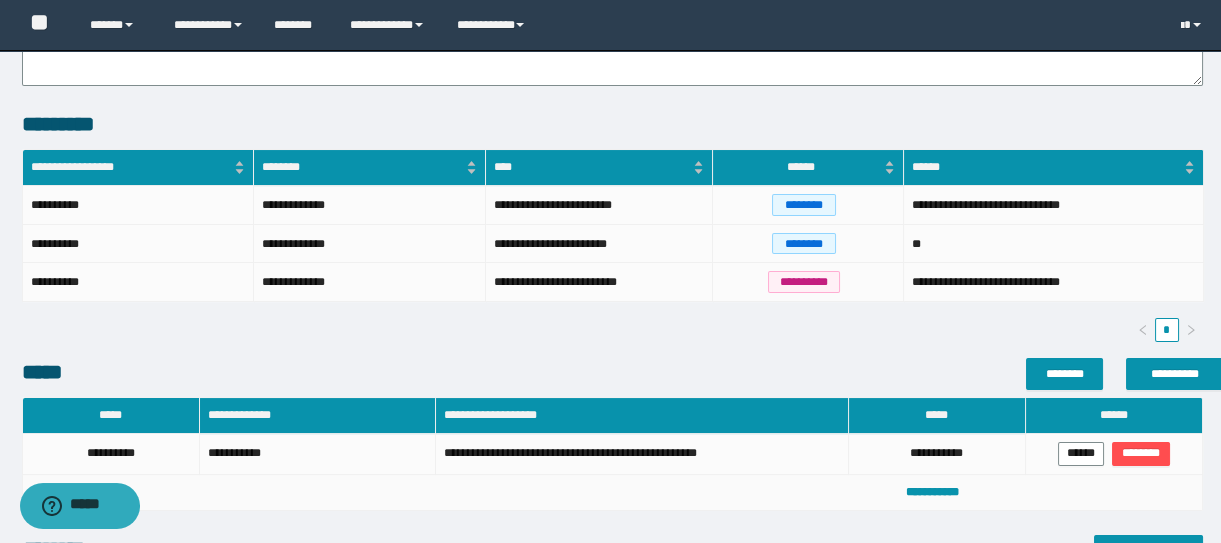 scroll, scrollTop: 653, scrollLeft: 0, axis: vertical 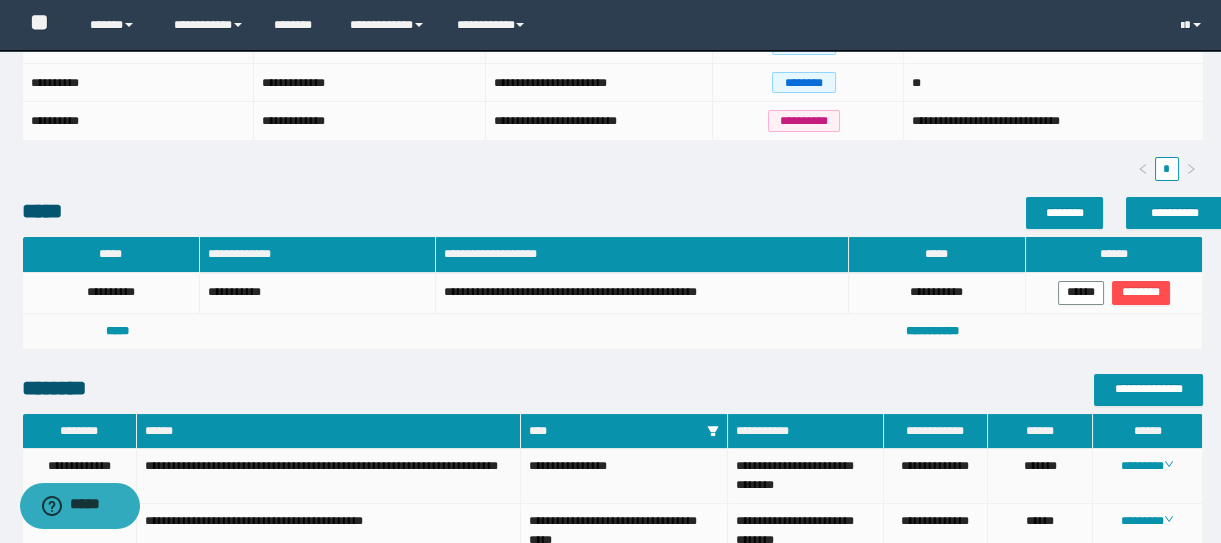 click on "********" at bounding box center [1148, 476] 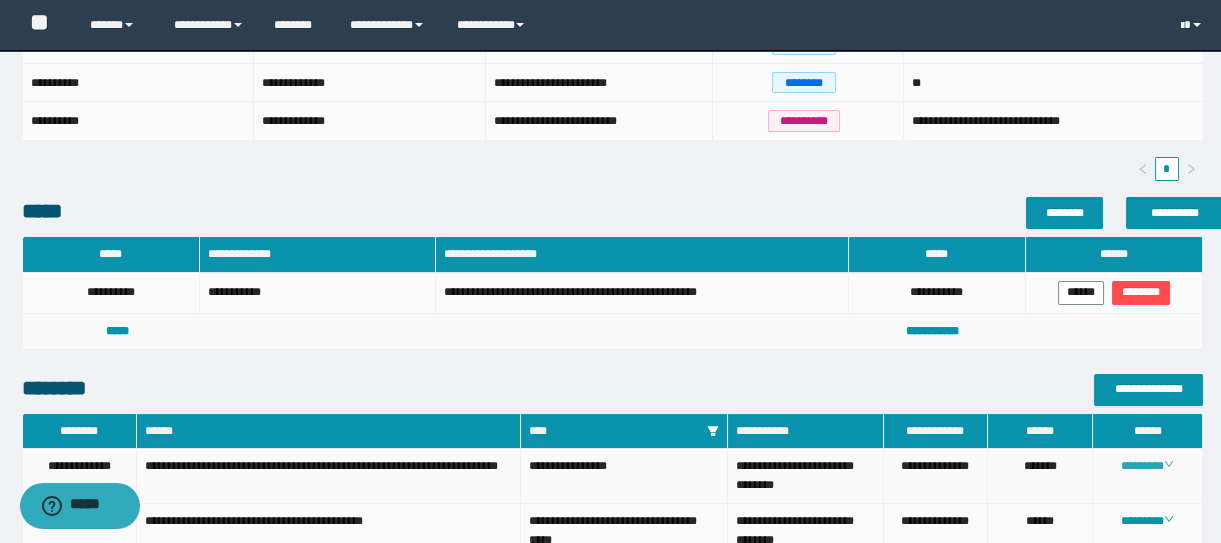 click on "********" at bounding box center [1147, 466] 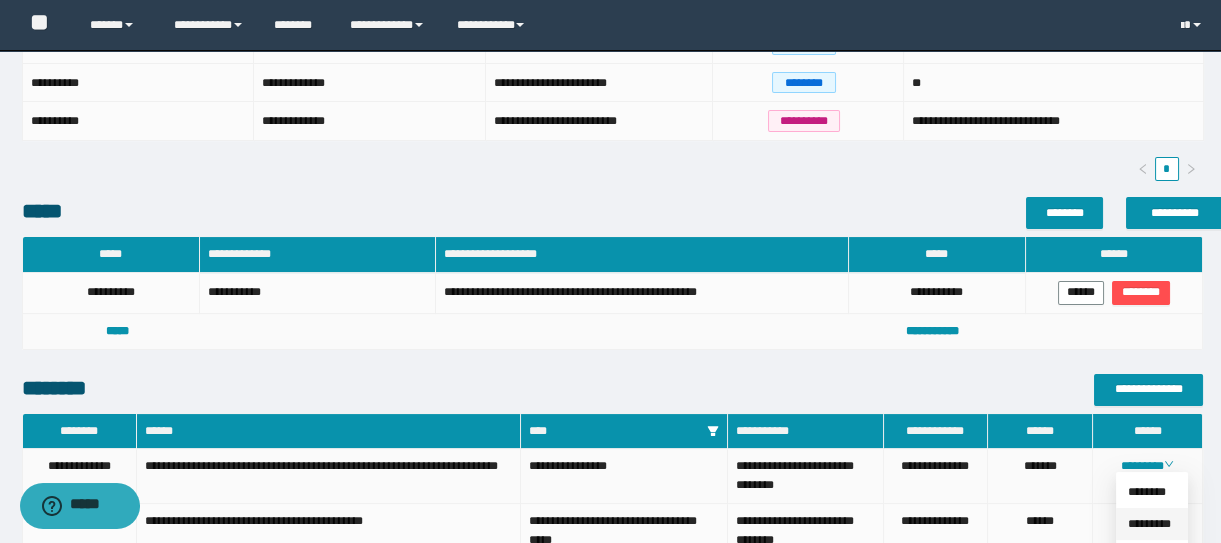 click on "*********" at bounding box center (1149, 524) 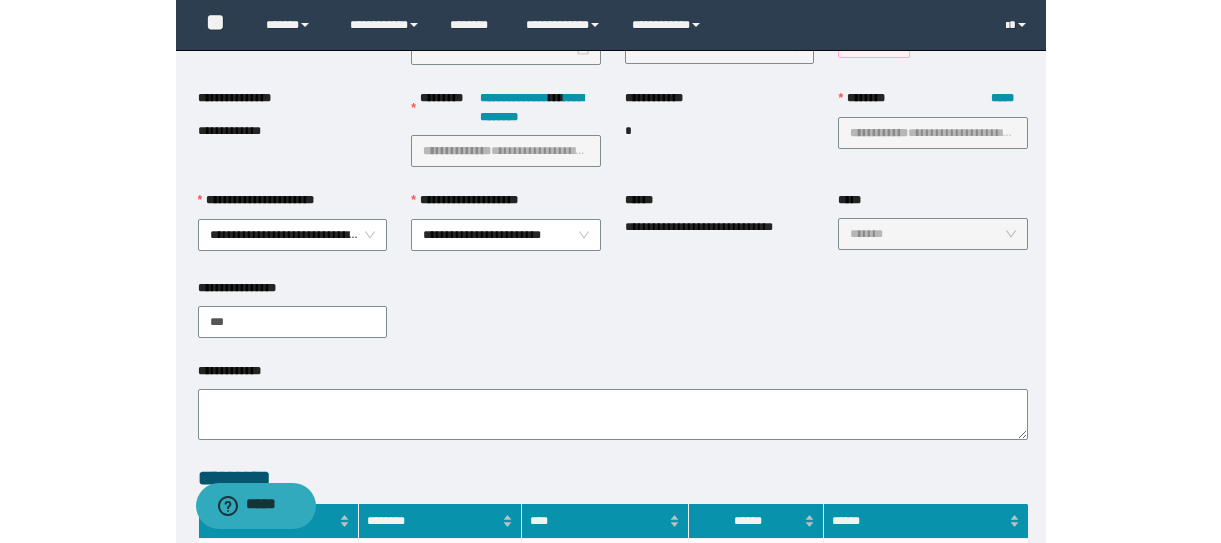 scroll, scrollTop: 131, scrollLeft: 0, axis: vertical 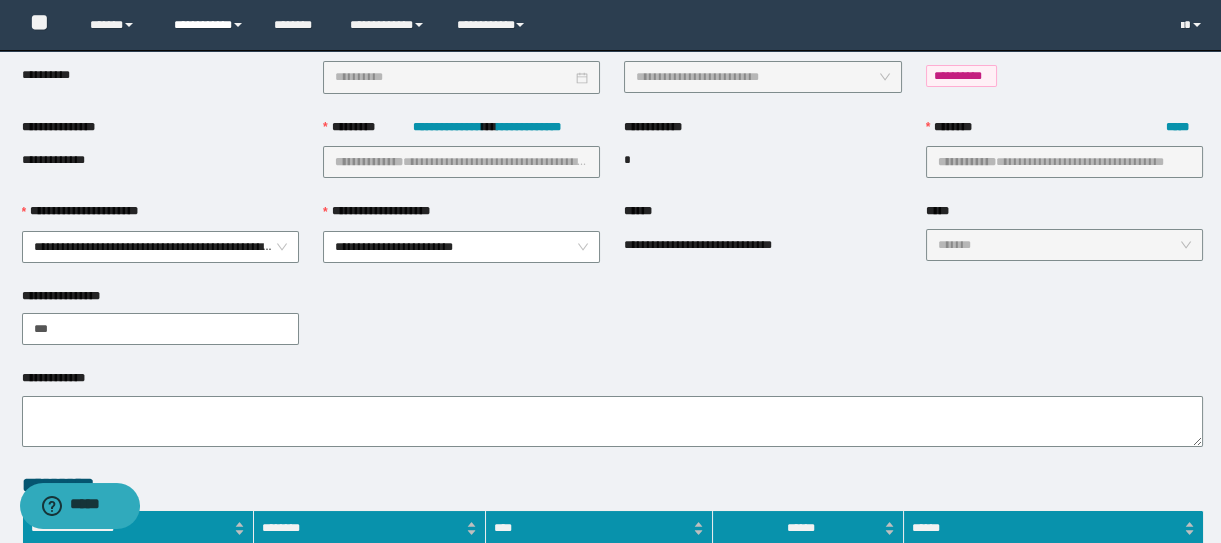 drag, startPoint x: 210, startPoint y: 27, endPoint x: 217, endPoint y: 54, distance: 27.89265 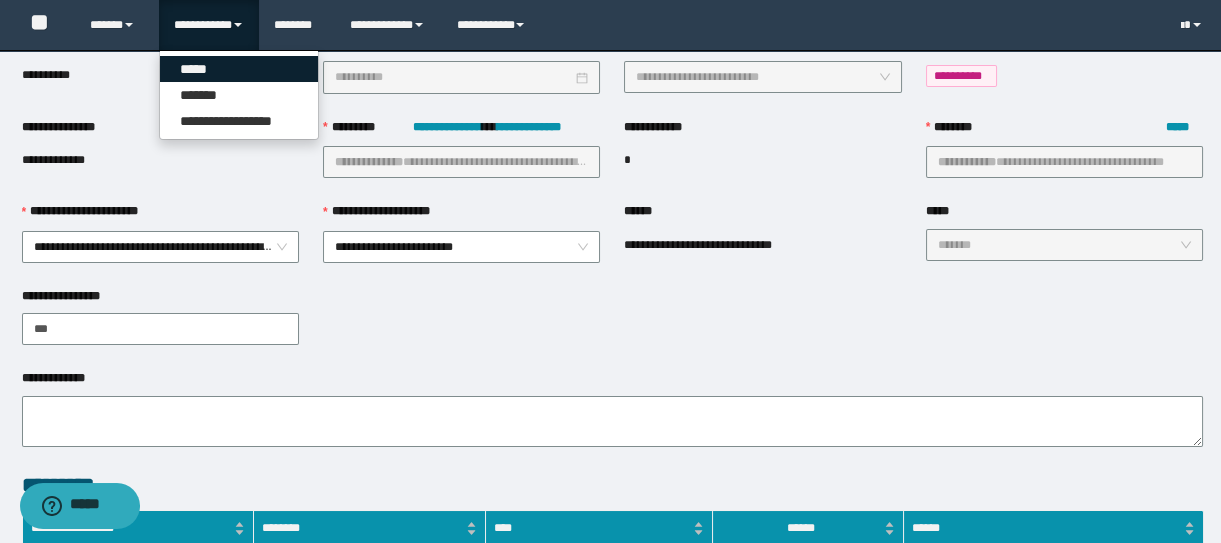 drag, startPoint x: 218, startPoint y: 80, endPoint x: 225, endPoint y: 89, distance: 11.401754 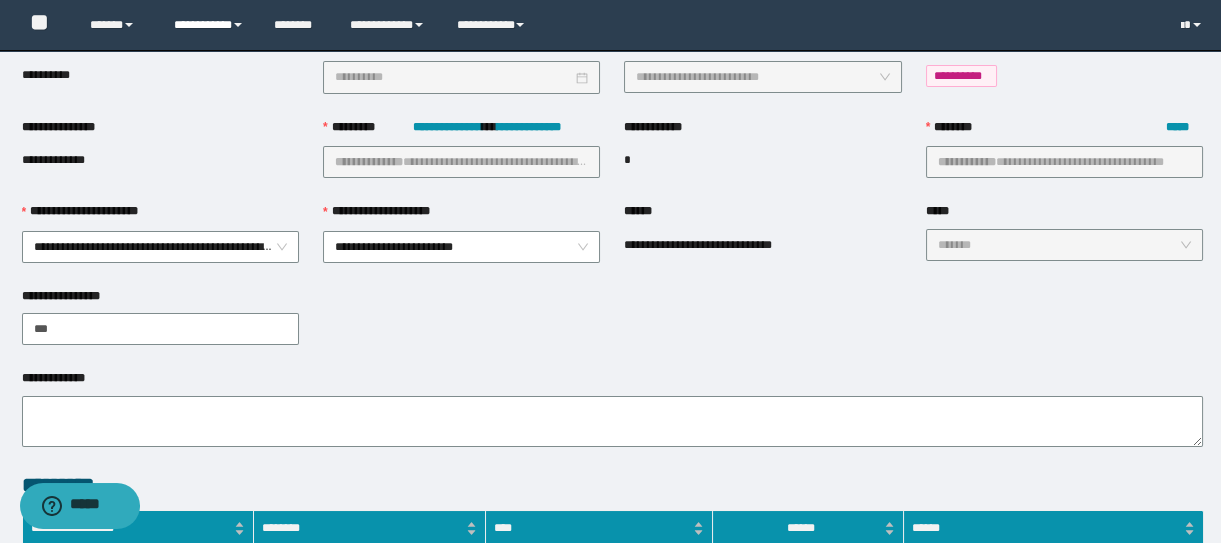 click at bounding box center (238, 25) 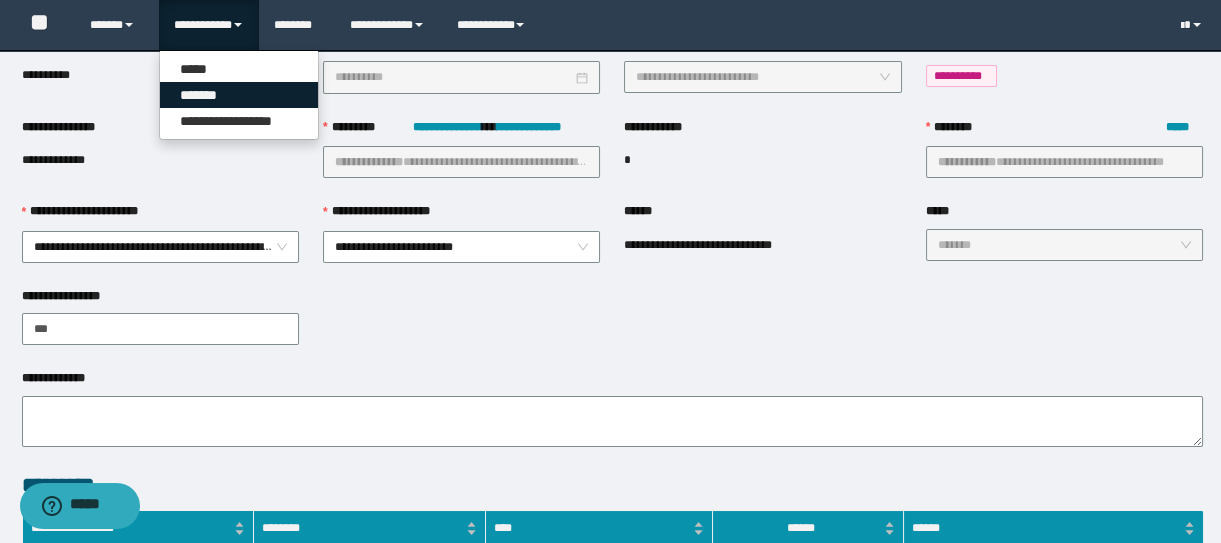 click on "*******" at bounding box center [239, 95] 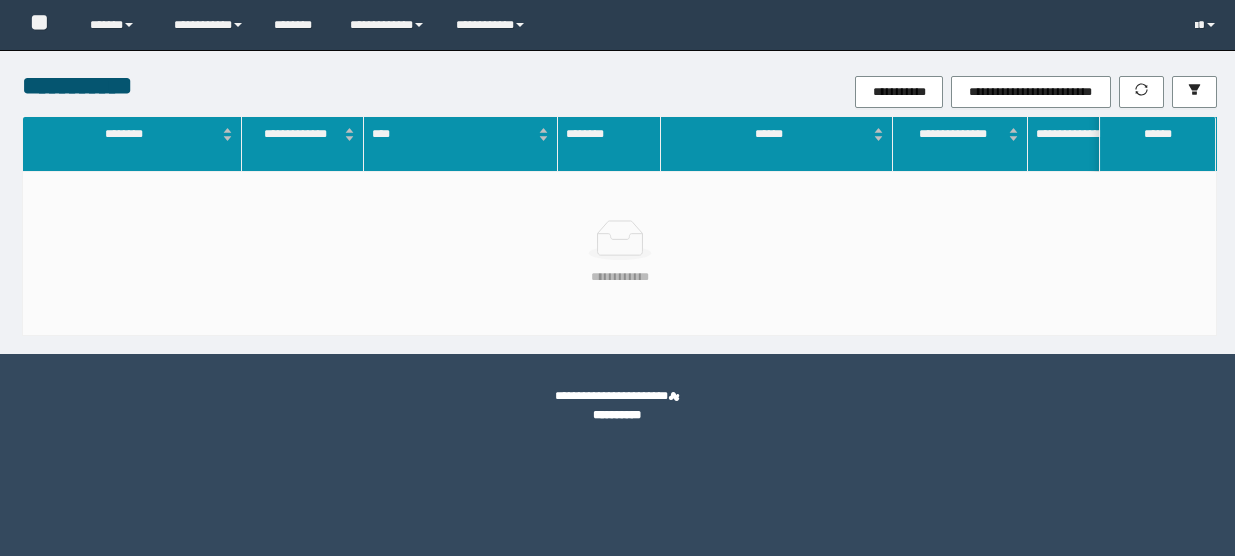 scroll, scrollTop: 0, scrollLeft: 0, axis: both 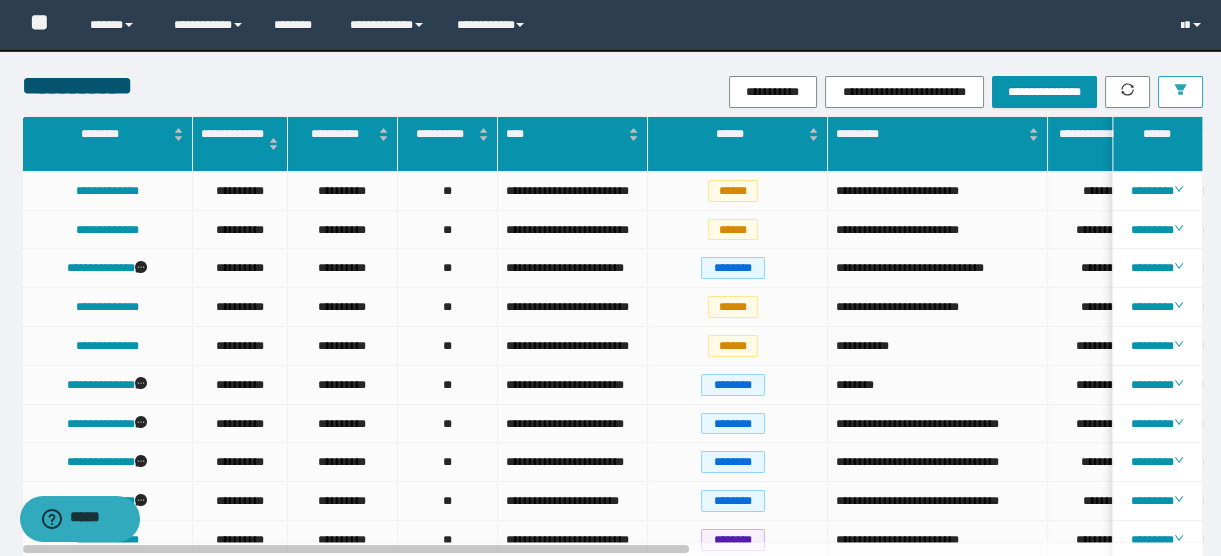 click 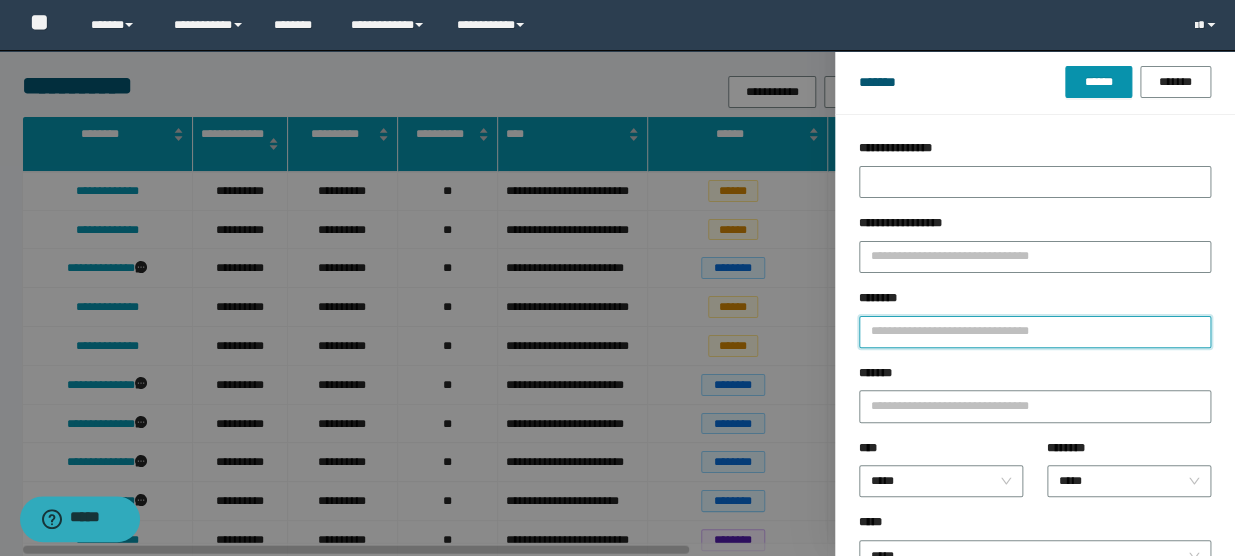 click on "********" at bounding box center (1035, 332) 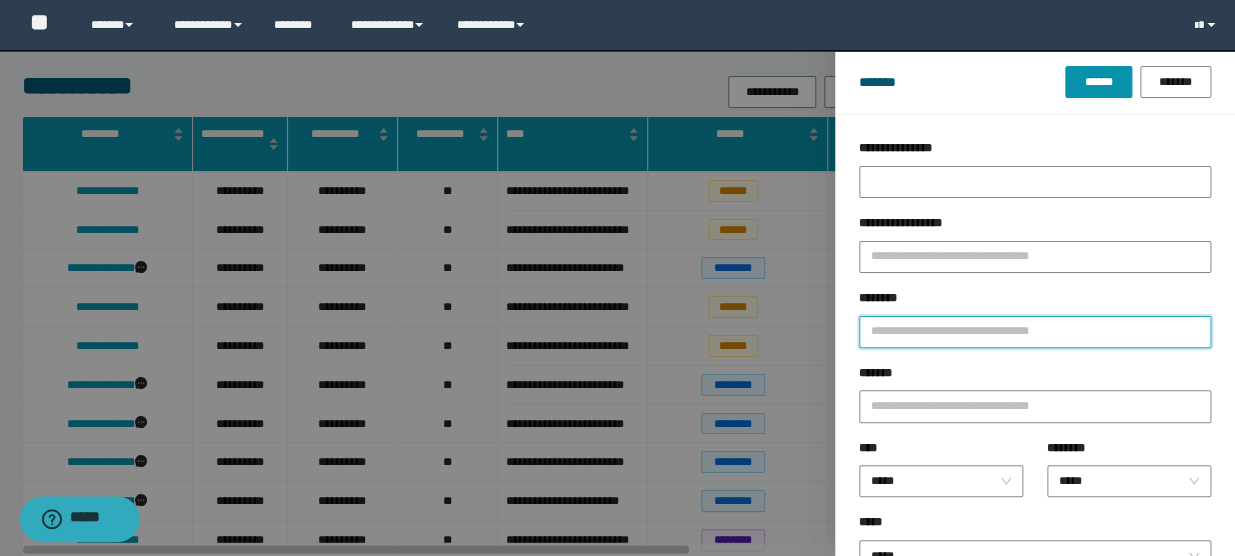 type on "*" 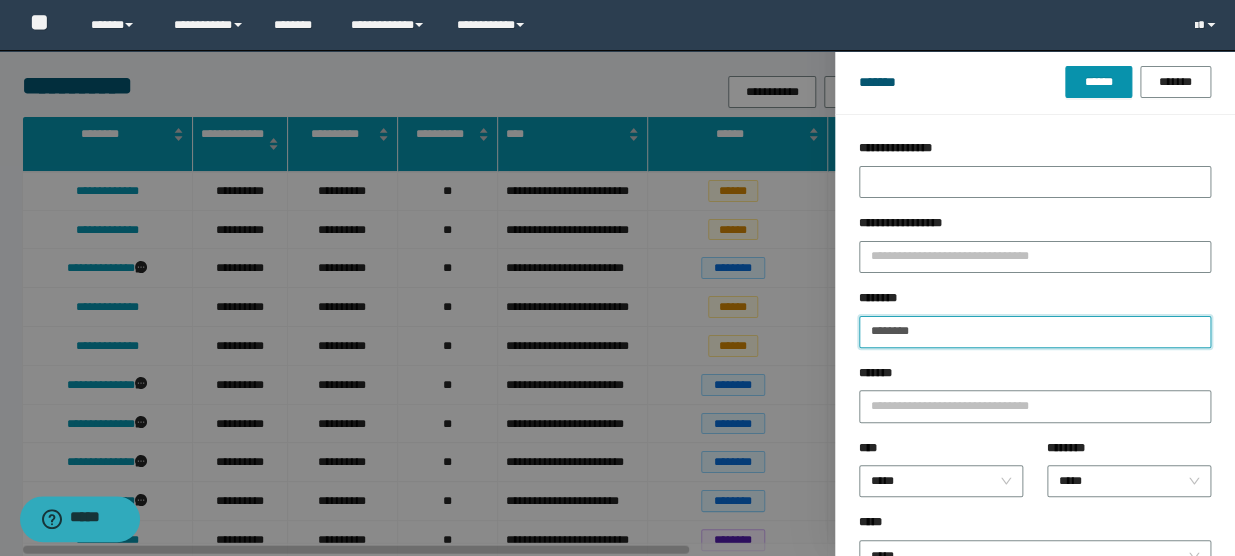 type on "********" 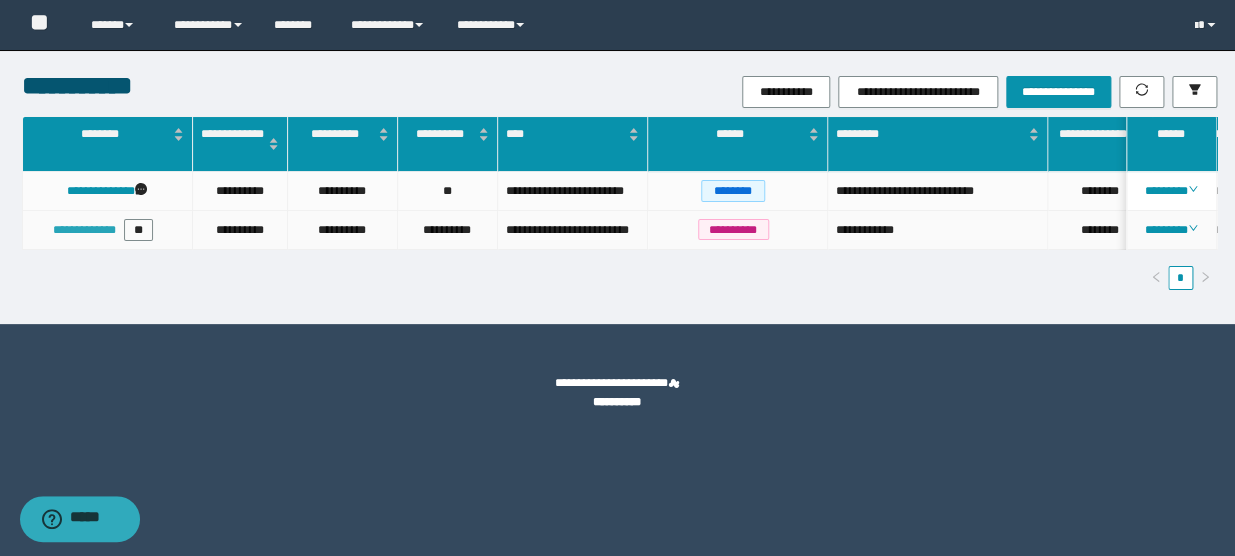 click on "**********" at bounding box center [84, 230] 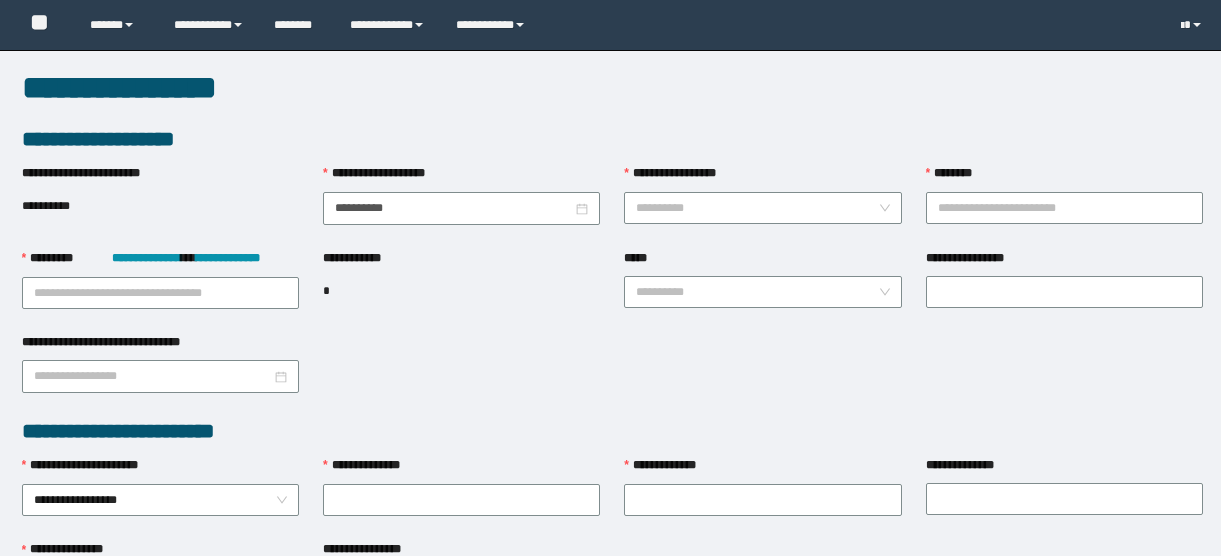 scroll, scrollTop: 0, scrollLeft: 0, axis: both 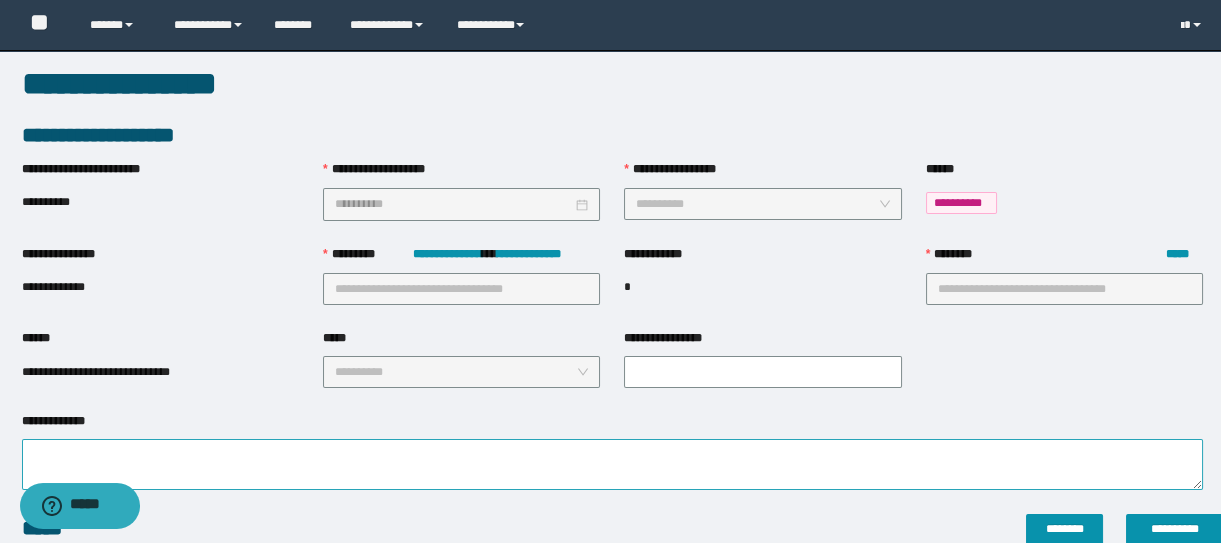 type on "**********" 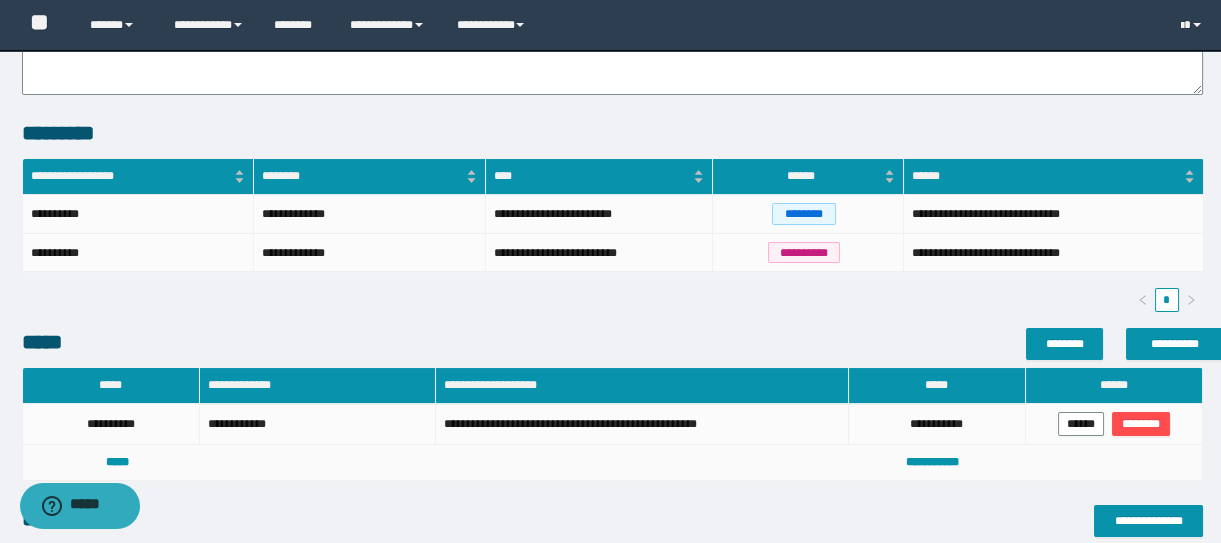 scroll, scrollTop: 731, scrollLeft: 0, axis: vertical 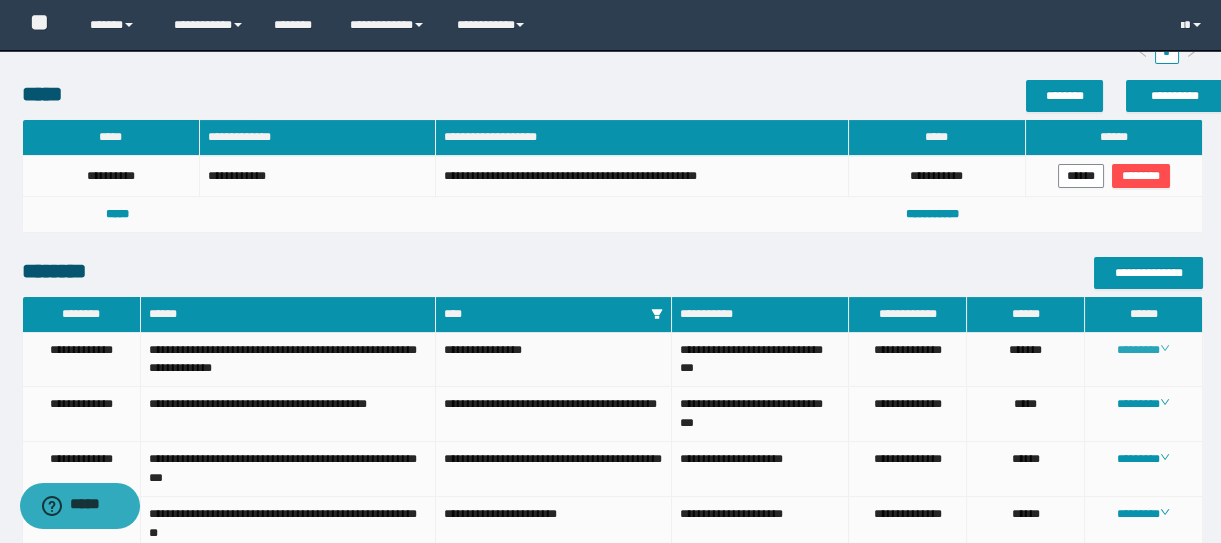 click on "********" at bounding box center (1143, 350) 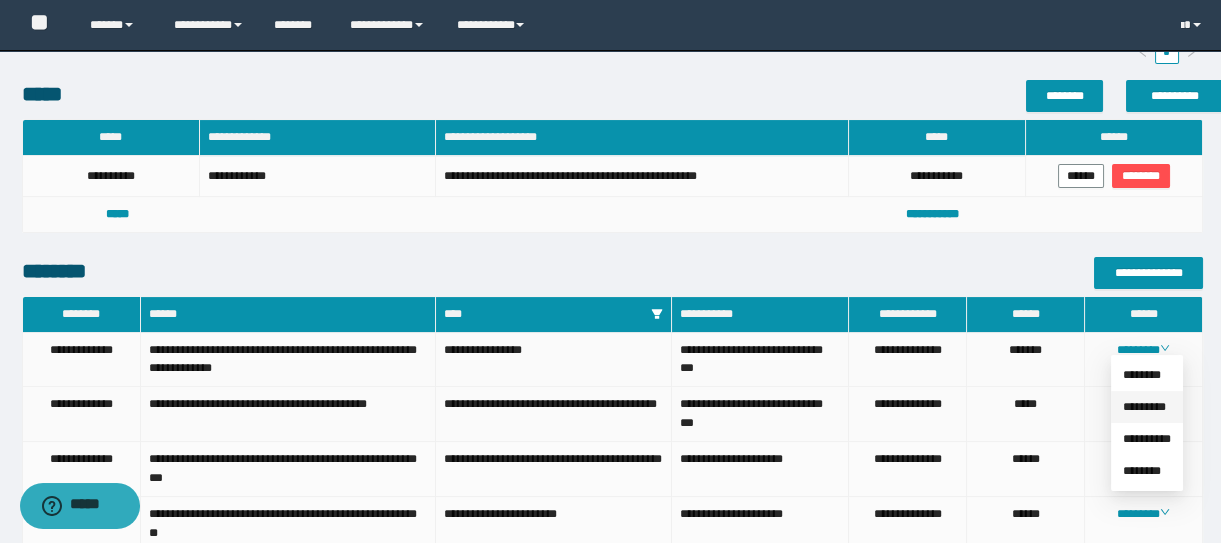click on "*********" at bounding box center [1144, 407] 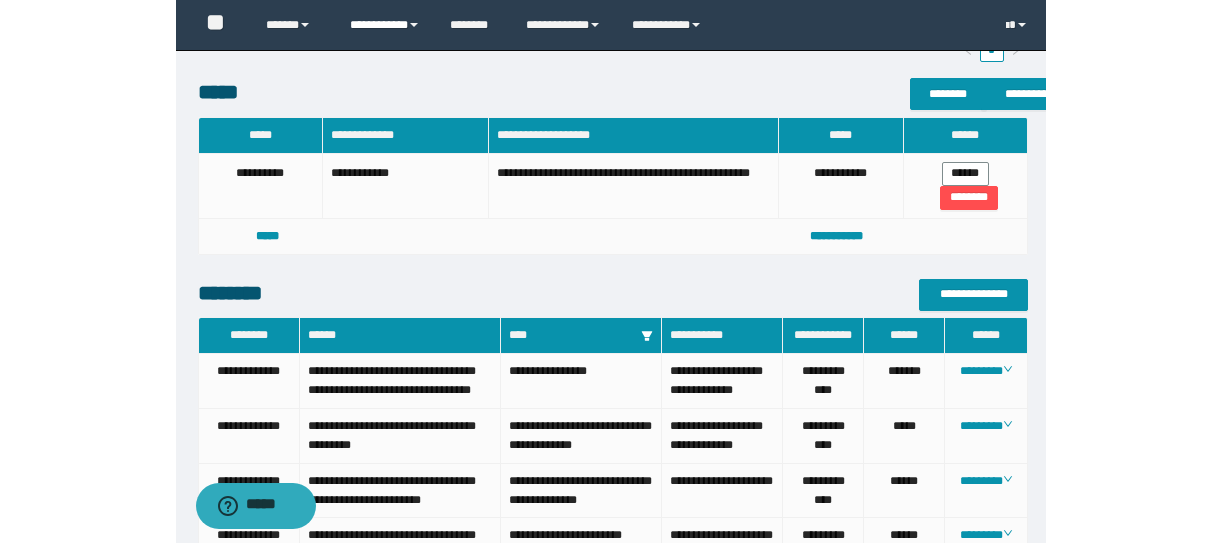 scroll, scrollTop: 731, scrollLeft: 0, axis: vertical 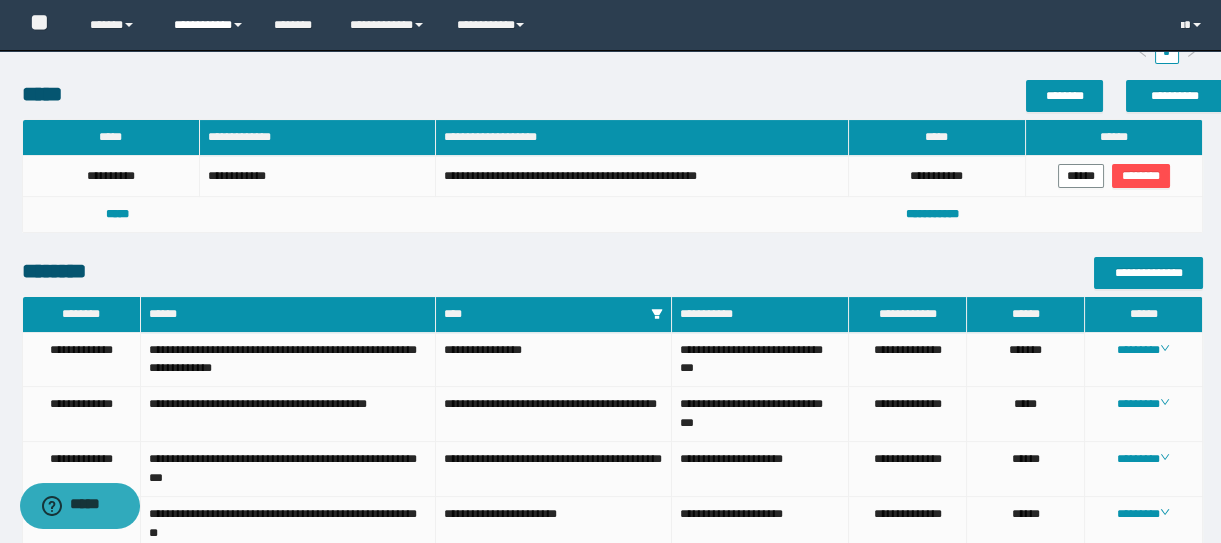 click on "**********" at bounding box center (209, 25) 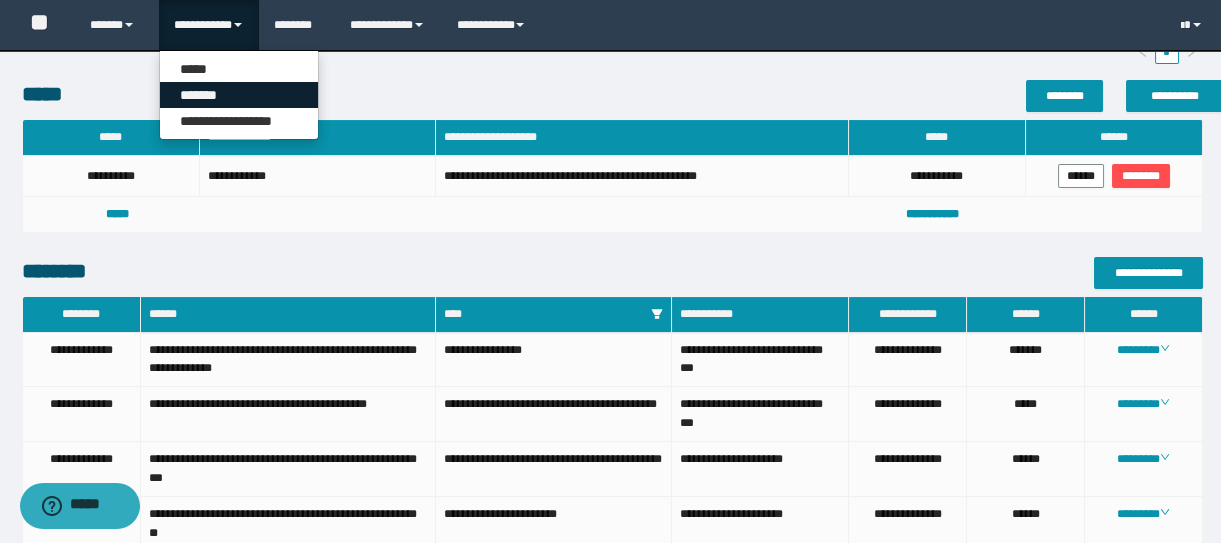 click on "*******" at bounding box center (239, 95) 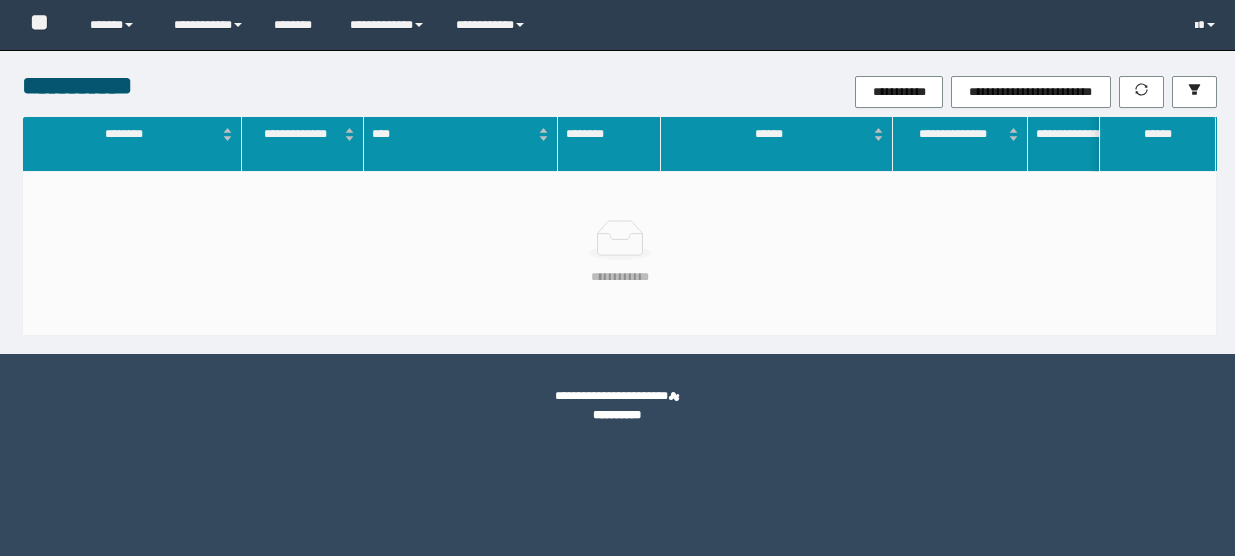 scroll, scrollTop: 0, scrollLeft: 0, axis: both 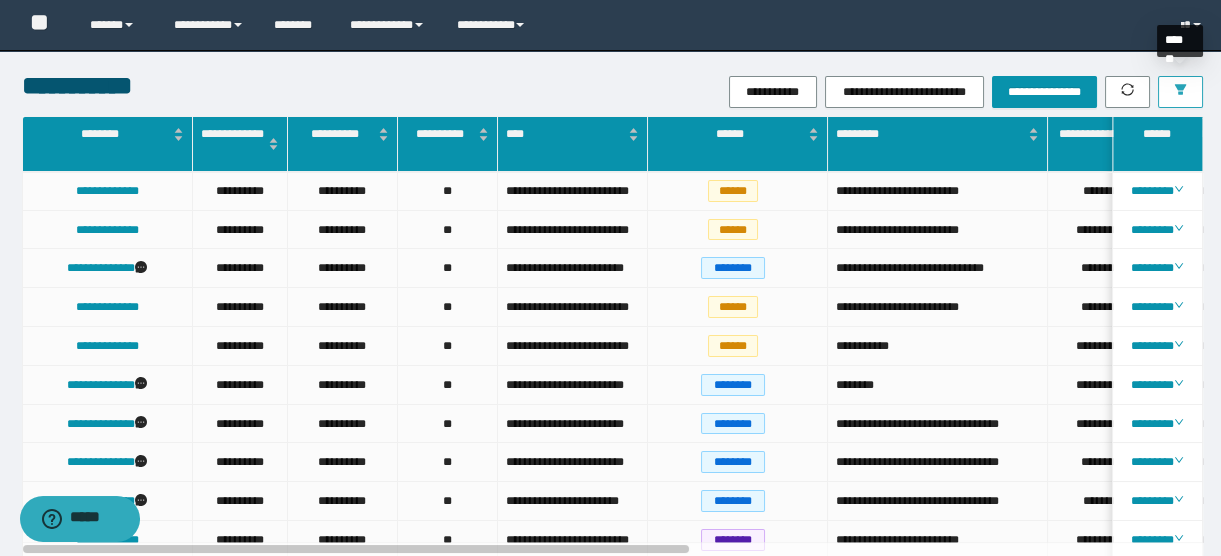 click at bounding box center [1180, 91] 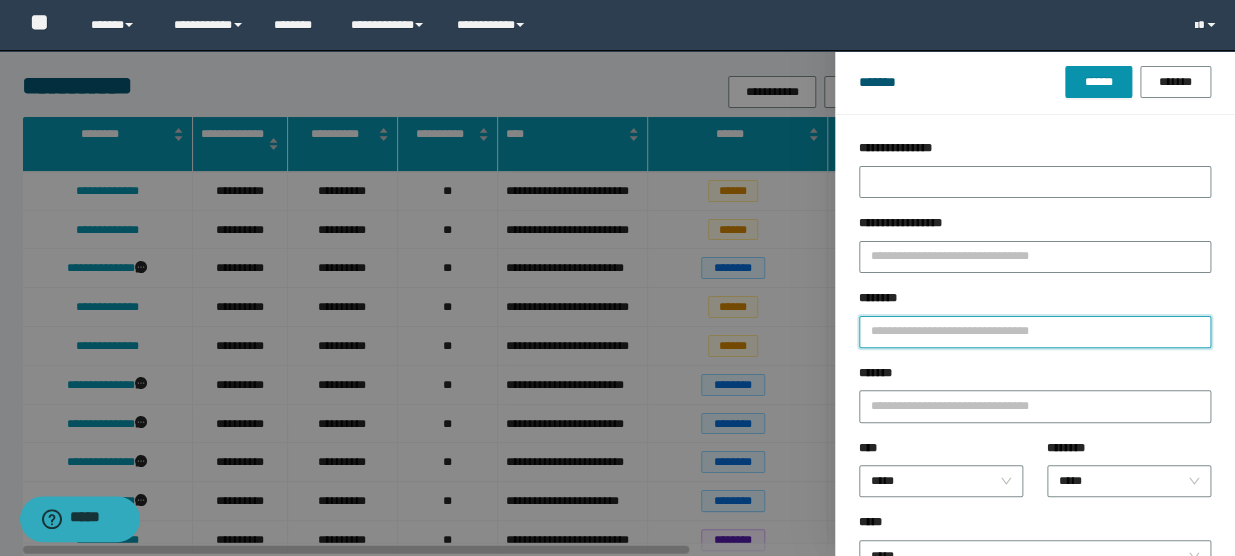 click on "********" at bounding box center [1035, 332] 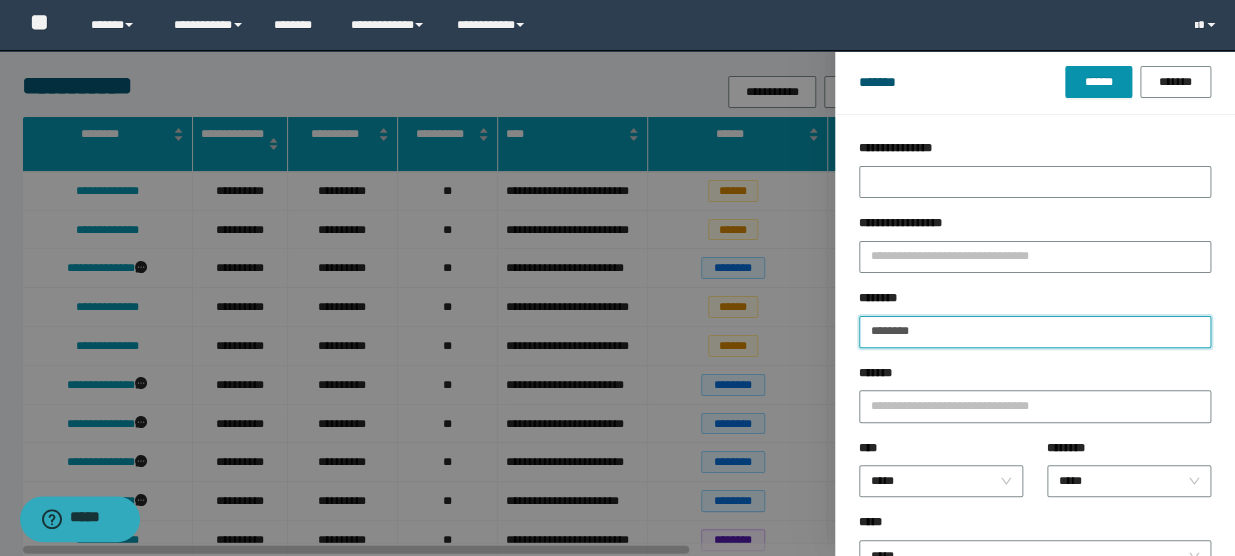 type on "********" 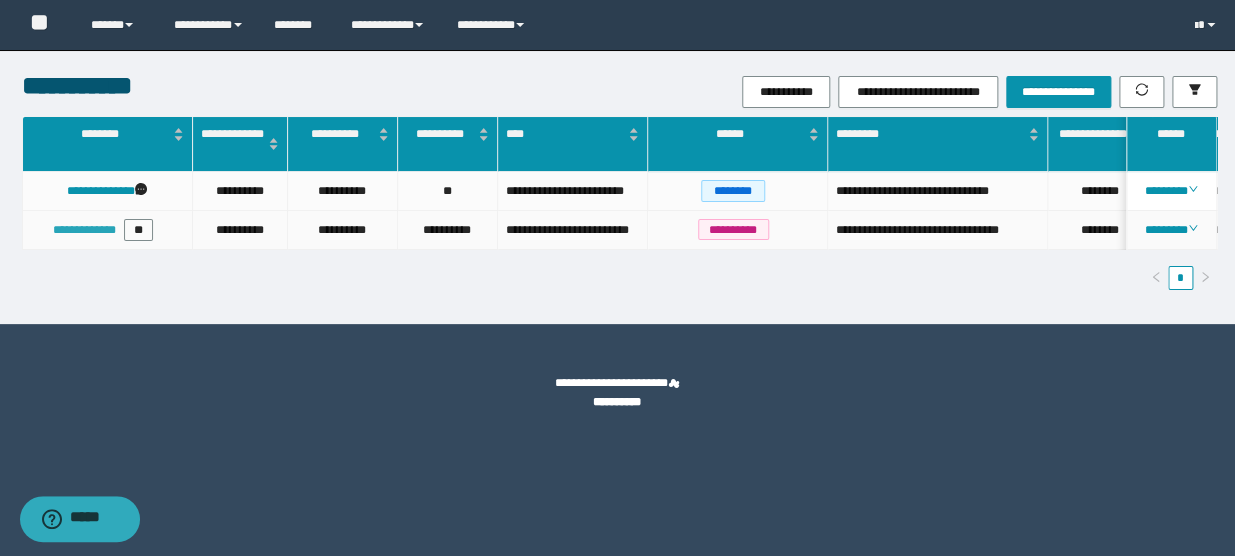 click on "**********" at bounding box center (84, 230) 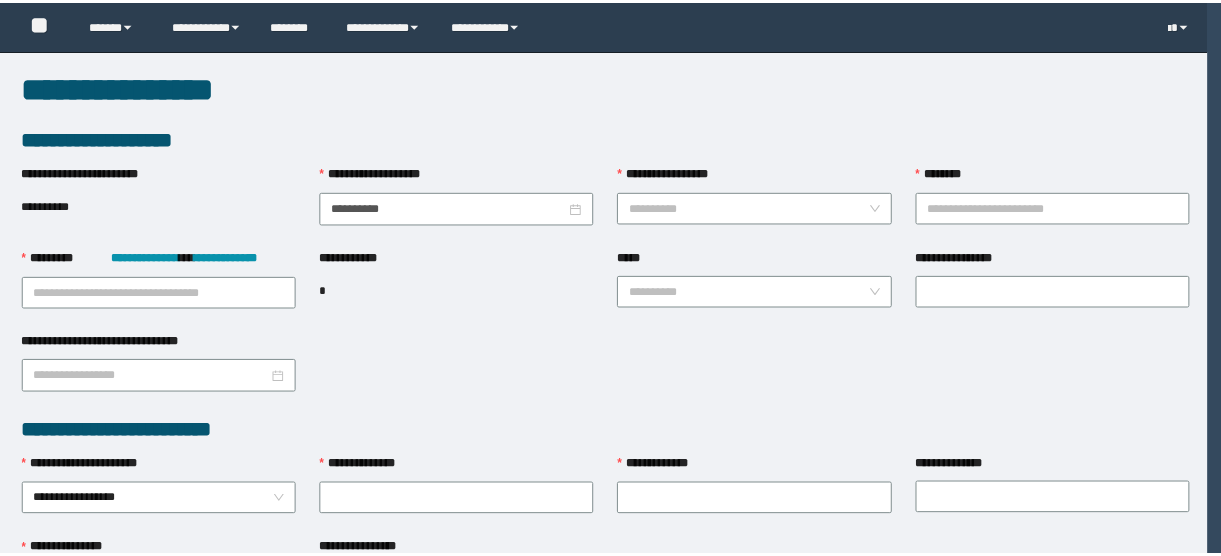 scroll, scrollTop: 0, scrollLeft: 0, axis: both 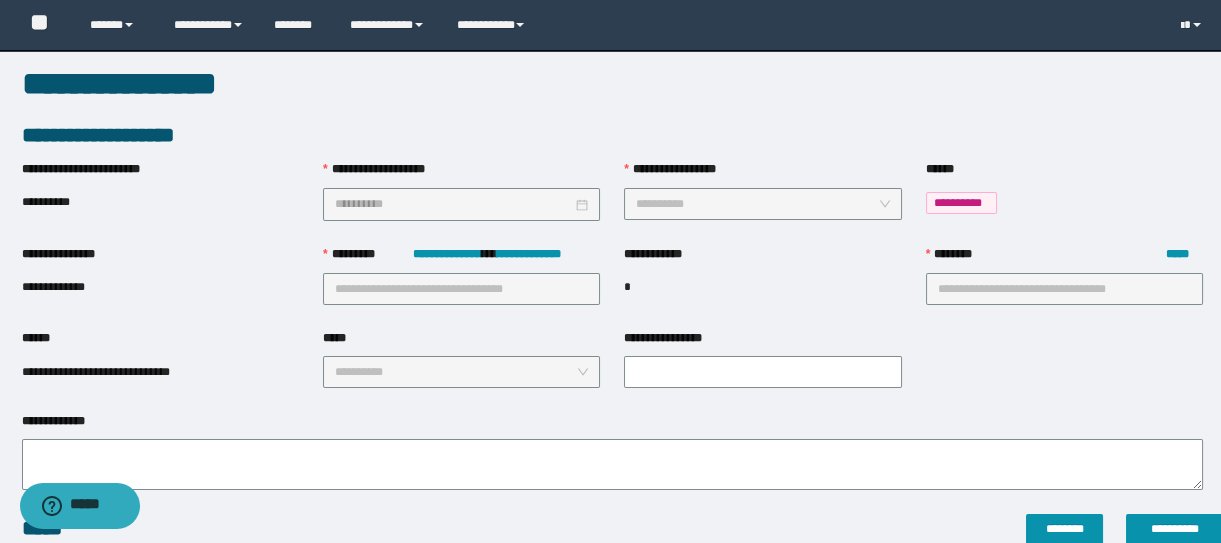 type on "**********" 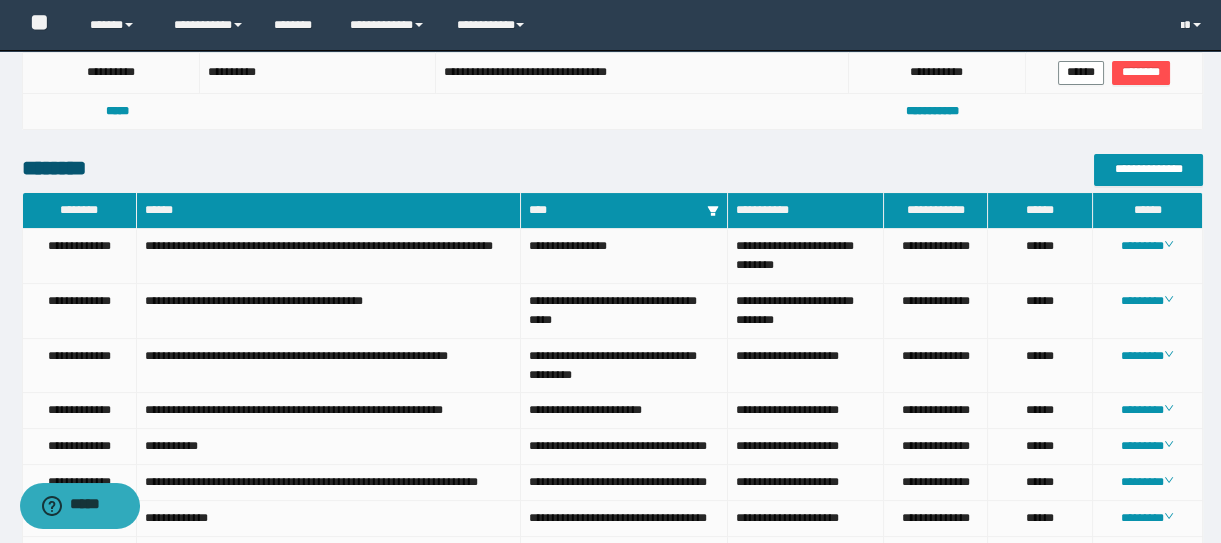 scroll, scrollTop: 850, scrollLeft: 0, axis: vertical 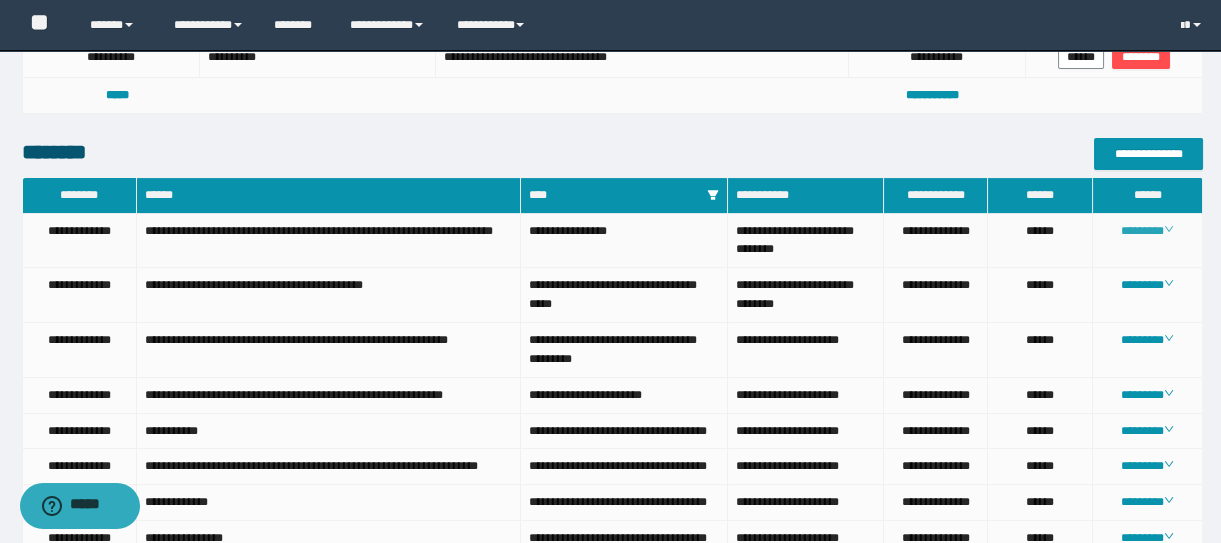 click on "********" at bounding box center (1147, 231) 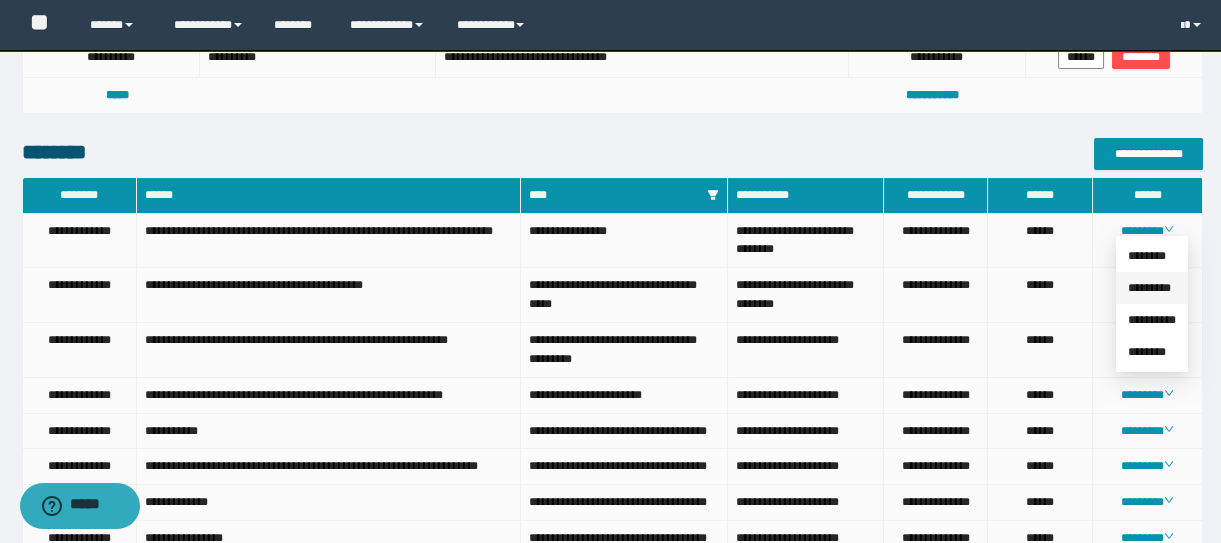 click on "*********" at bounding box center [1149, 288] 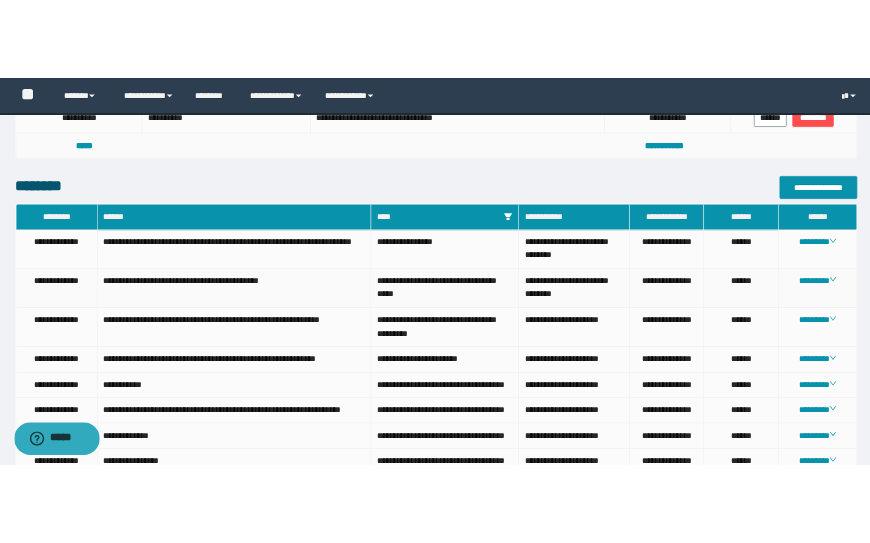 scroll, scrollTop: 910, scrollLeft: 0, axis: vertical 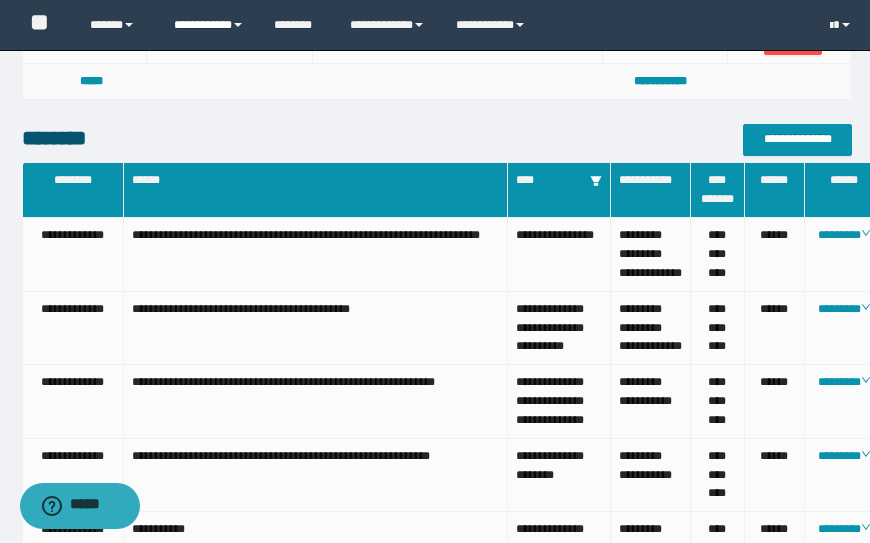 click on "**********" at bounding box center (209, 25) 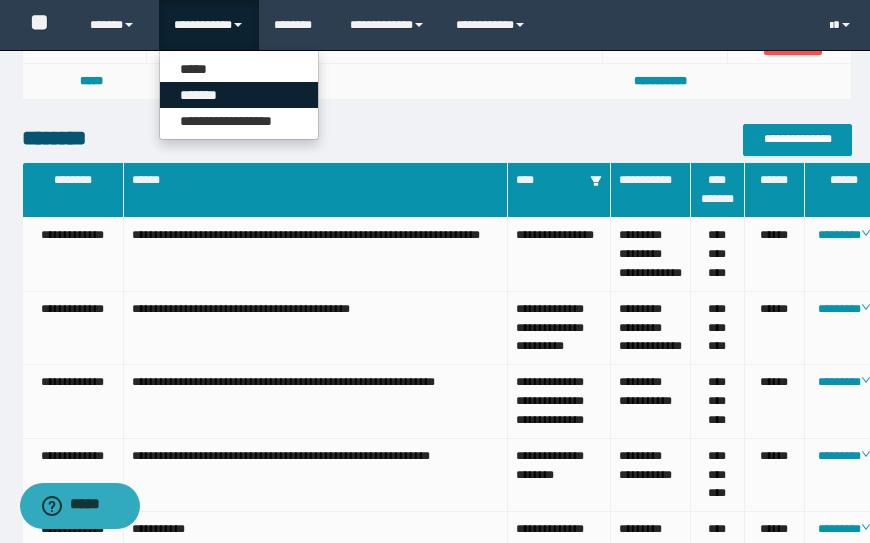 click on "*******" at bounding box center (239, 95) 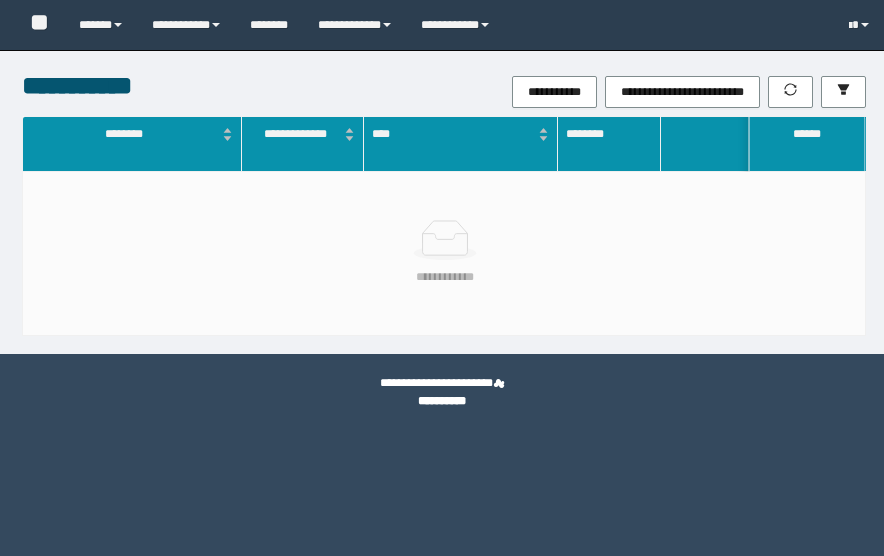 scroll, scrollTop: 0, scrollLeft: 0, axis: both 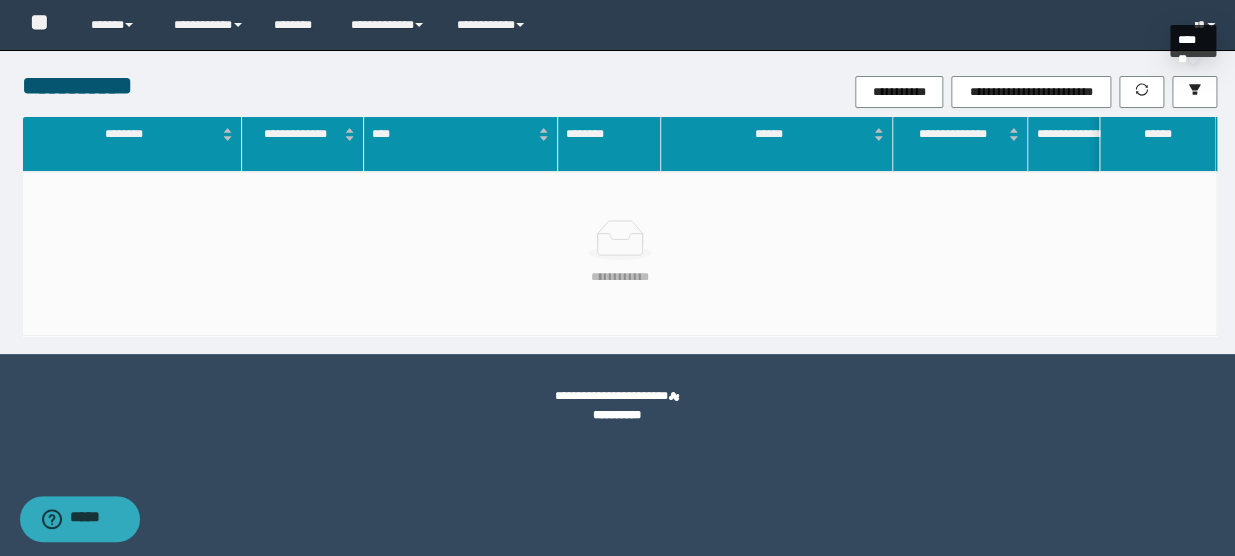click on "**********" at bounding box center (818, 92) 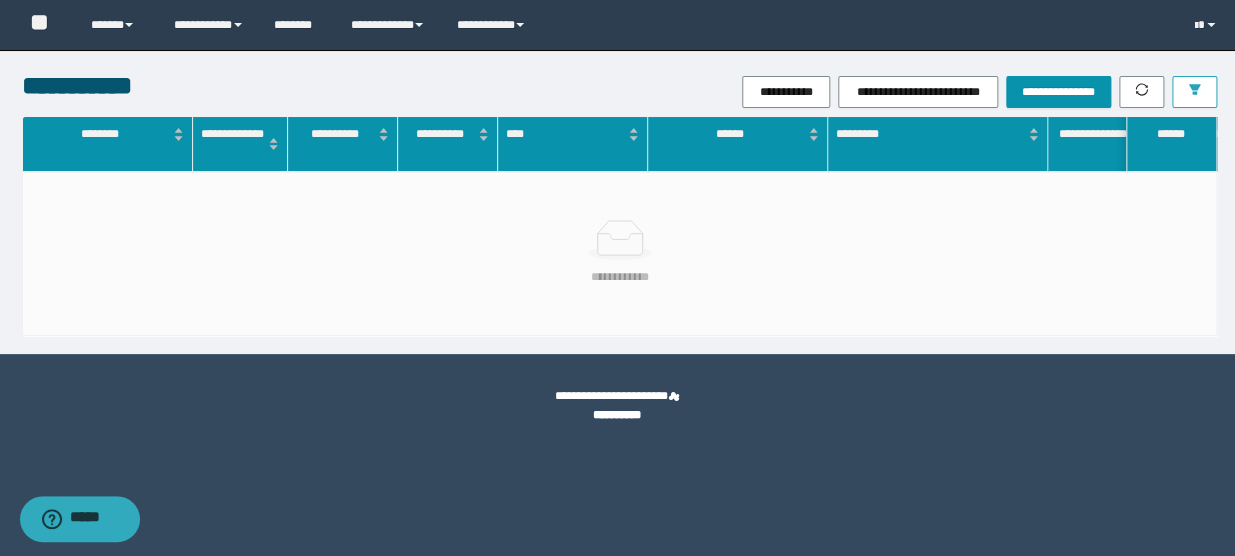 click 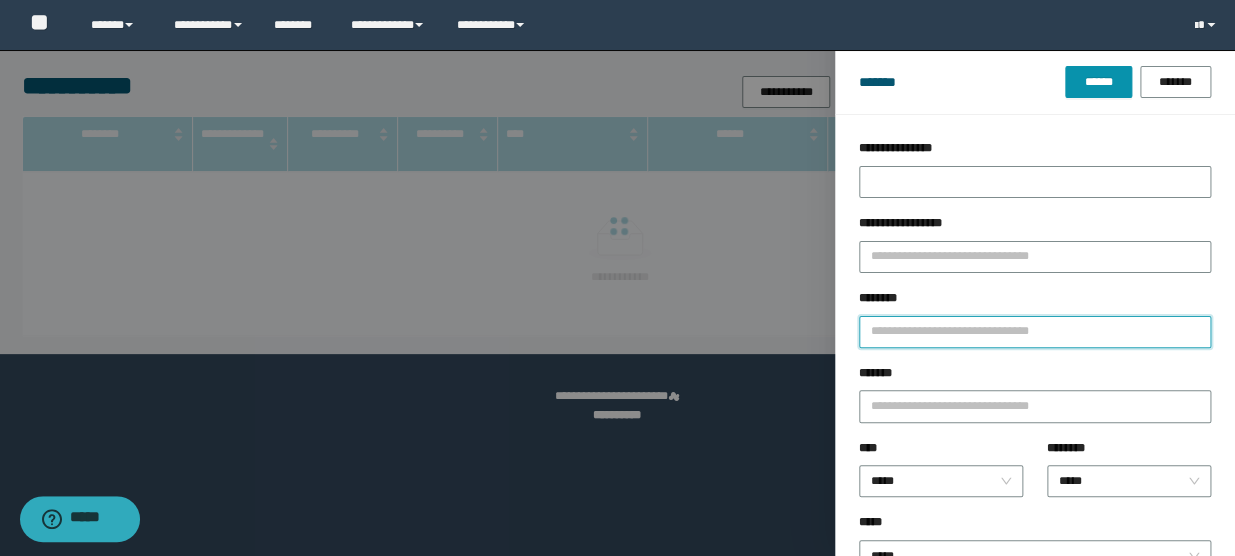 click on "********" at bounding box center (1035, 332) 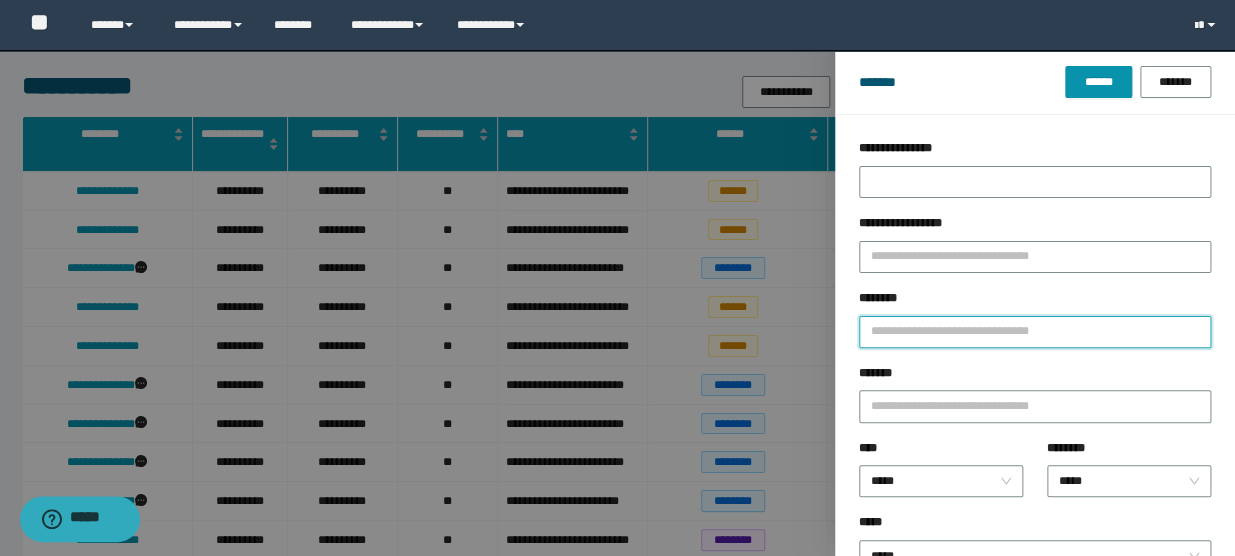 type on "*" 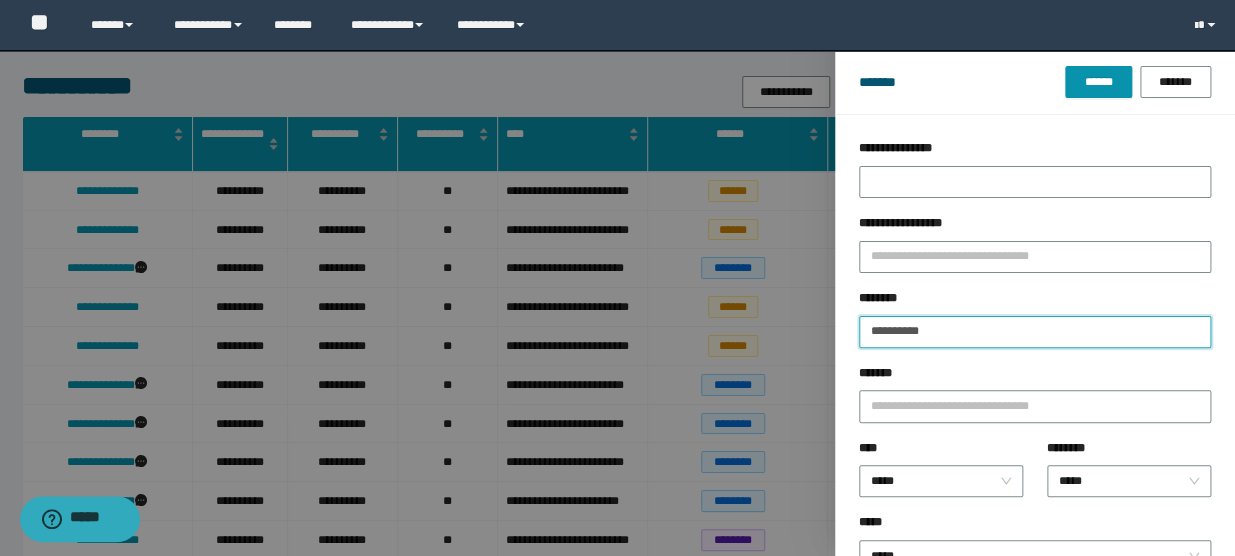 type on "**********" 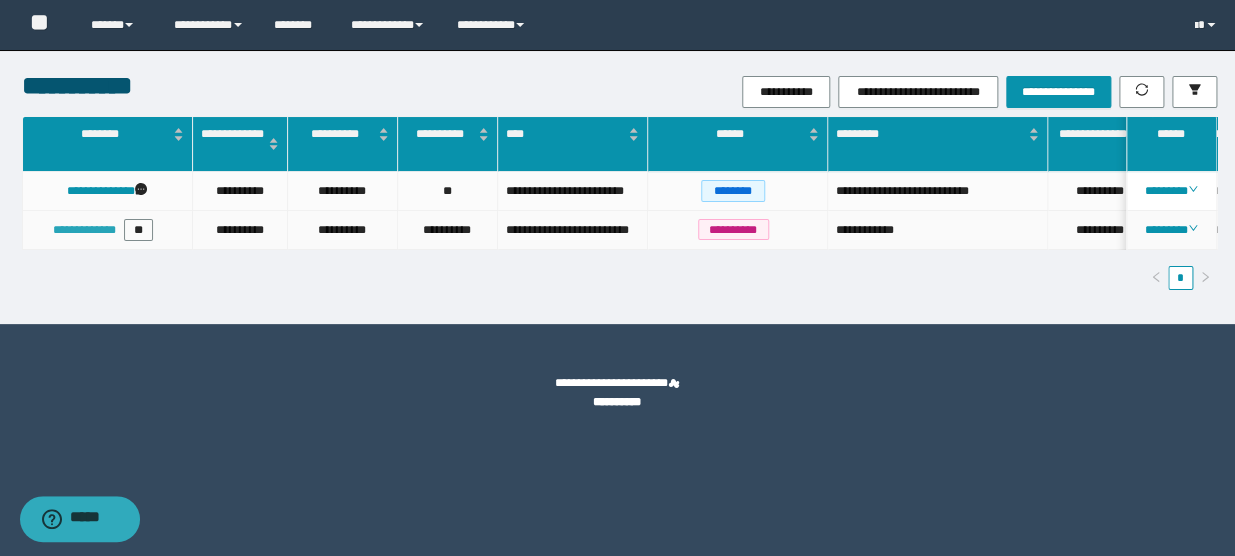click on "**********" at bounding box center [84, 230] 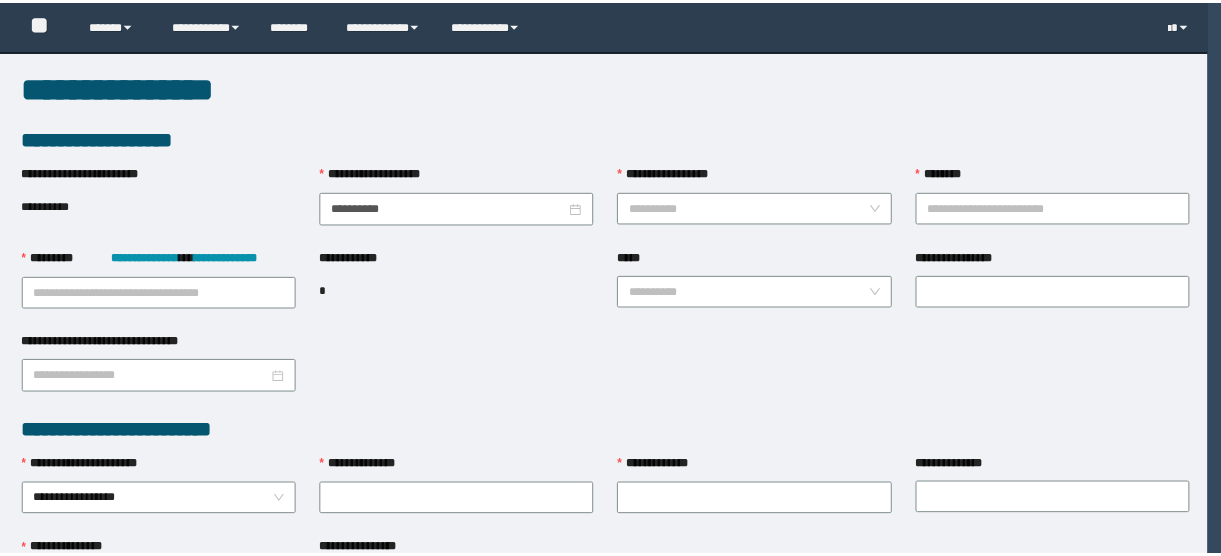 scroll, scrollTop: 0, scrollLeft: 0, axis: both 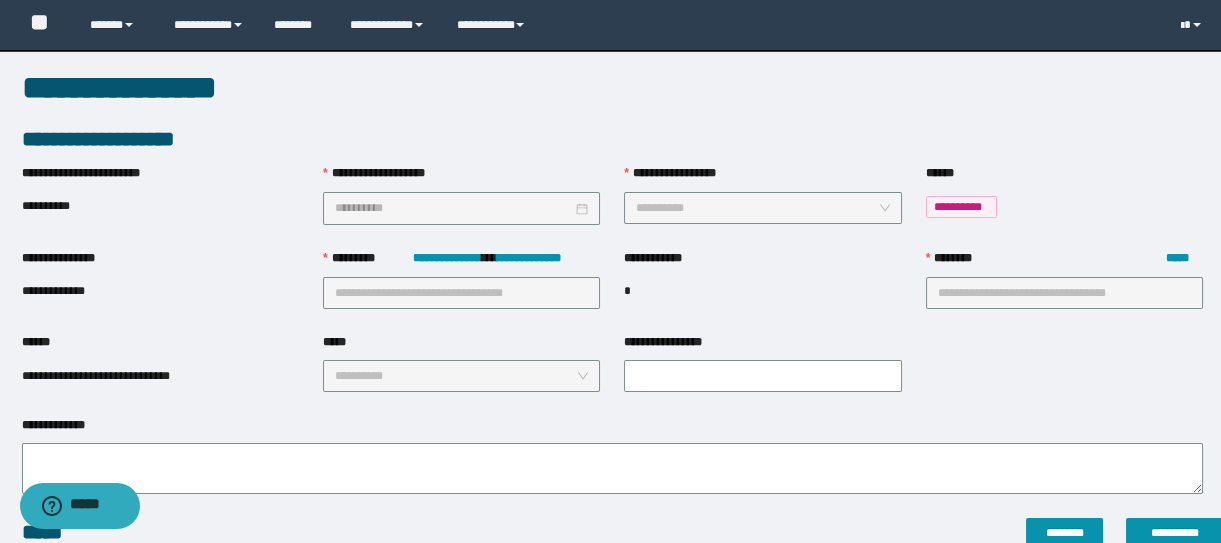 type on "**********" 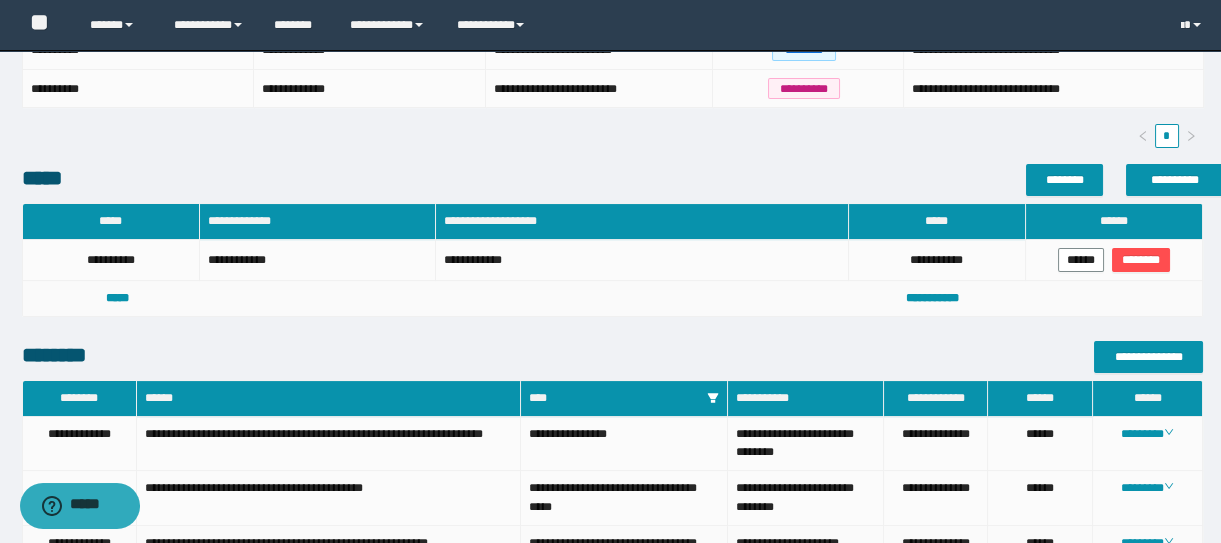 scroll, scrollTop: 727, scrollLeft: 0, axis: vertical 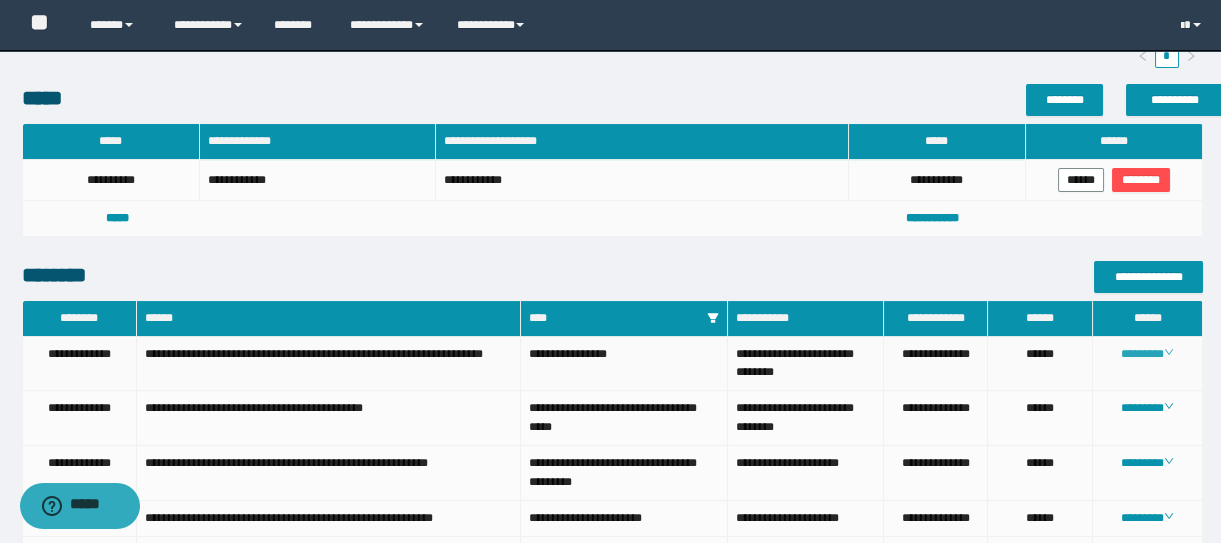 click on "********" at bounding box center [1147, 354] 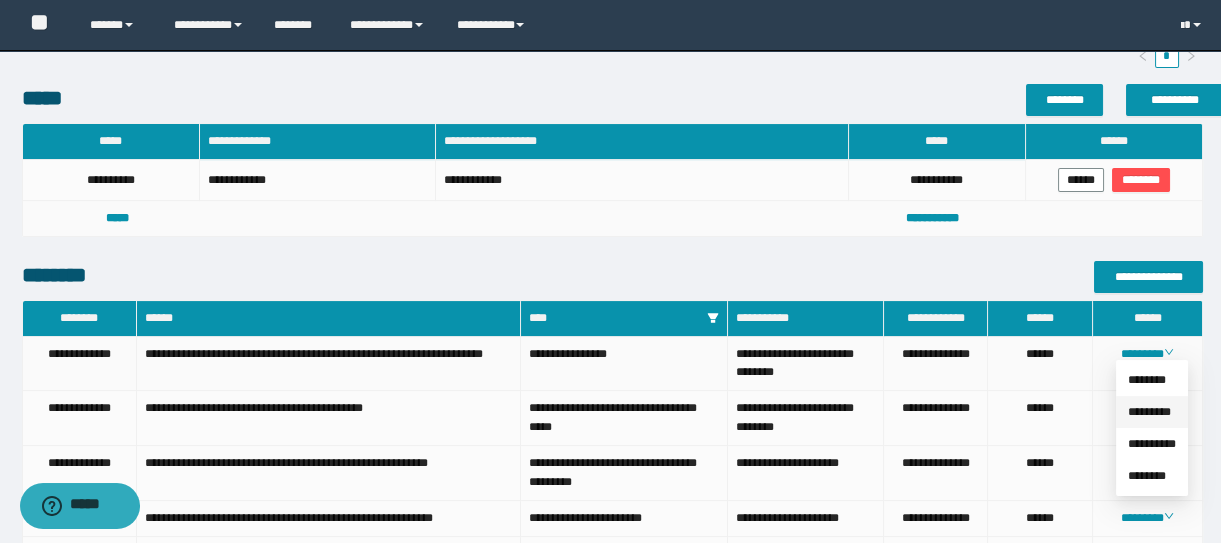 click on "*********" at bounding box center [1149, 412] 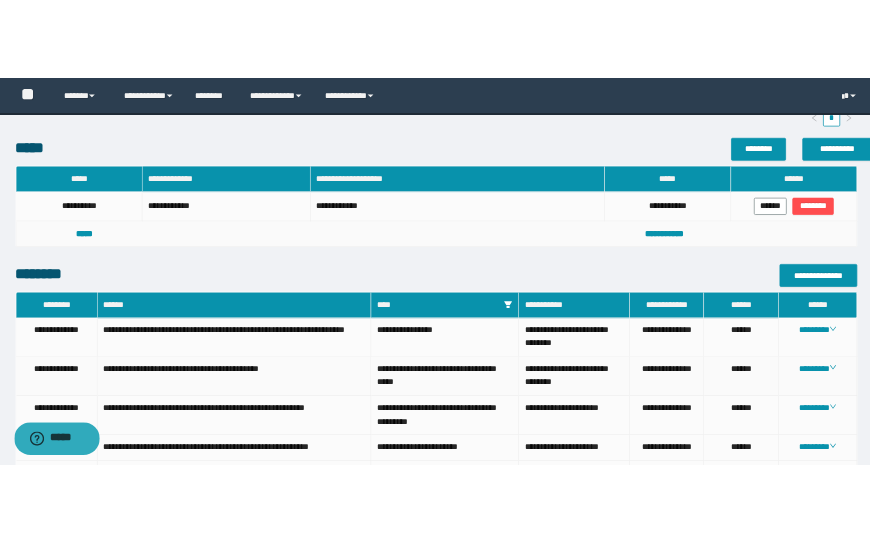 scroll, scrollTop: 750, scrollLeft: 0, axis: vertical 